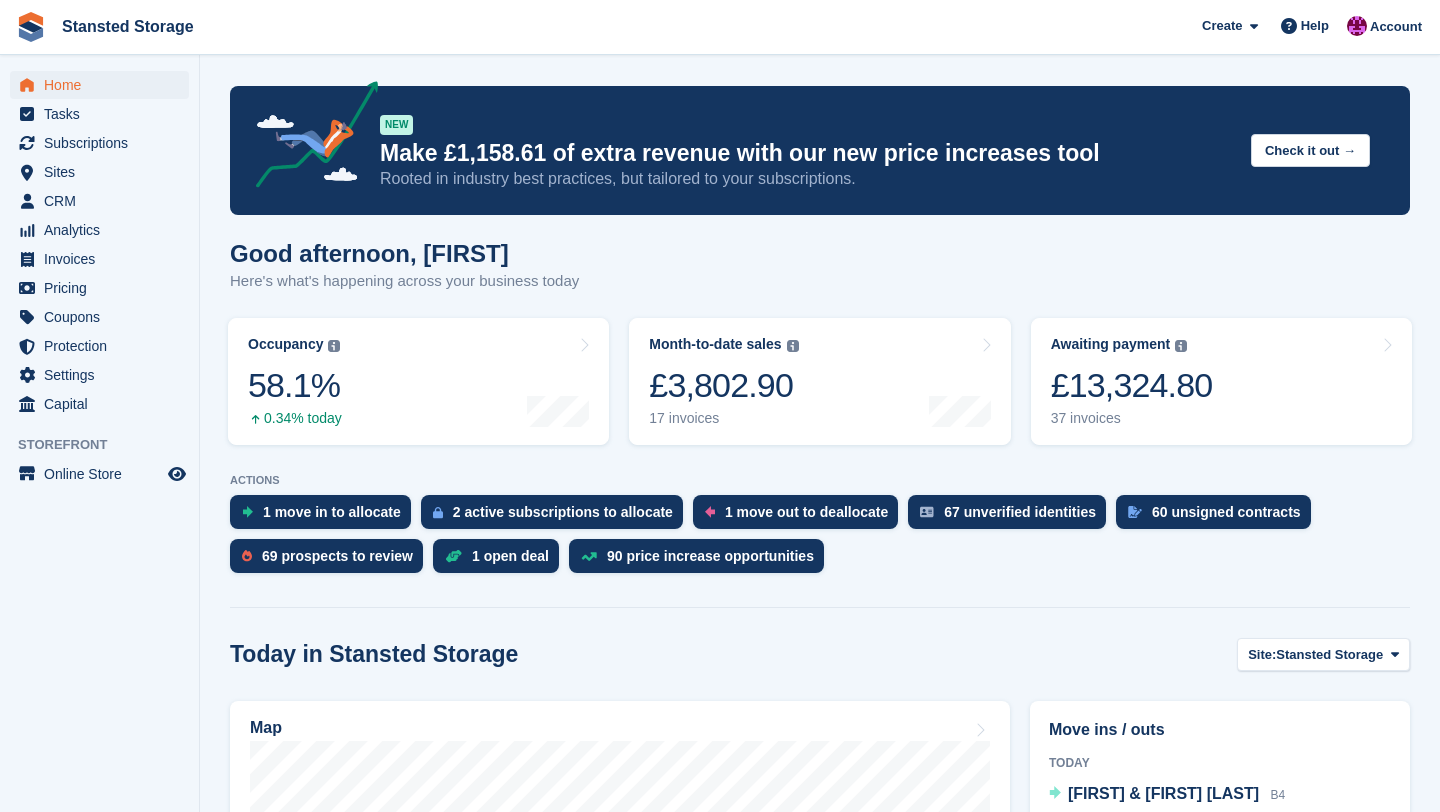 scroll, scrollTop: 0, scrollLeft: 0, axis: both 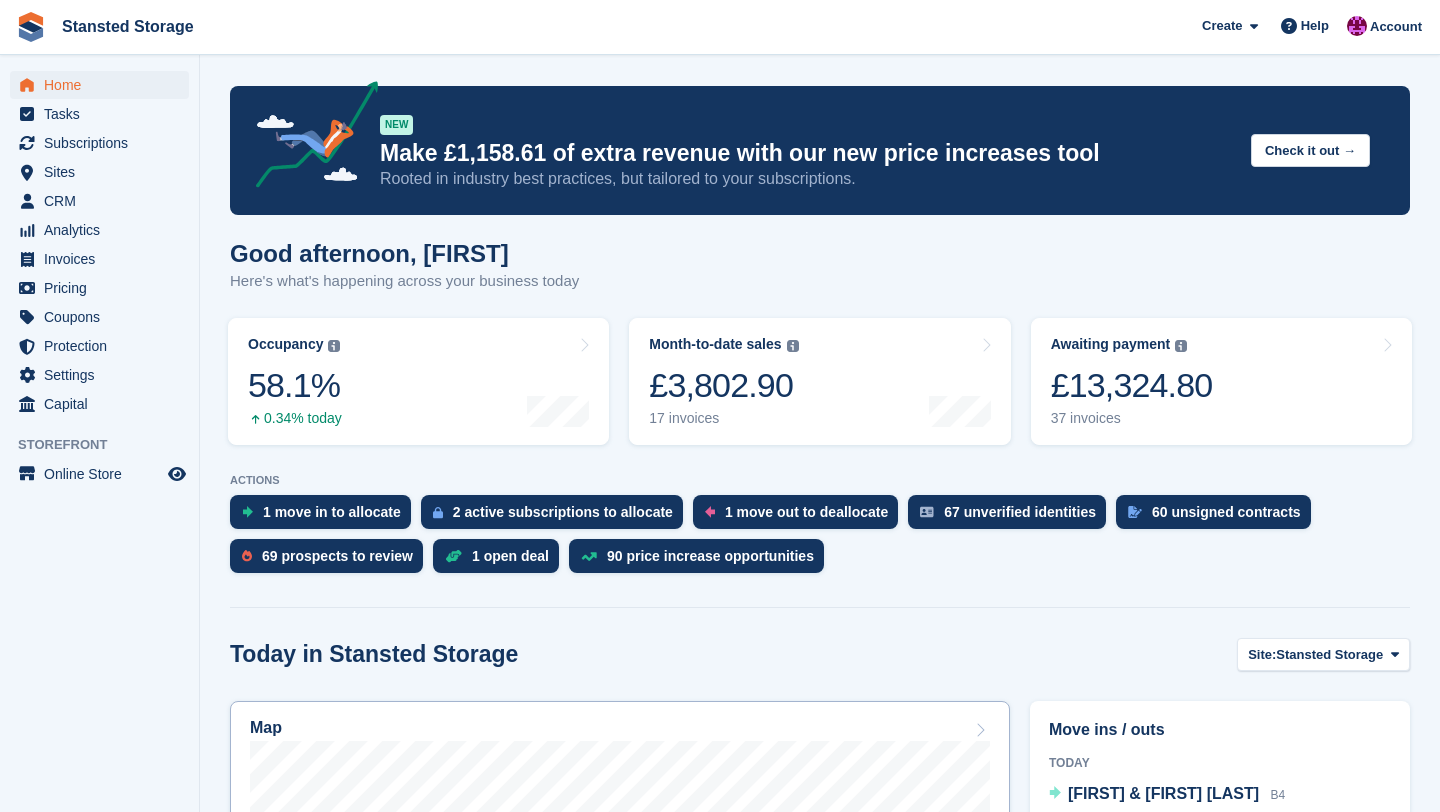 click on "Map" at bounding box center (620, 961) 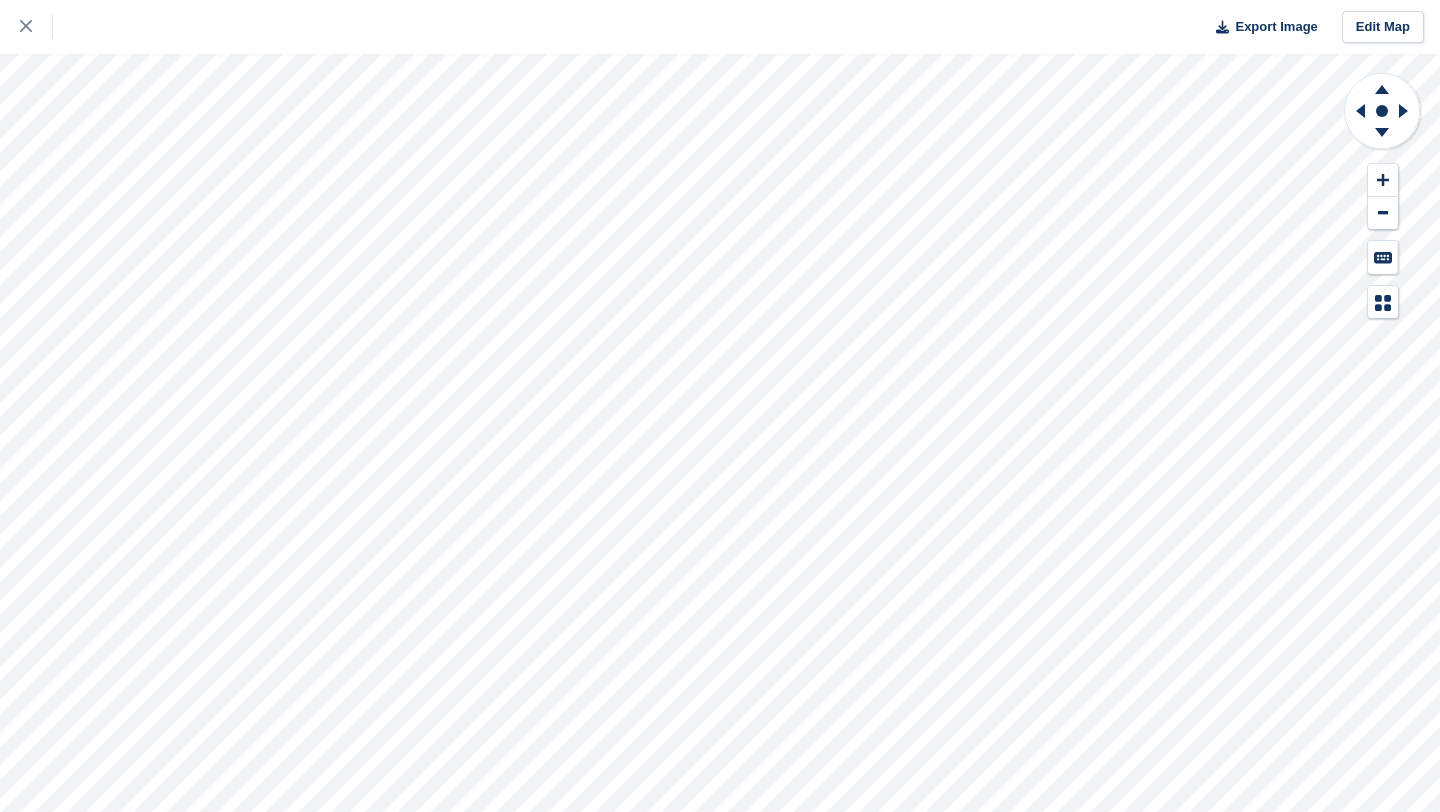 scroll, scrollTop: 0, scrollLeft: 0, axis: both 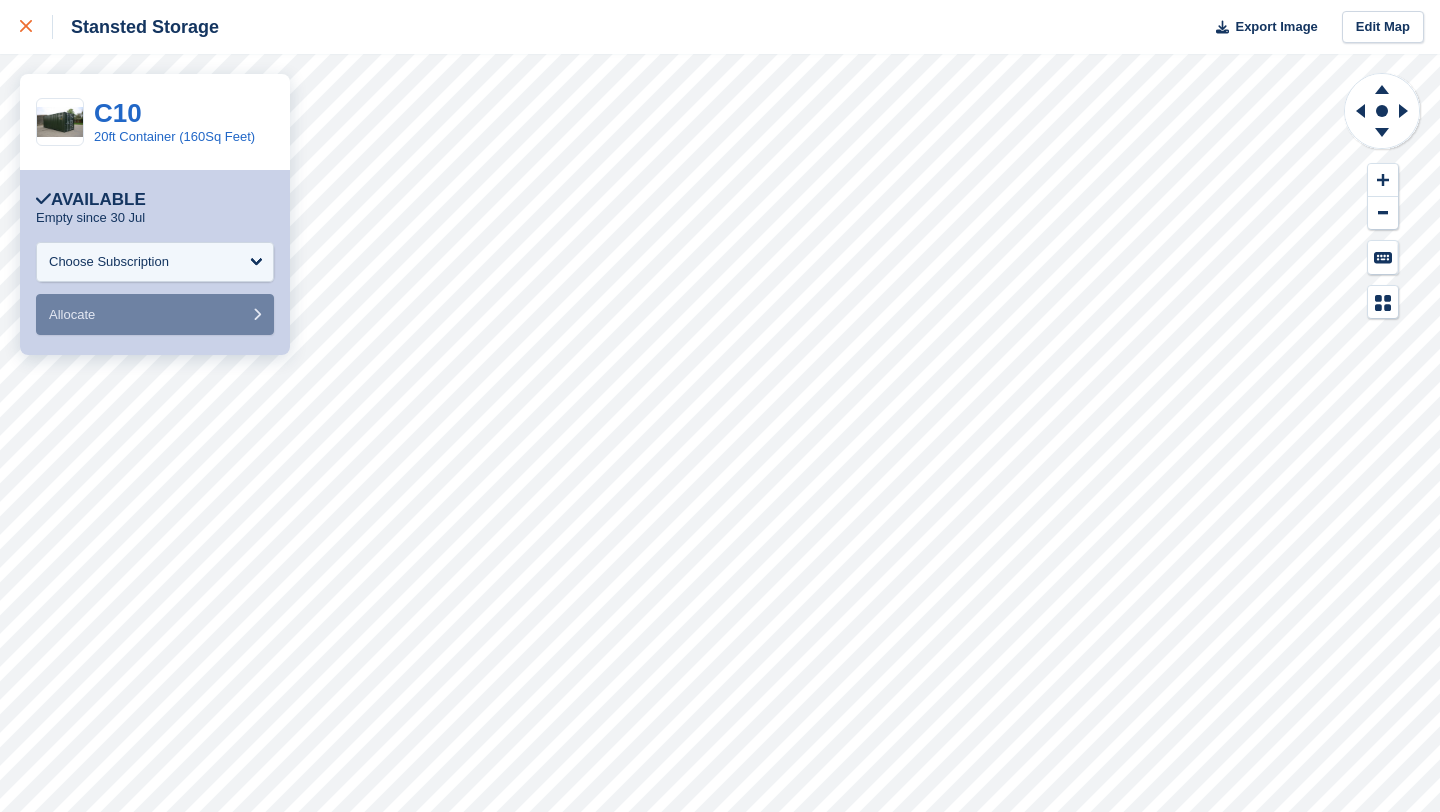 click 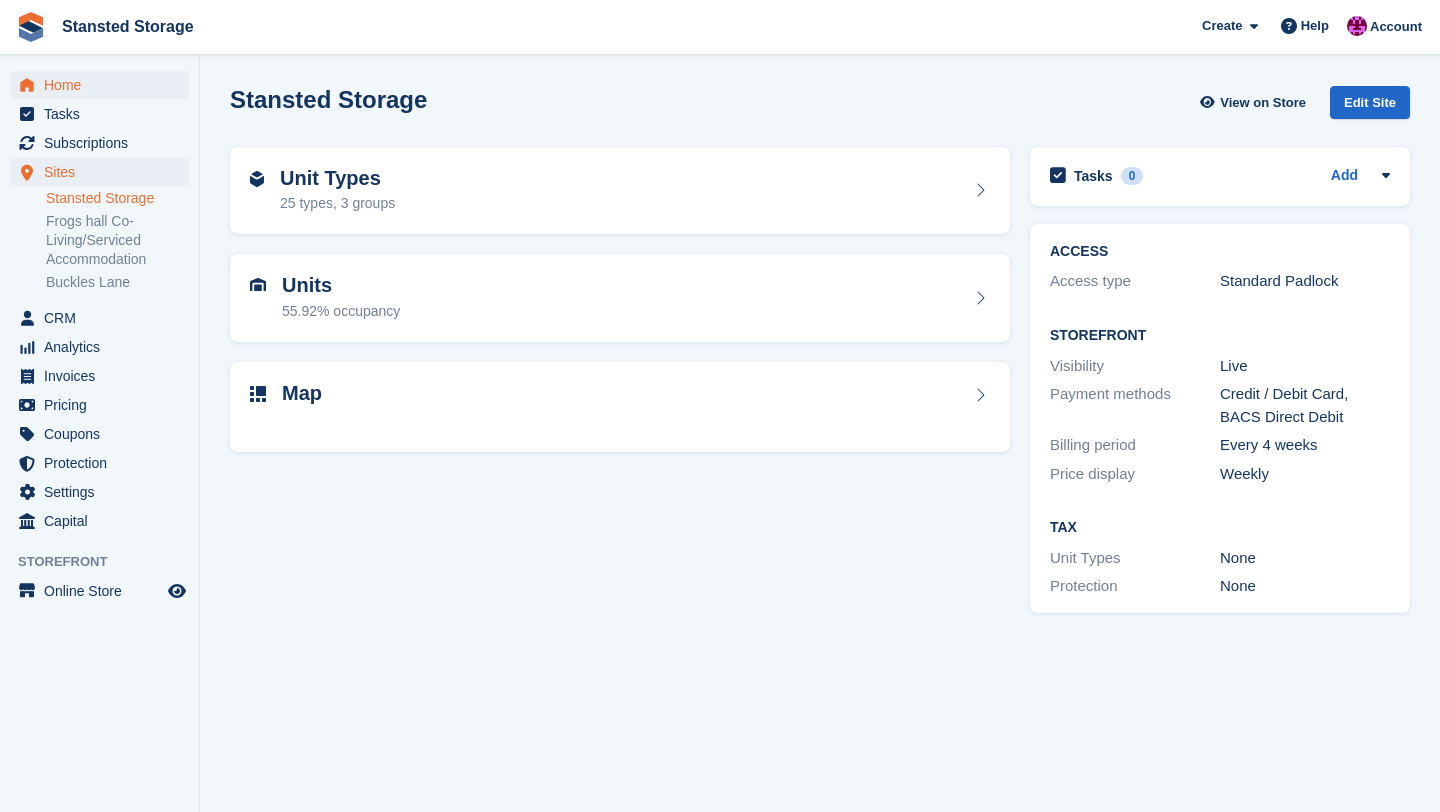 scroll, scrollTop: 0, scrollLeft: 0, axis: both 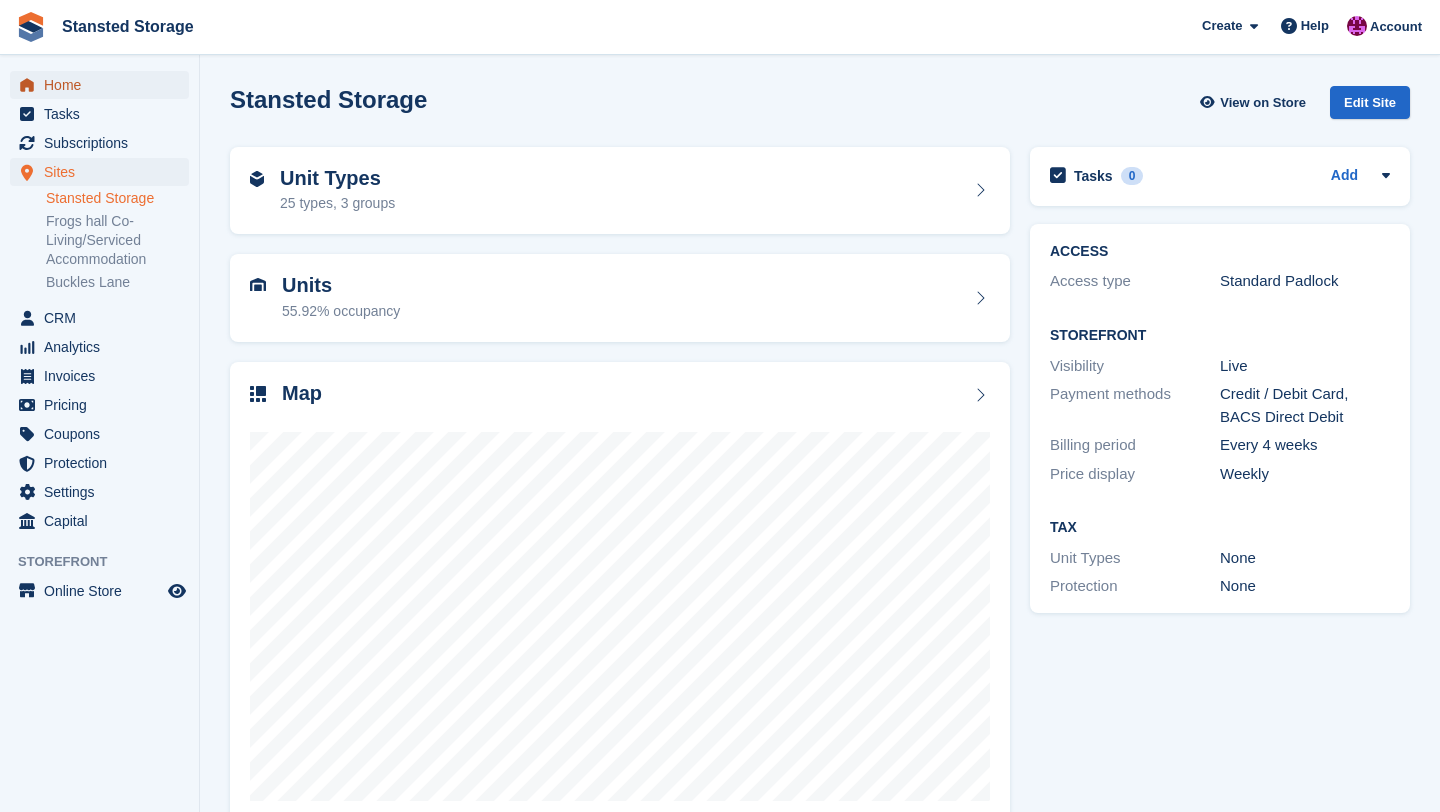 click on "Home" at bounding box center (104, 85) 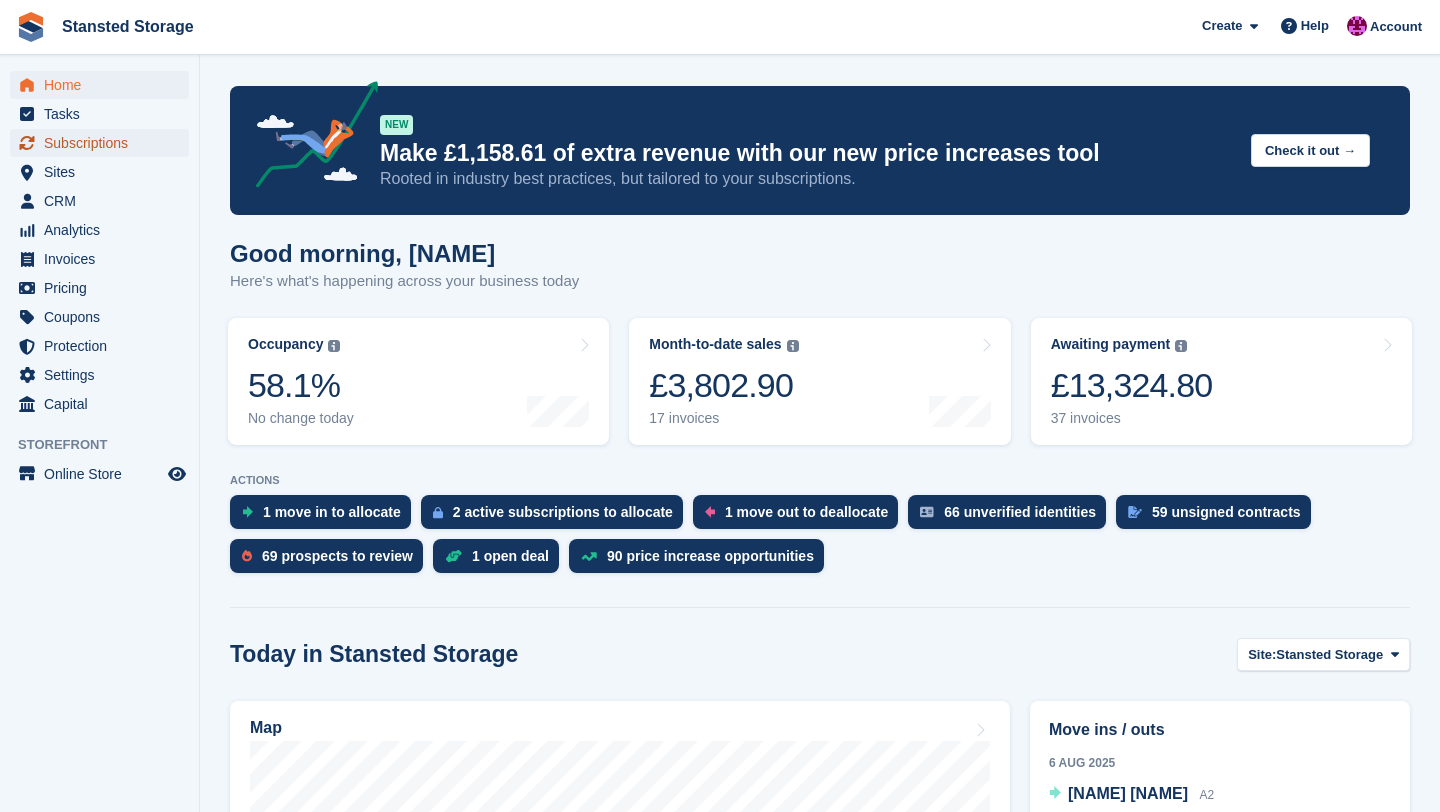 click on "Subscriptions" at bounding box center [104, 143] 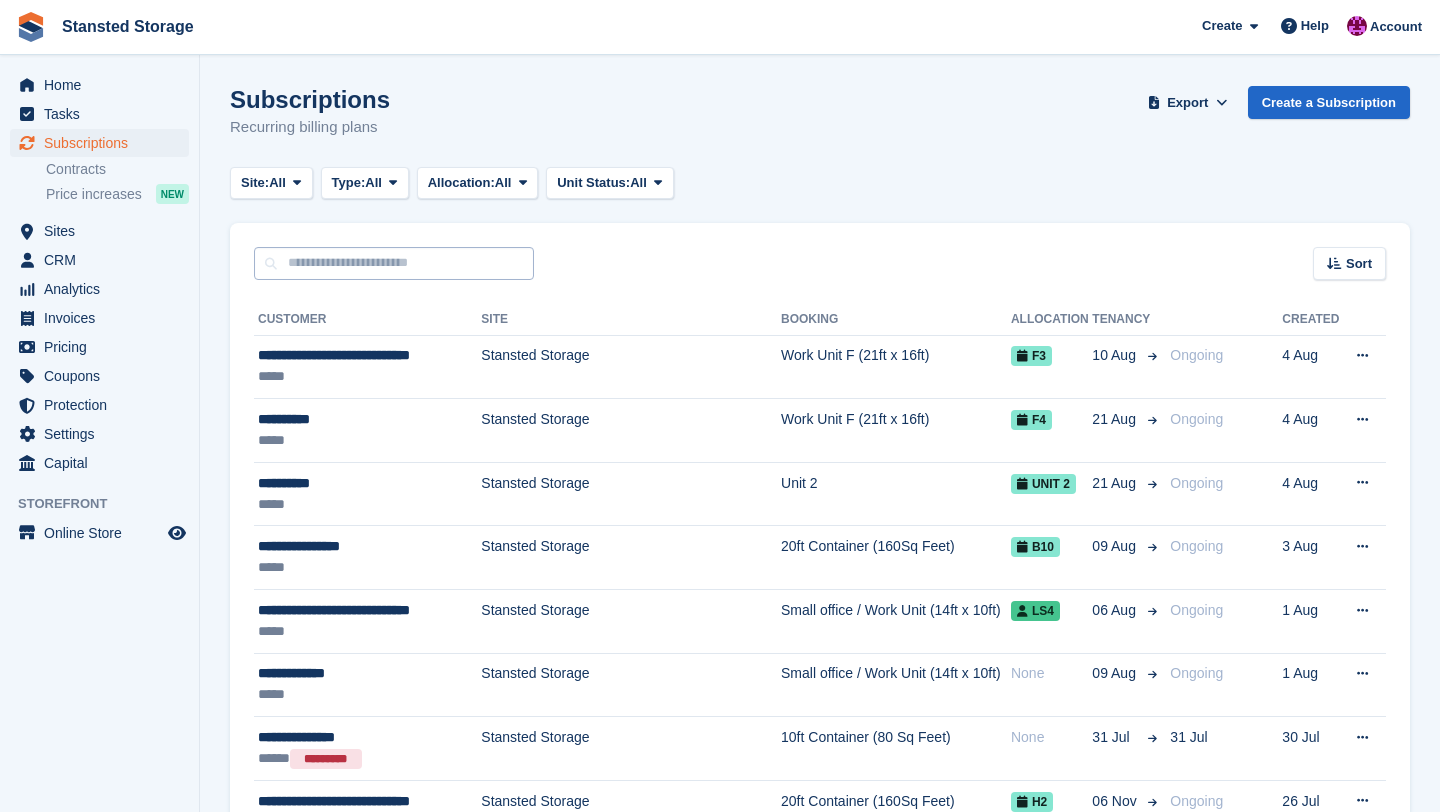 scroll, scrollTop: 0, scrollLeft: 0, axis: both 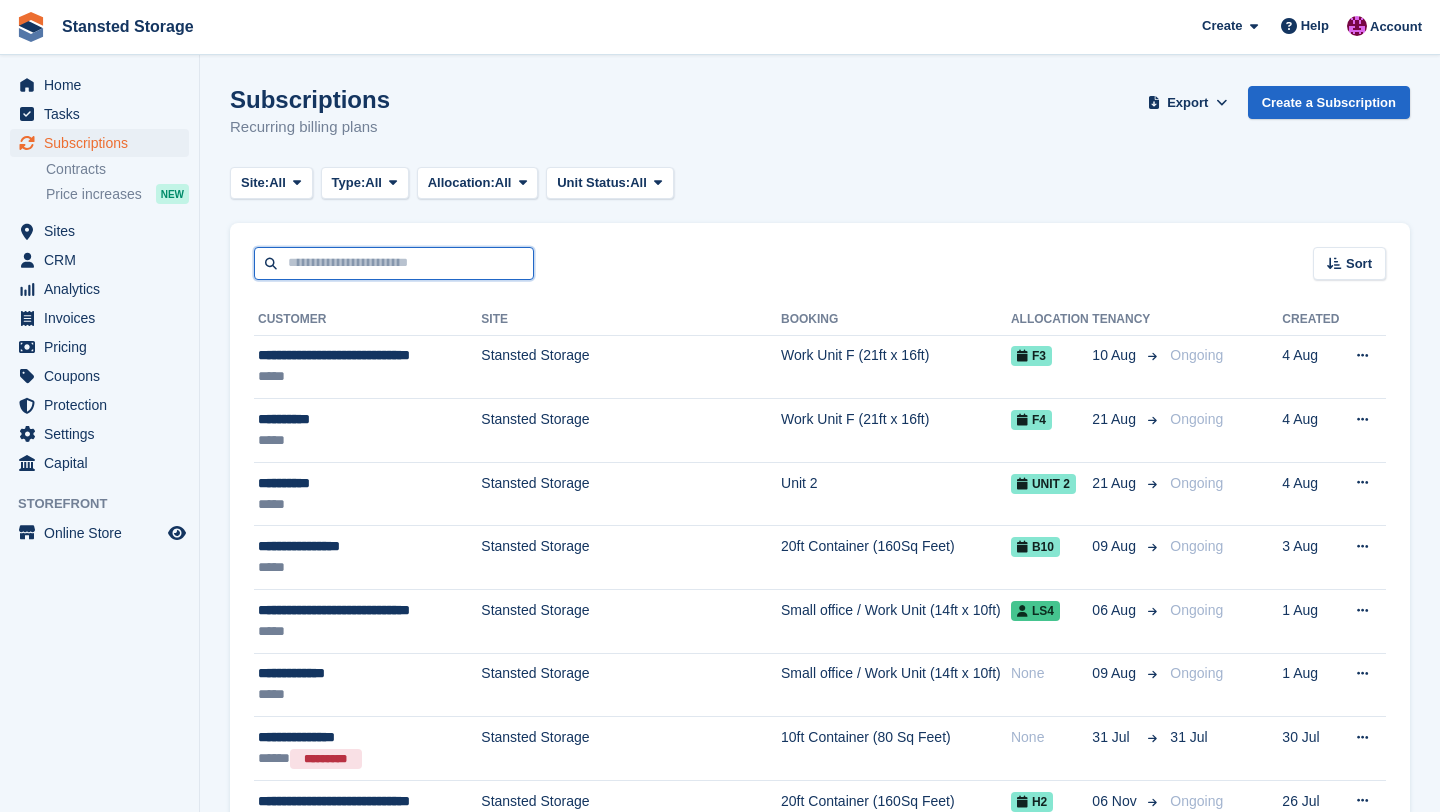click at bounding box center [394, 263] 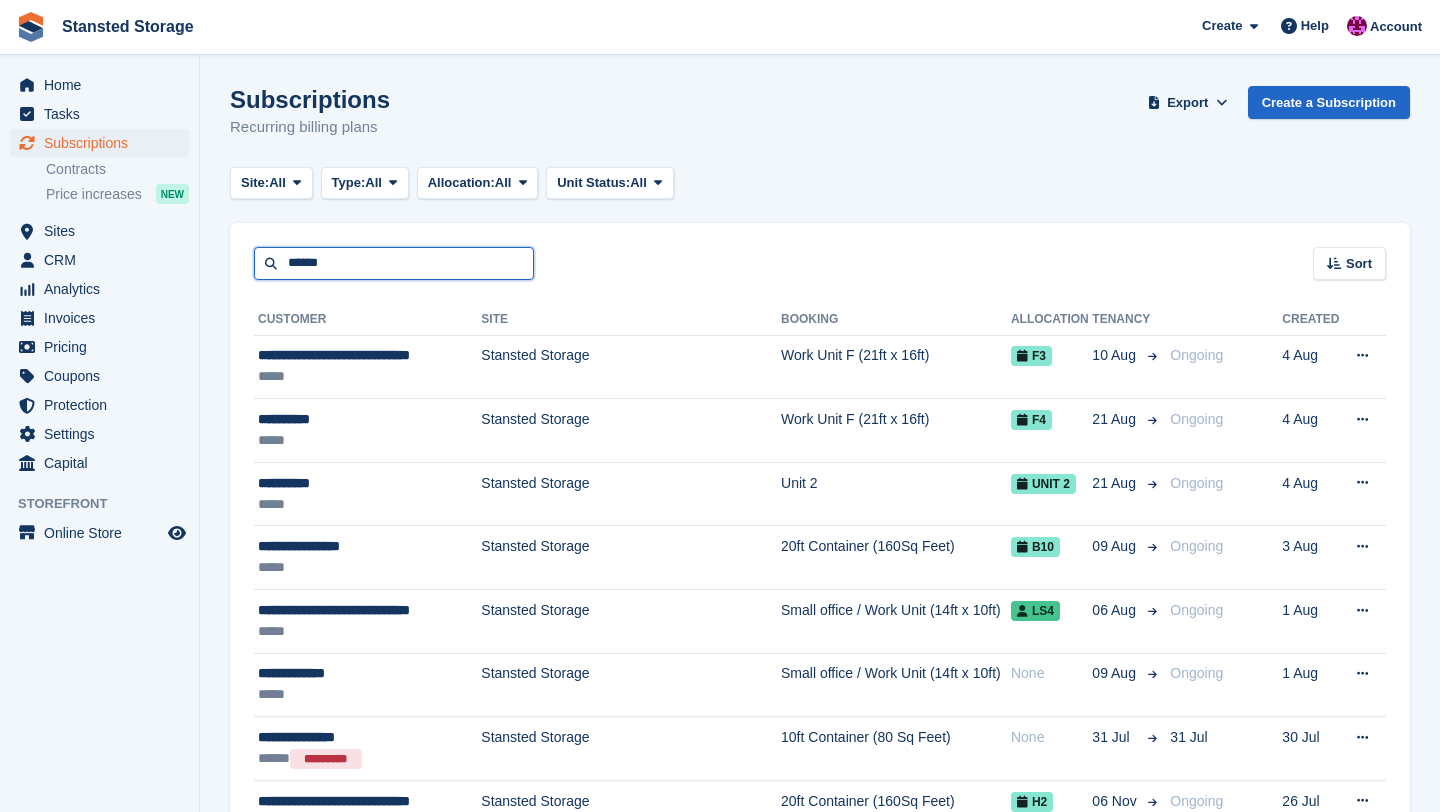 type on "******" 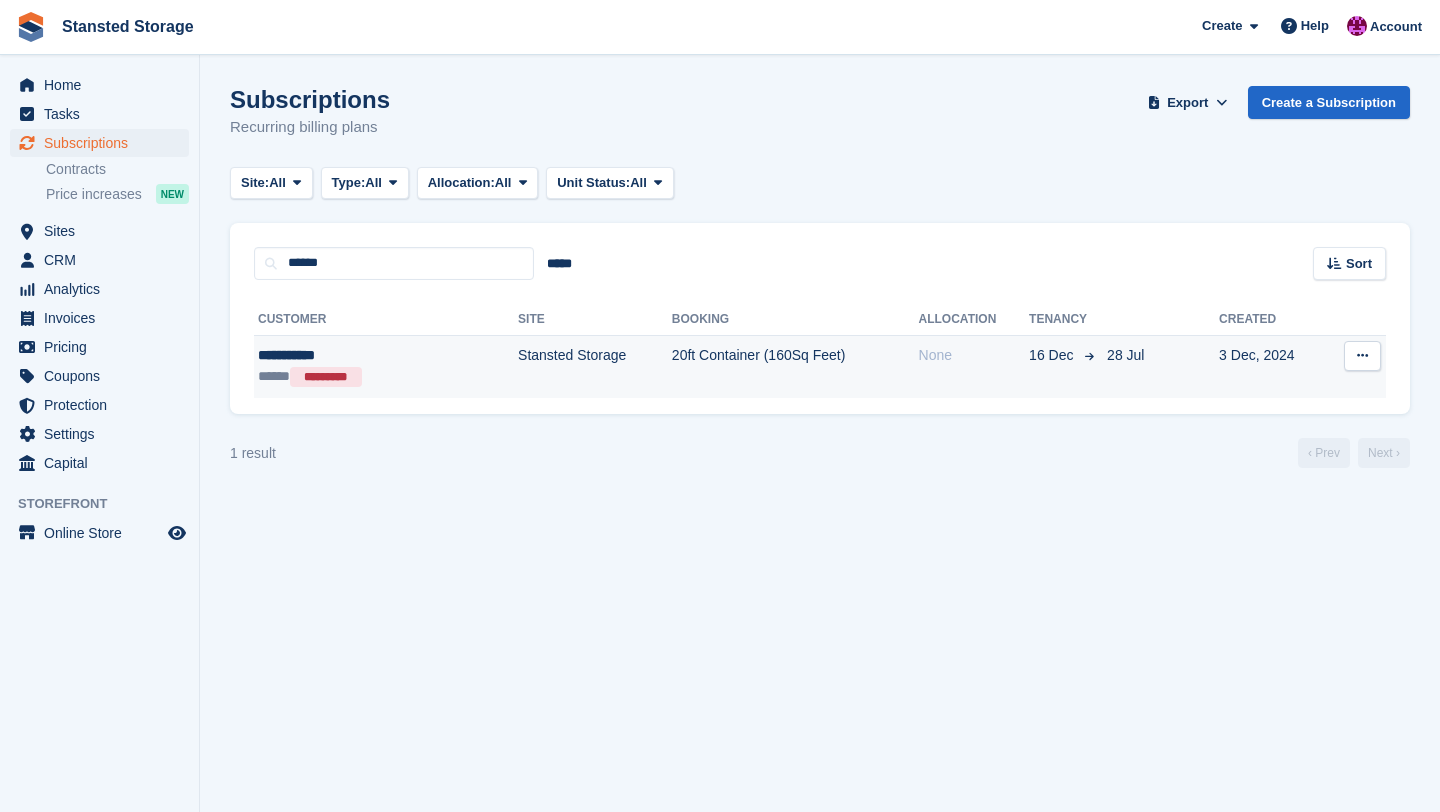 click on "Stansted Storage" at bounding box center (595, 366) 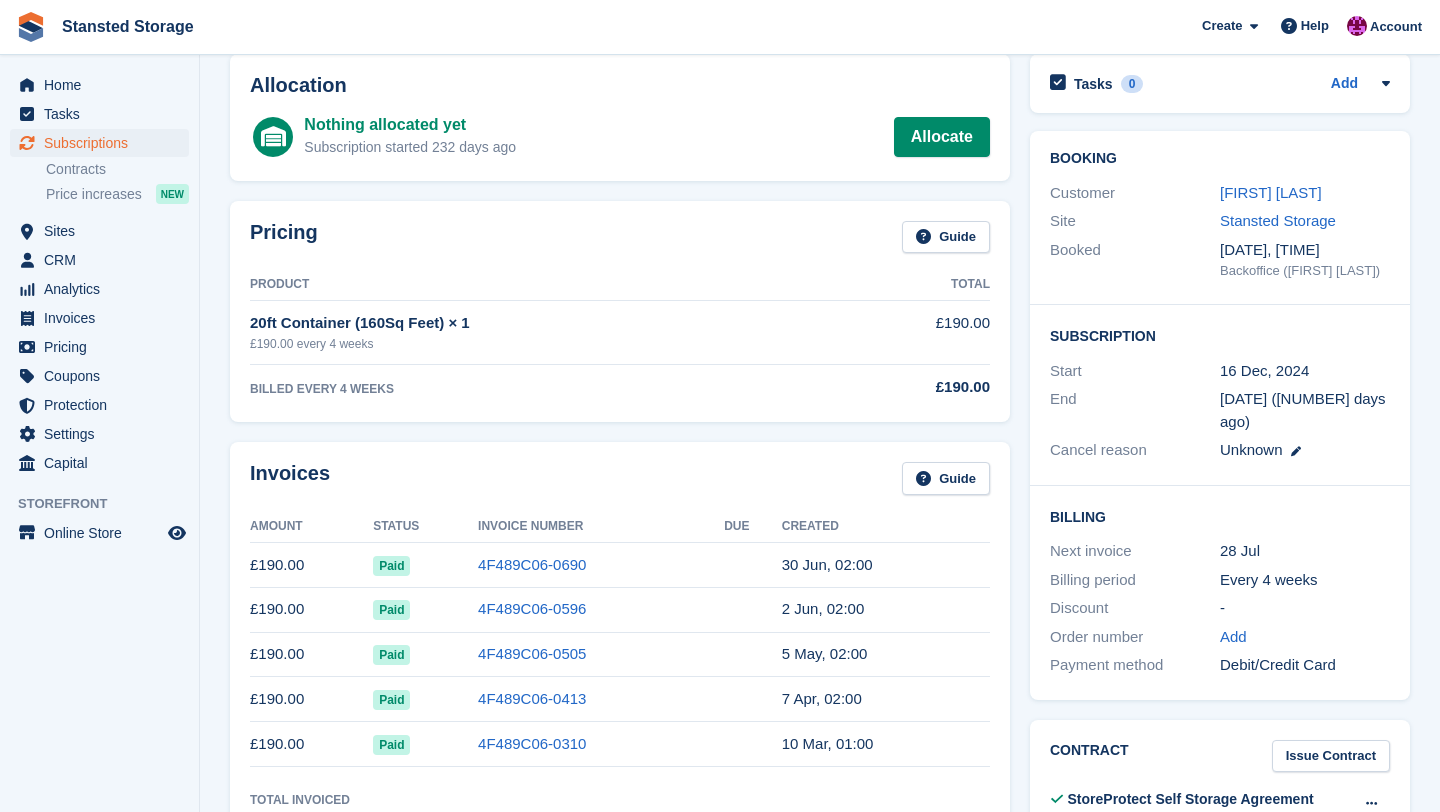 scroll, scrollTop: 0, scrollLeft: 0, axis: both 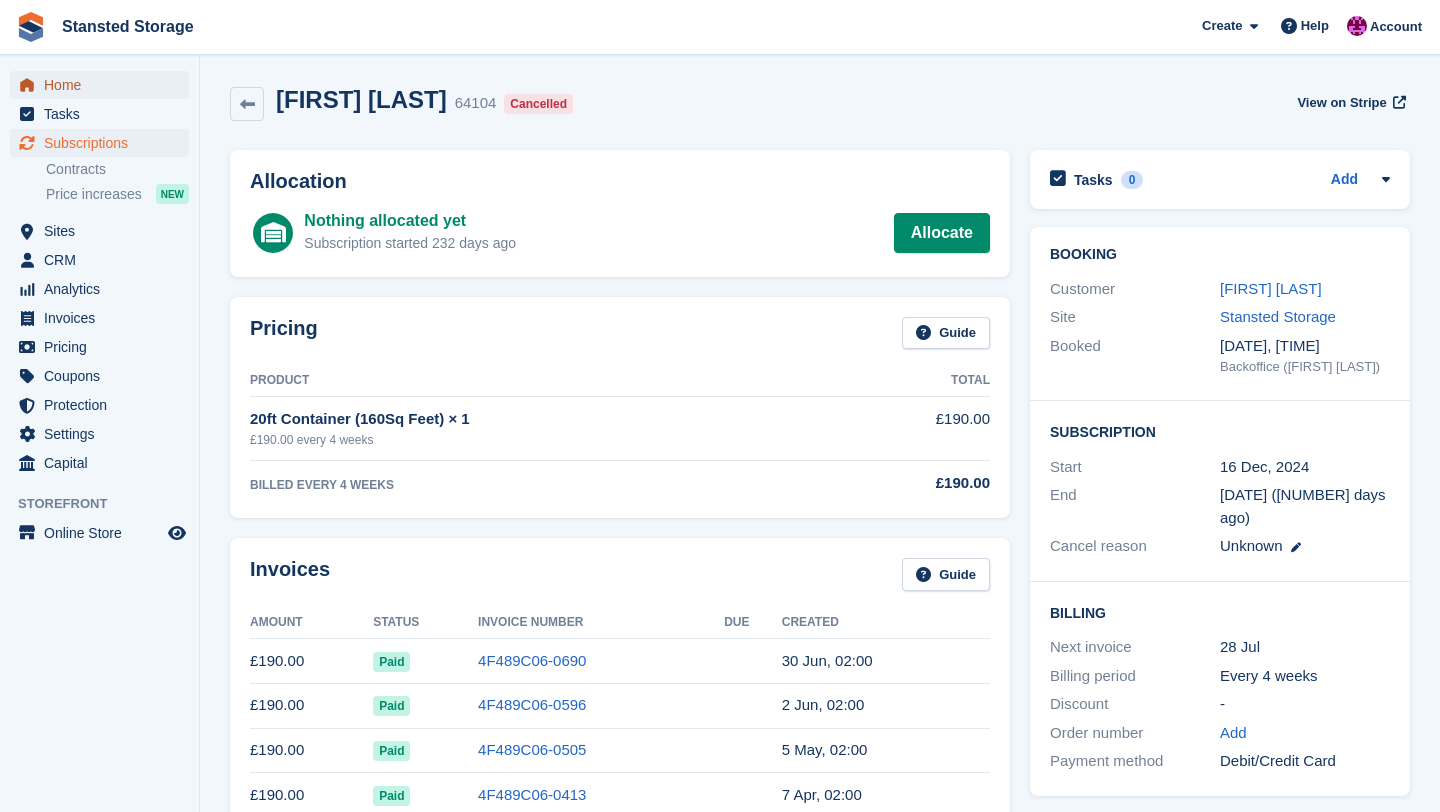 click on "Home" at bounding box center (104, 85) 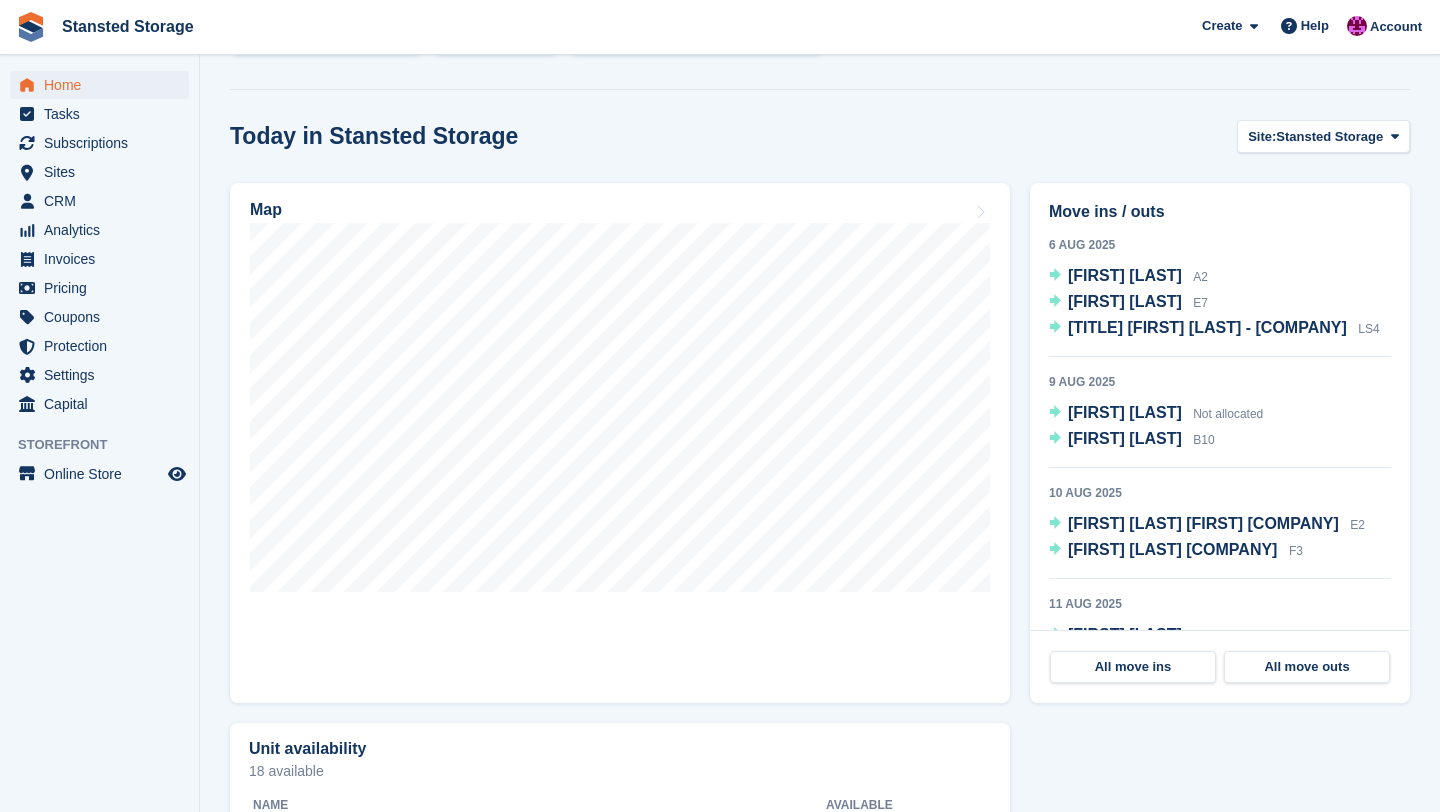 scroll, scrollTop: 525, scrollLeft: 0, axis: vertical 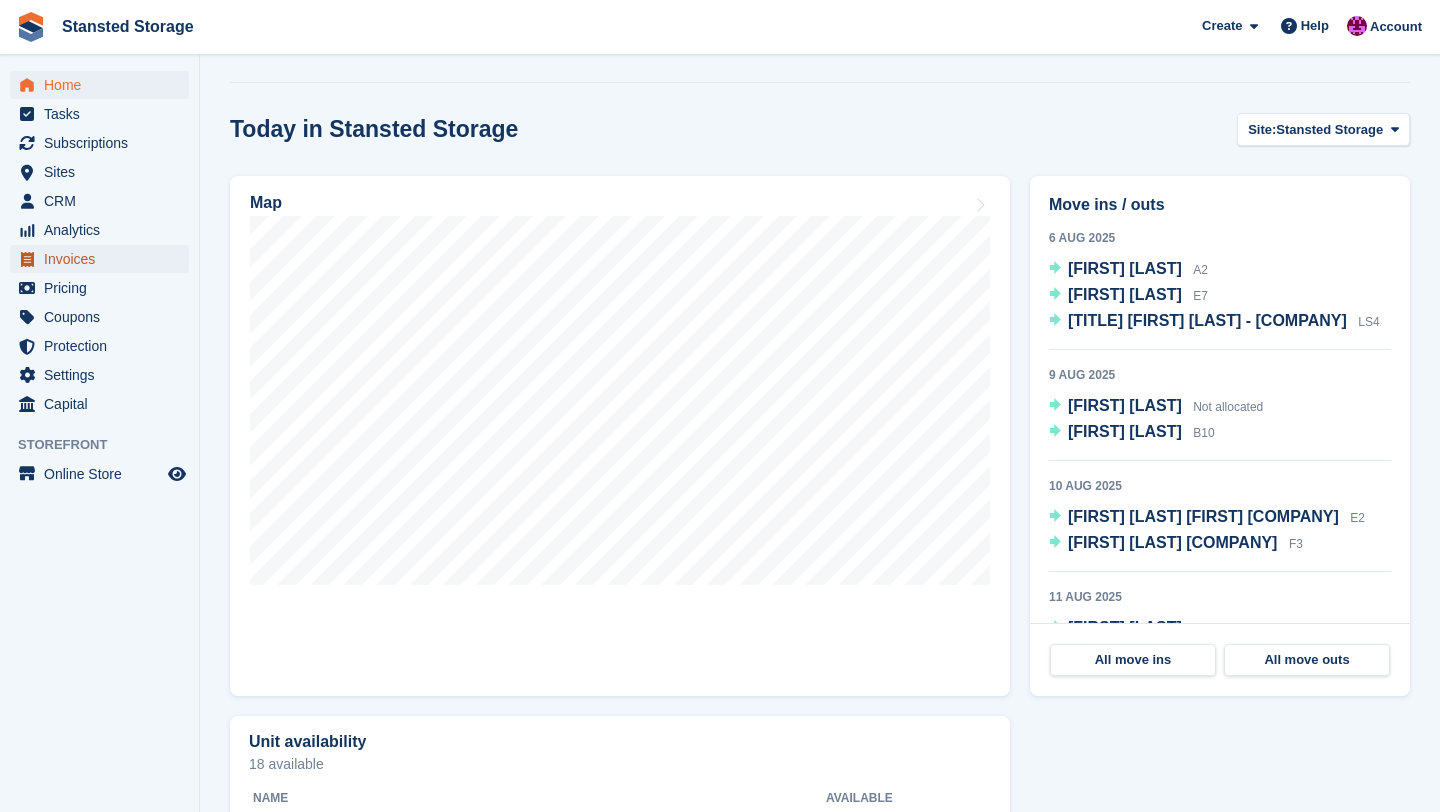 click on "Invoices" at bounding box center [104, 259] 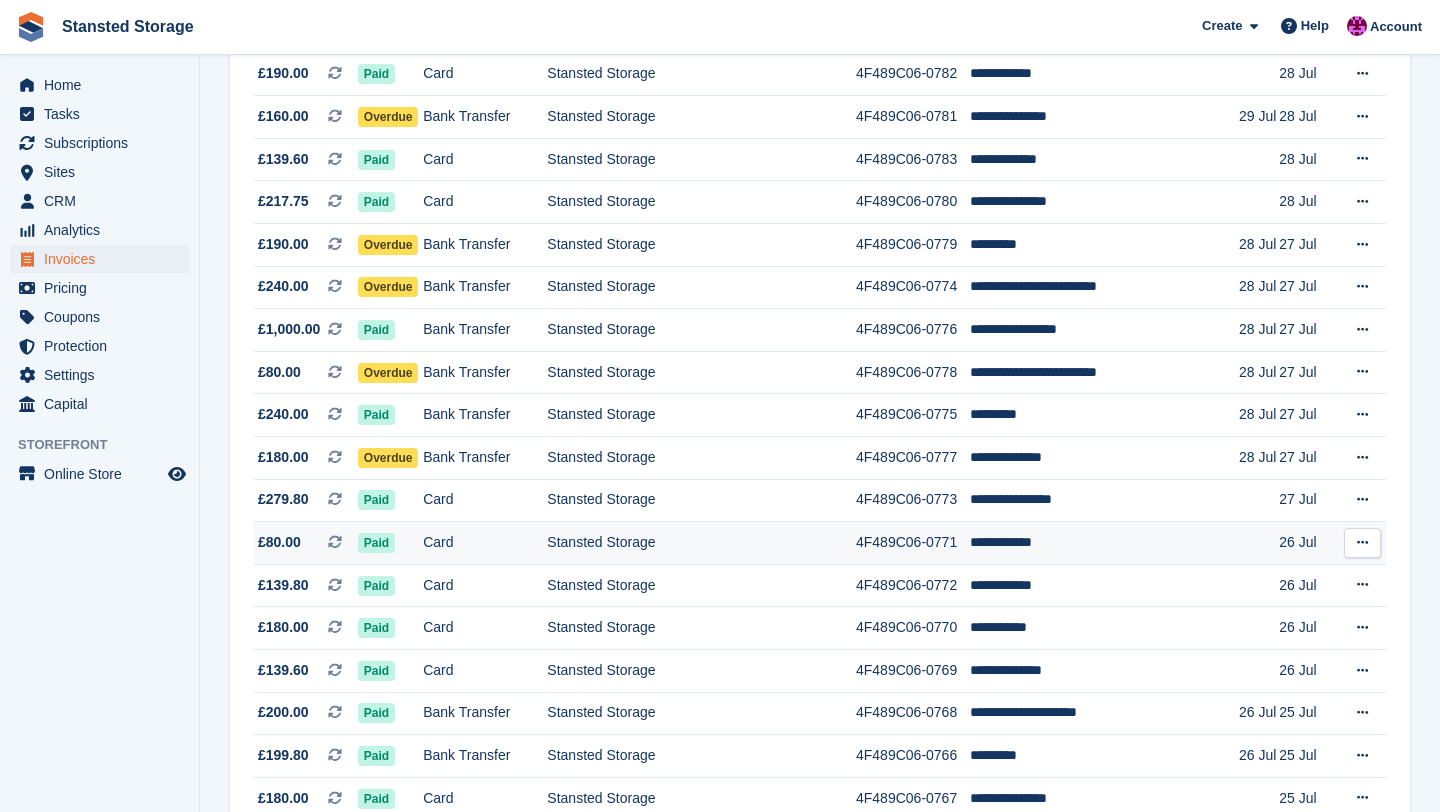 scroll, scrollTop: 1628, scrollLeft: 0, axis: vertical 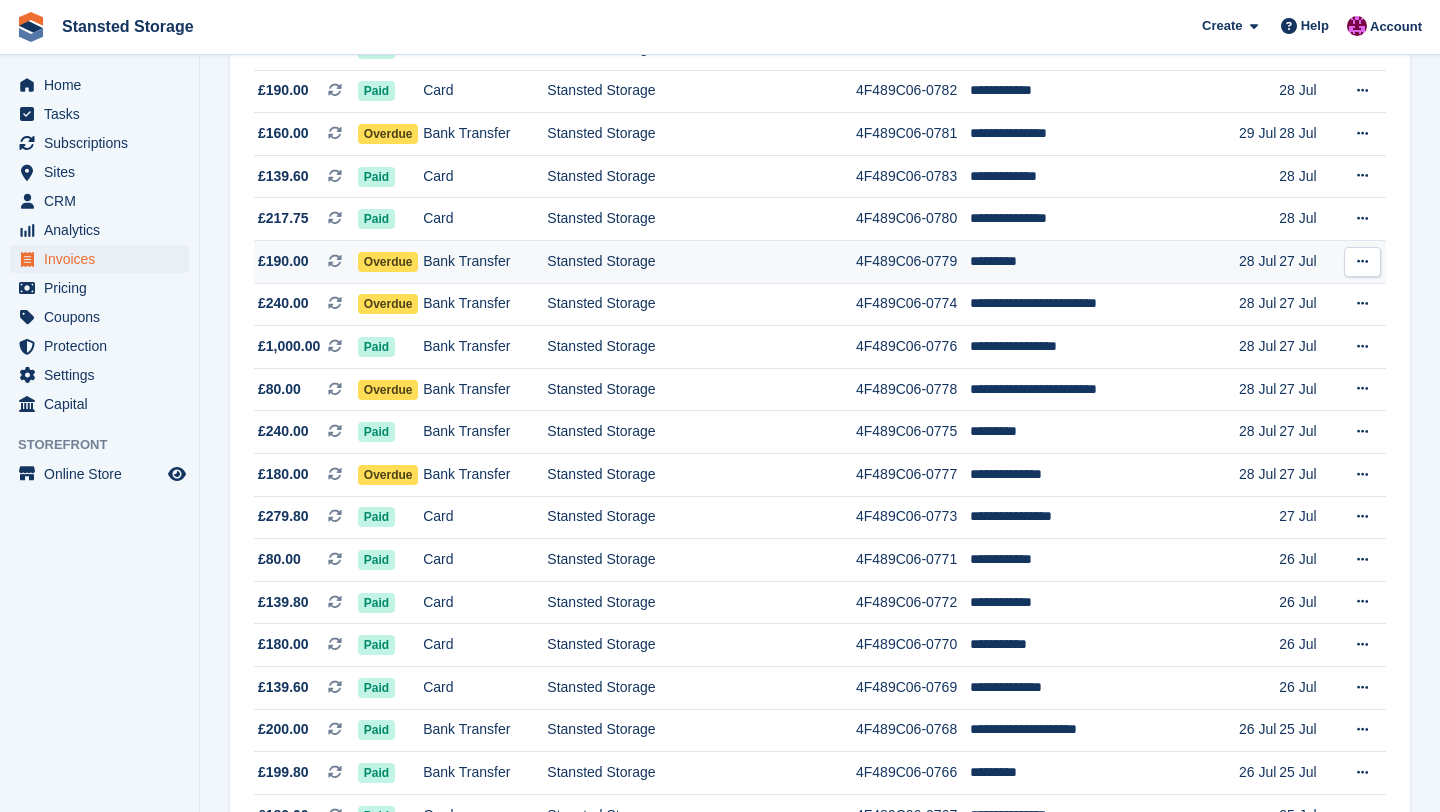 click on "Stansted Storage" at bounding box center (701, 262) 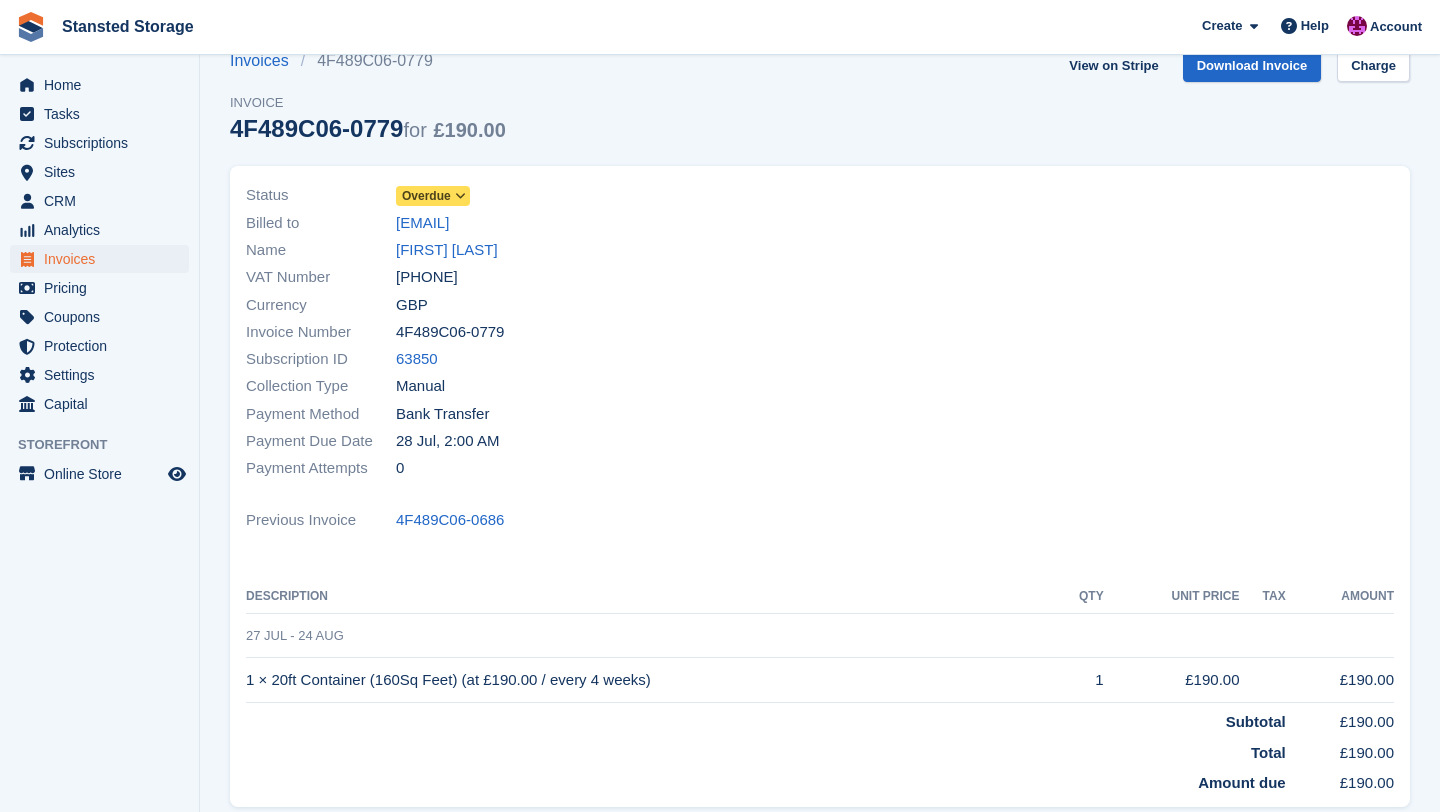 scroll, scrollTop: 34, scrollLeft: 0, axis: vertical 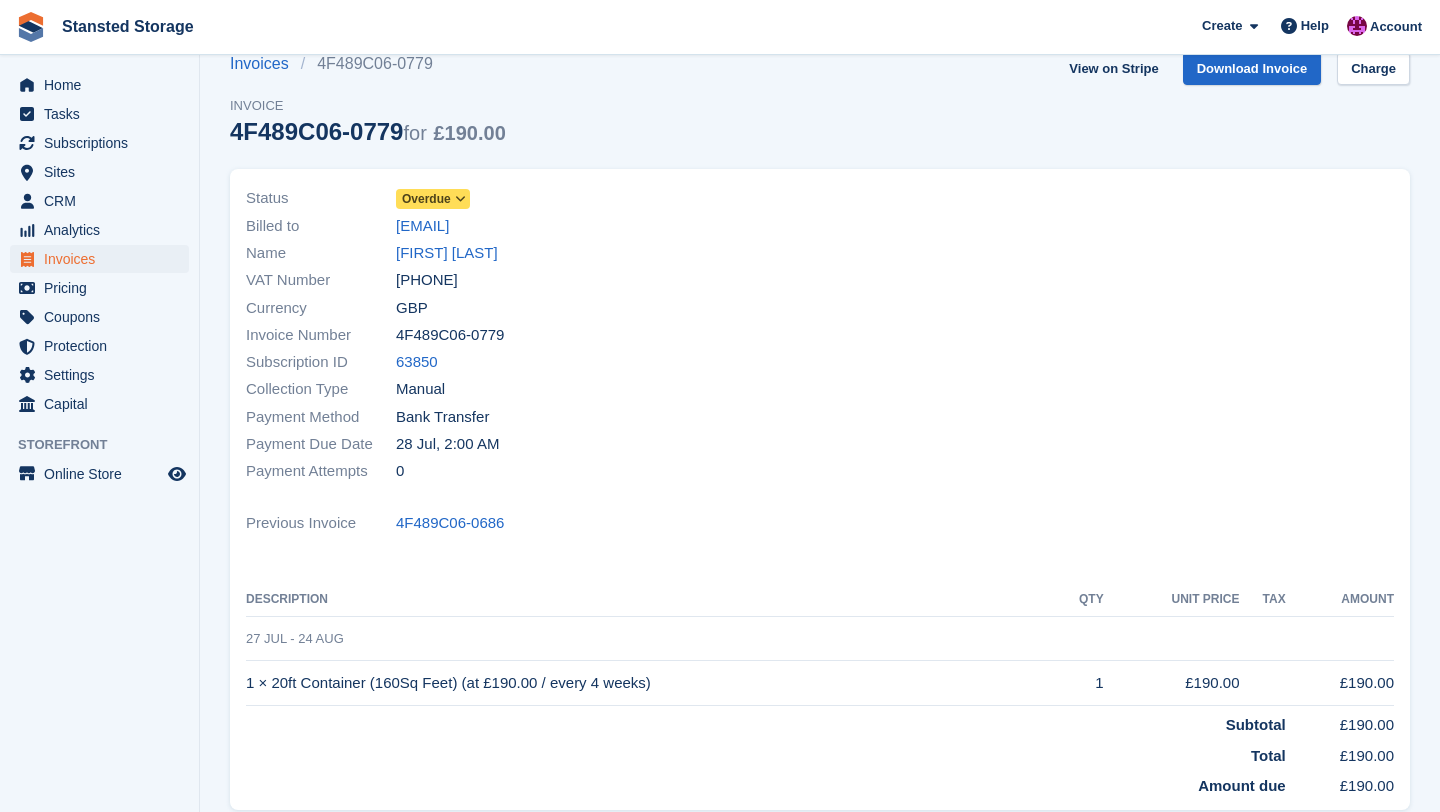 click at bounding box center (461, 199) 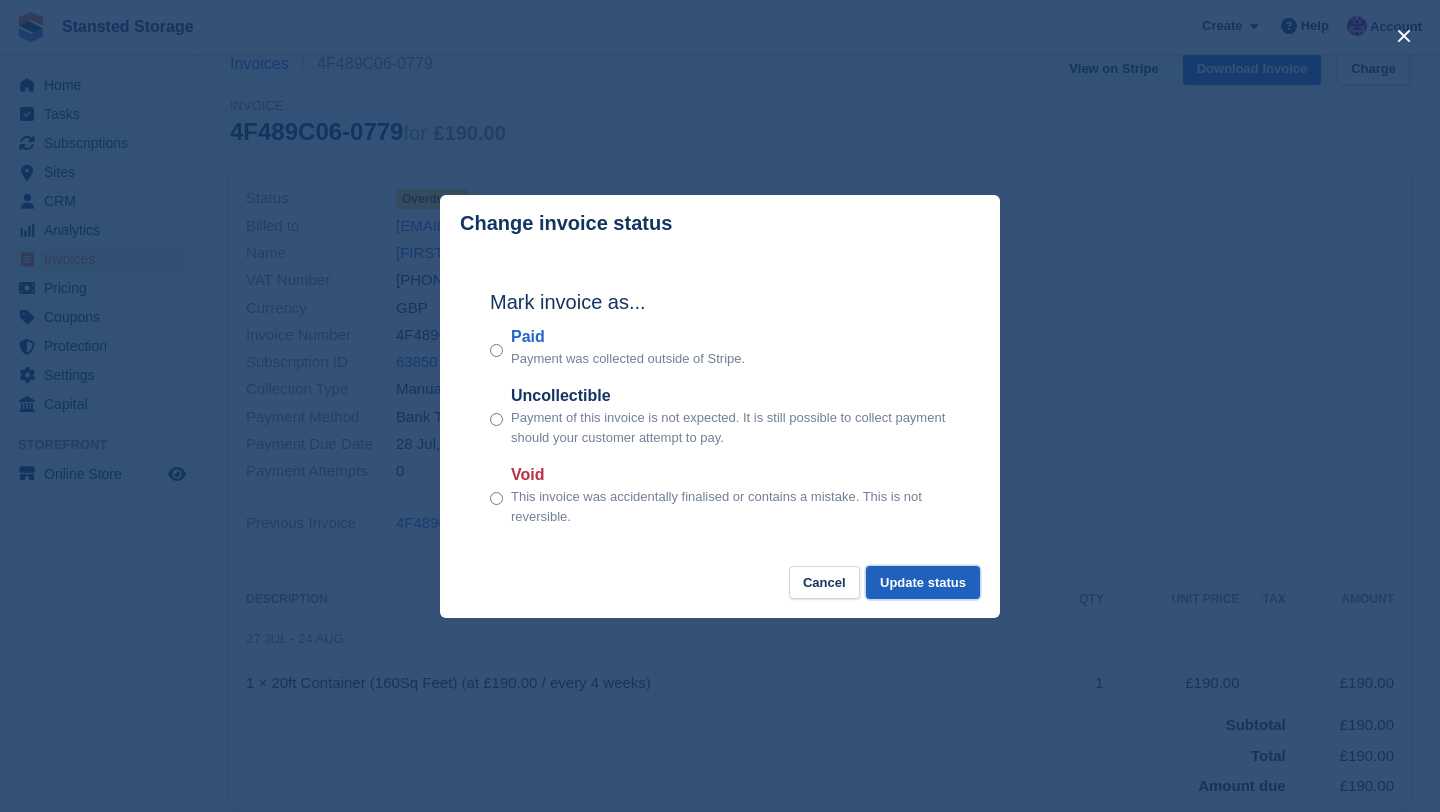 click on "Update status" at bounding box center (923, 582) 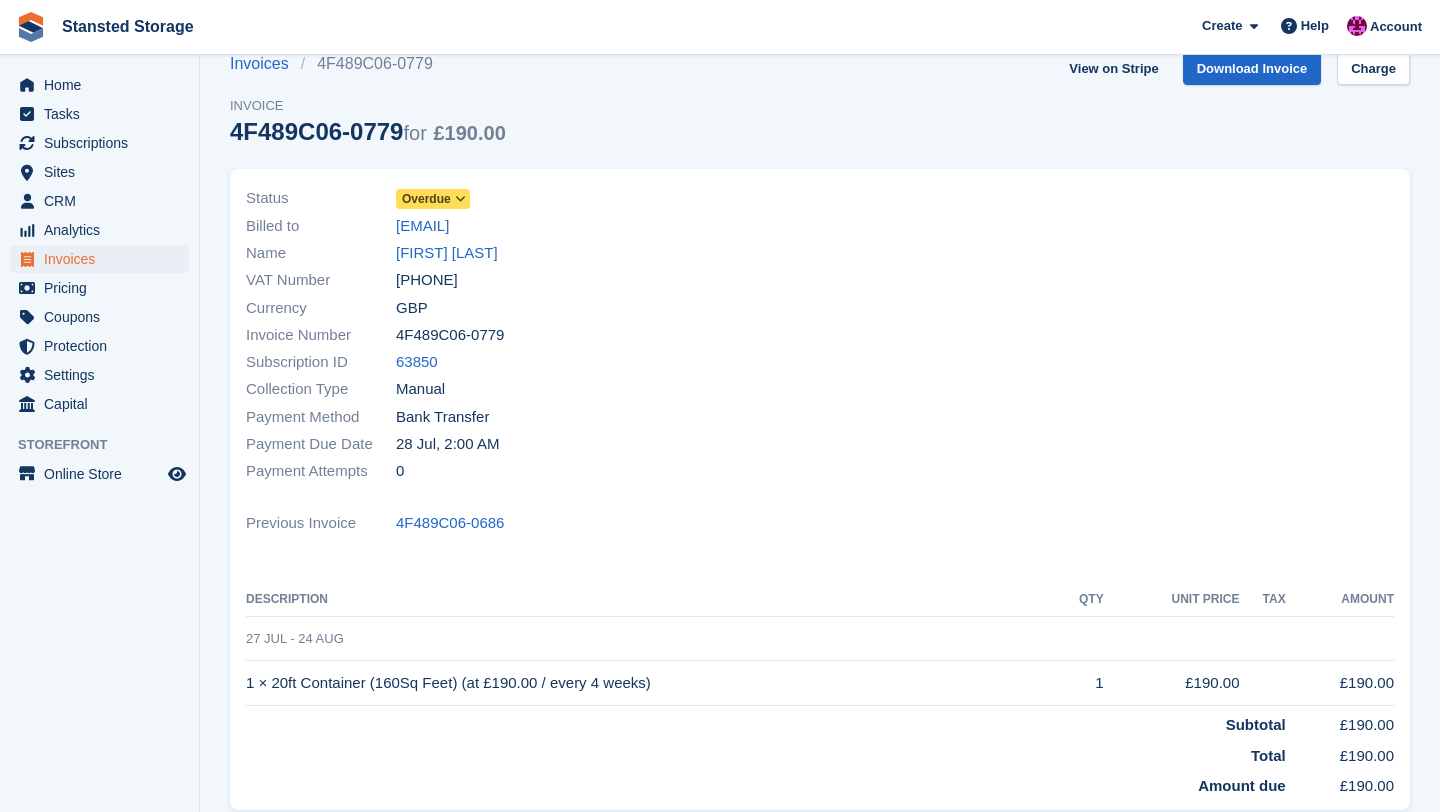 scroll, scrollTop: 0, scrollLeft: 0, axis: both 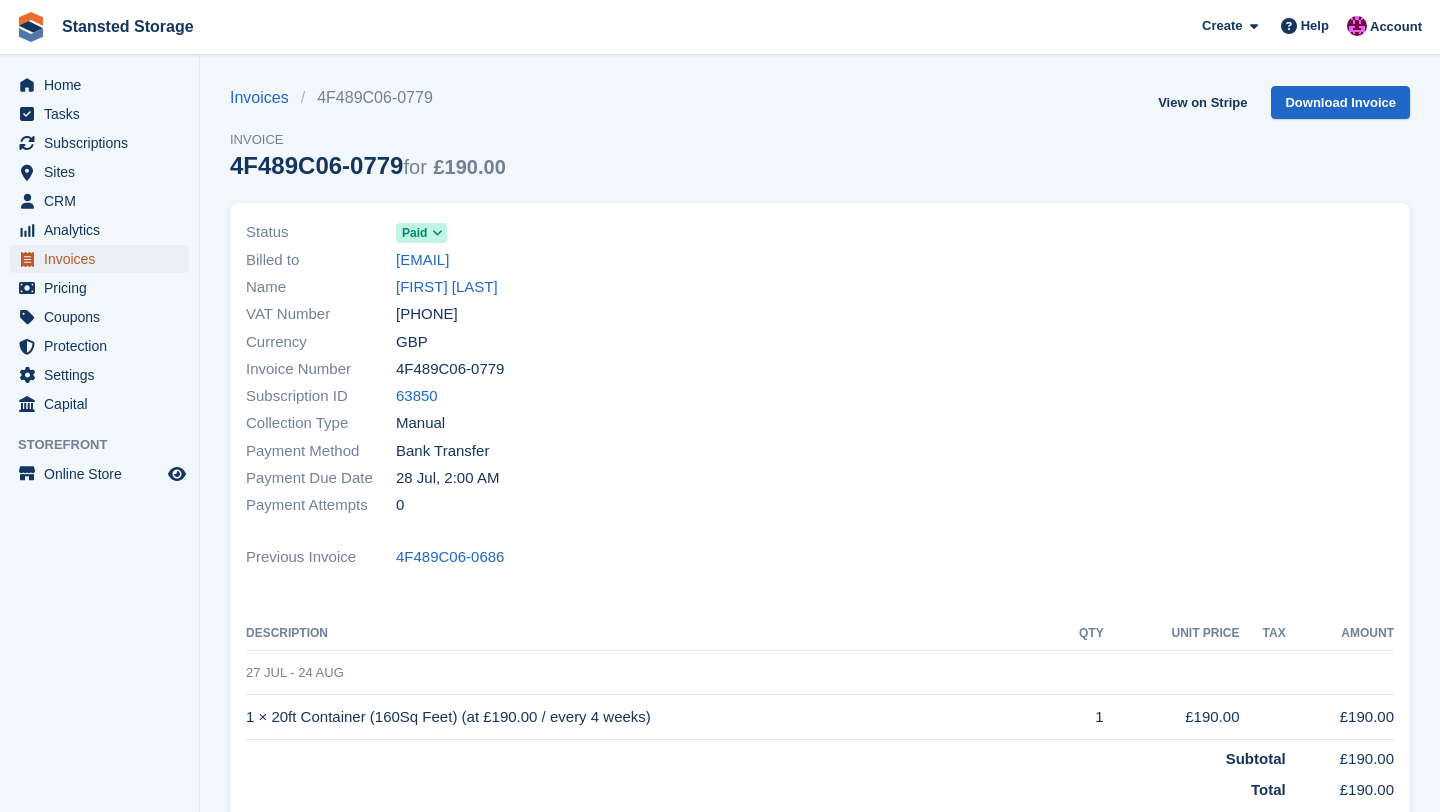 click on "Invoices" at bounding box center [104, 259] 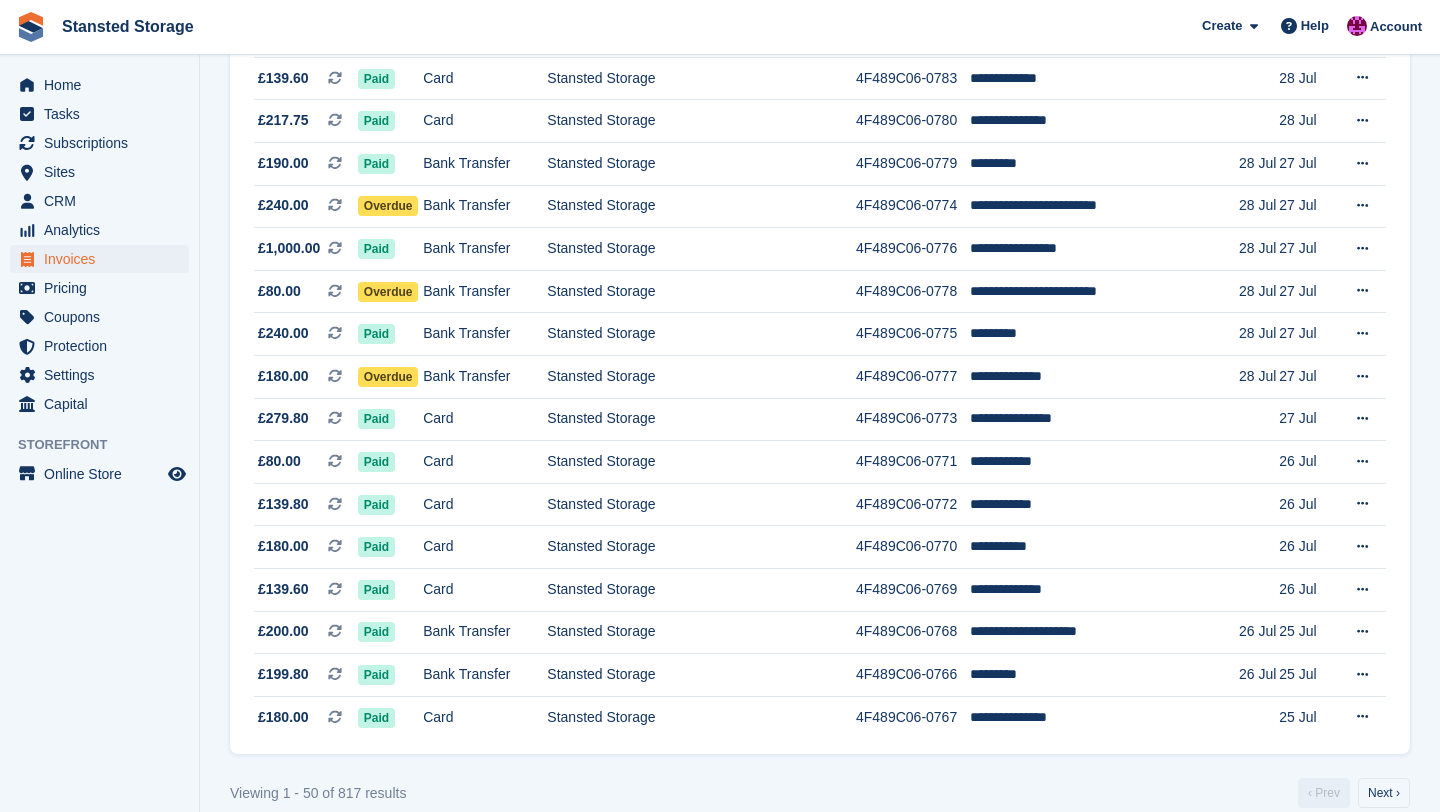 scroll, scrollTop: 1752, scrollLeft: 0, axis: vertical 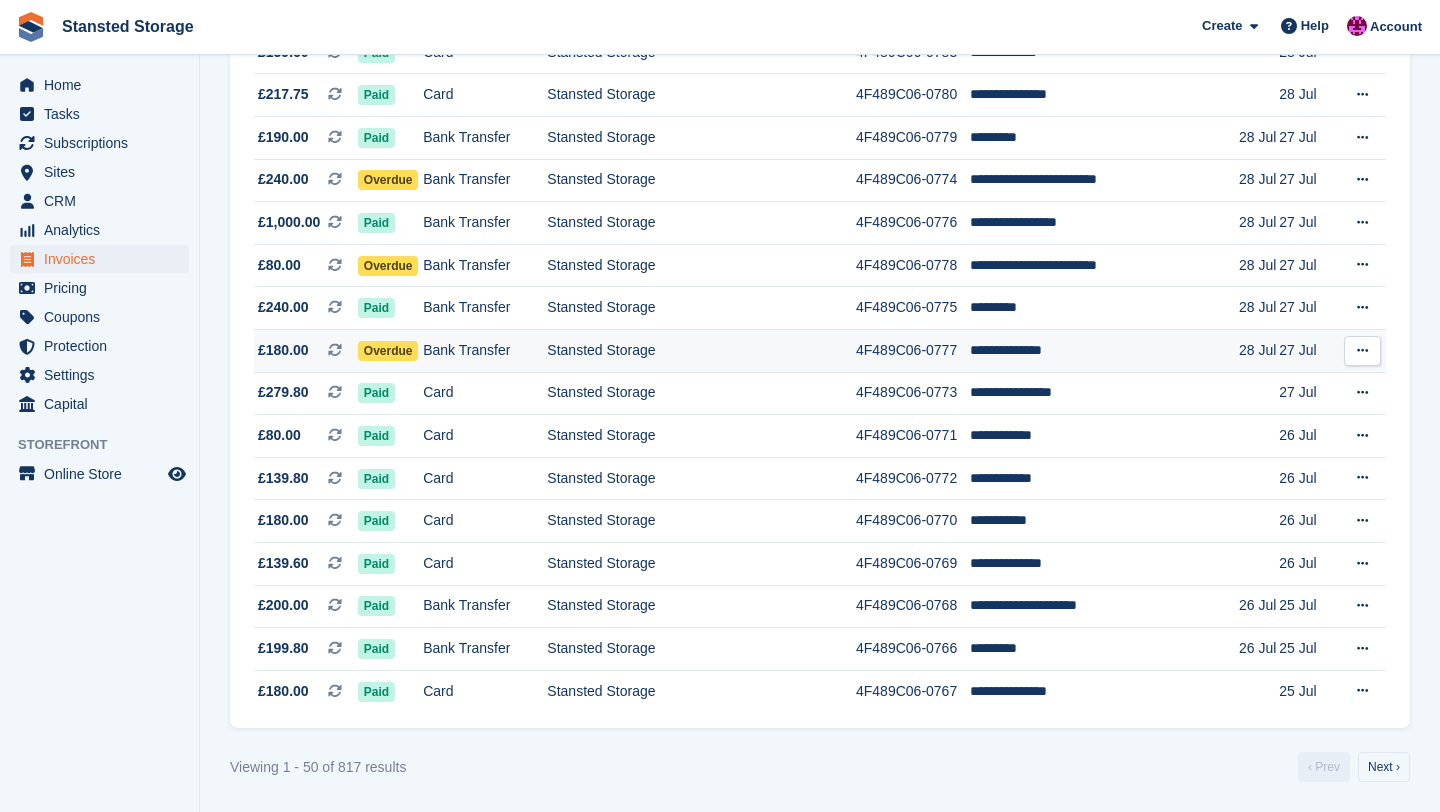 click on "Stansted Storage" at bounding box center (701, 351) 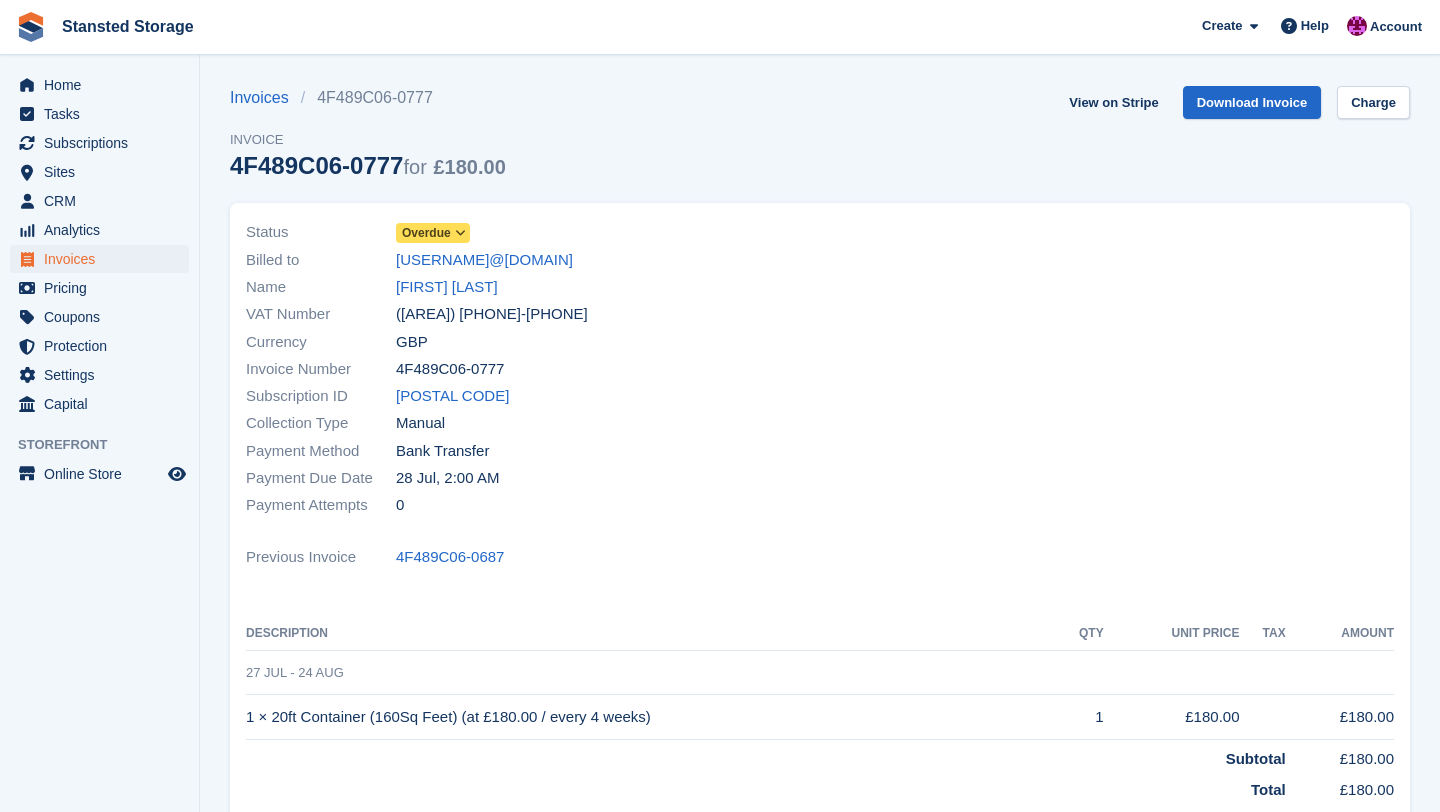 scroll, scrollTop: 0, scrollLeft: 0, axis: both 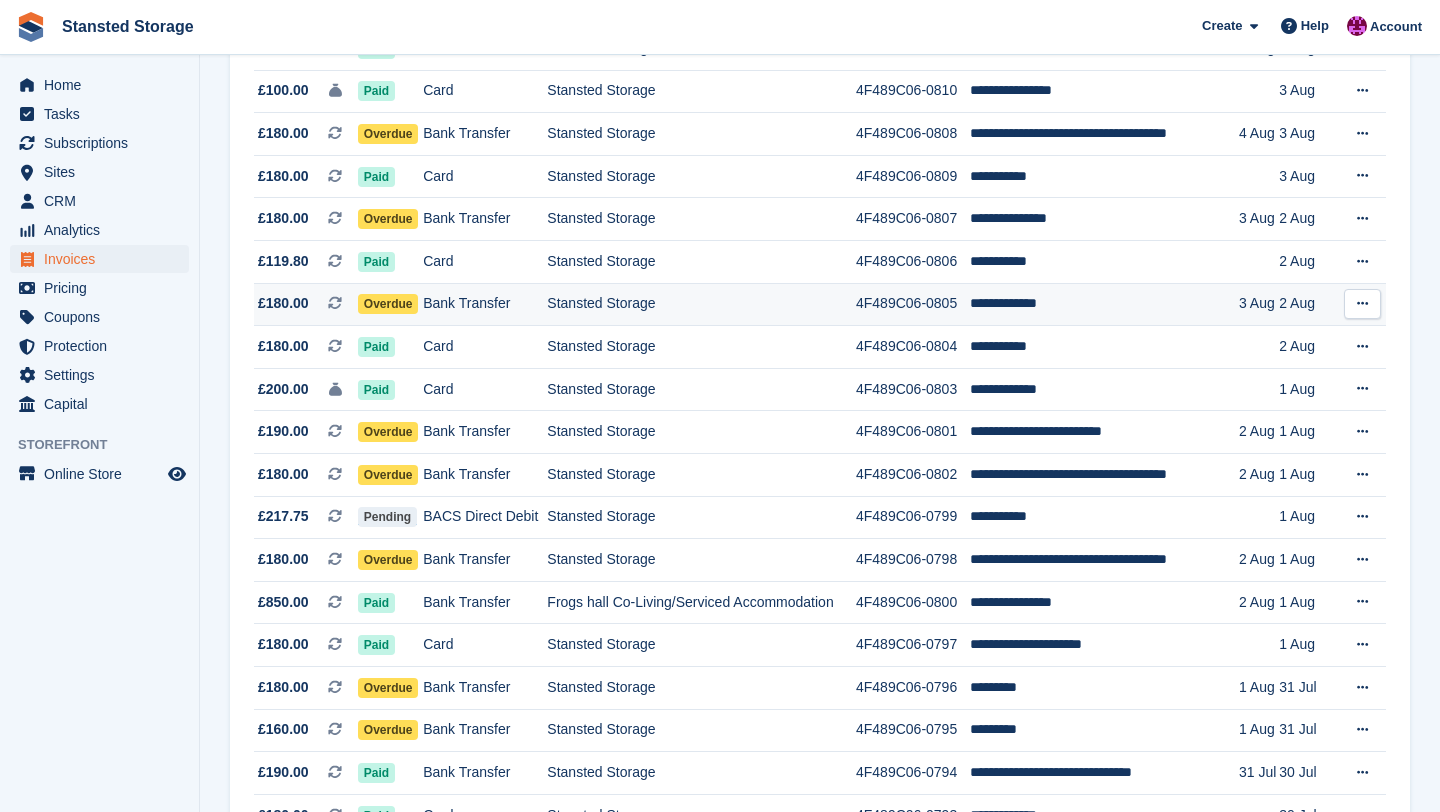 click on "Bank Transfer" at bounding box center (485, 304) 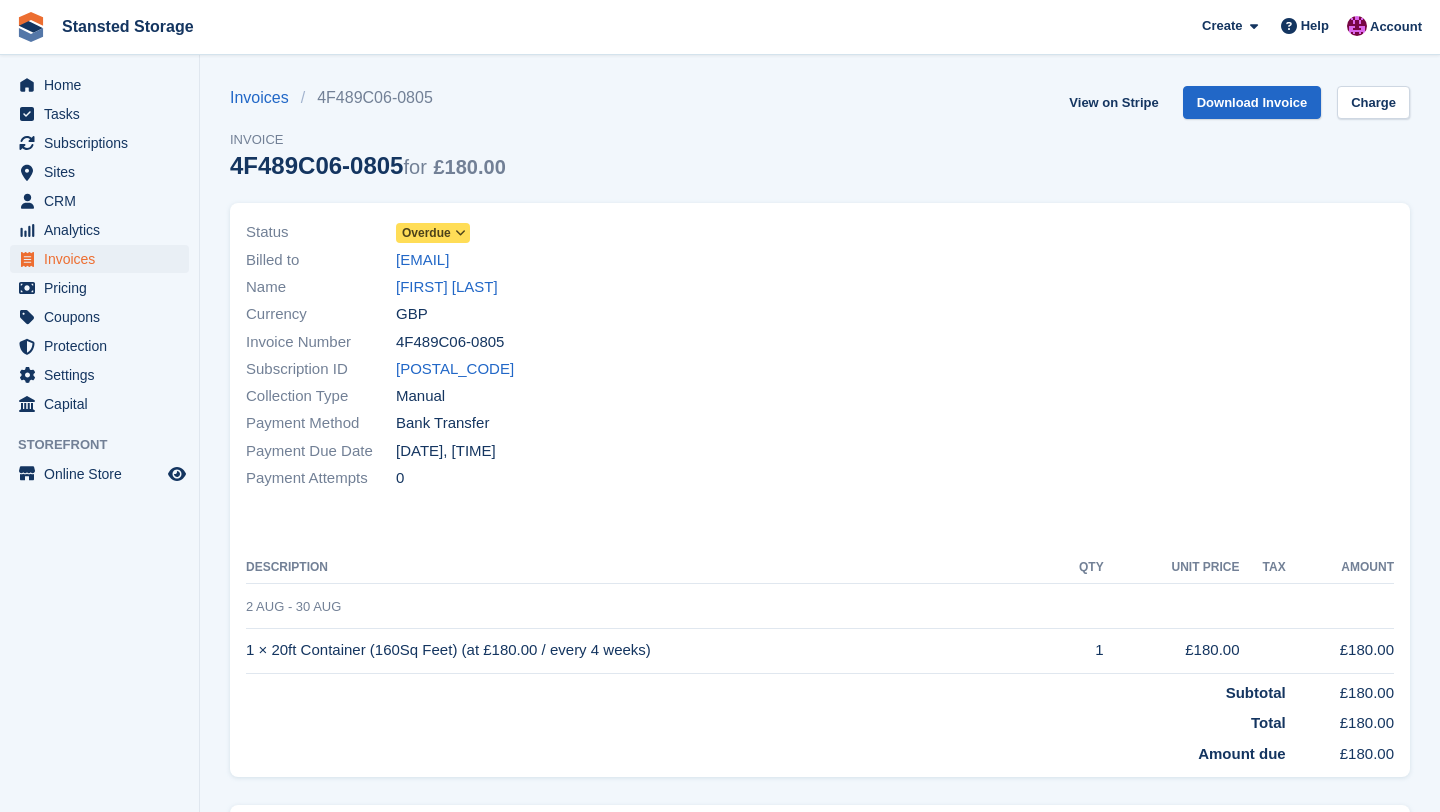 scroll, scrollTop: 0, scrollLeft: 0, axis: both 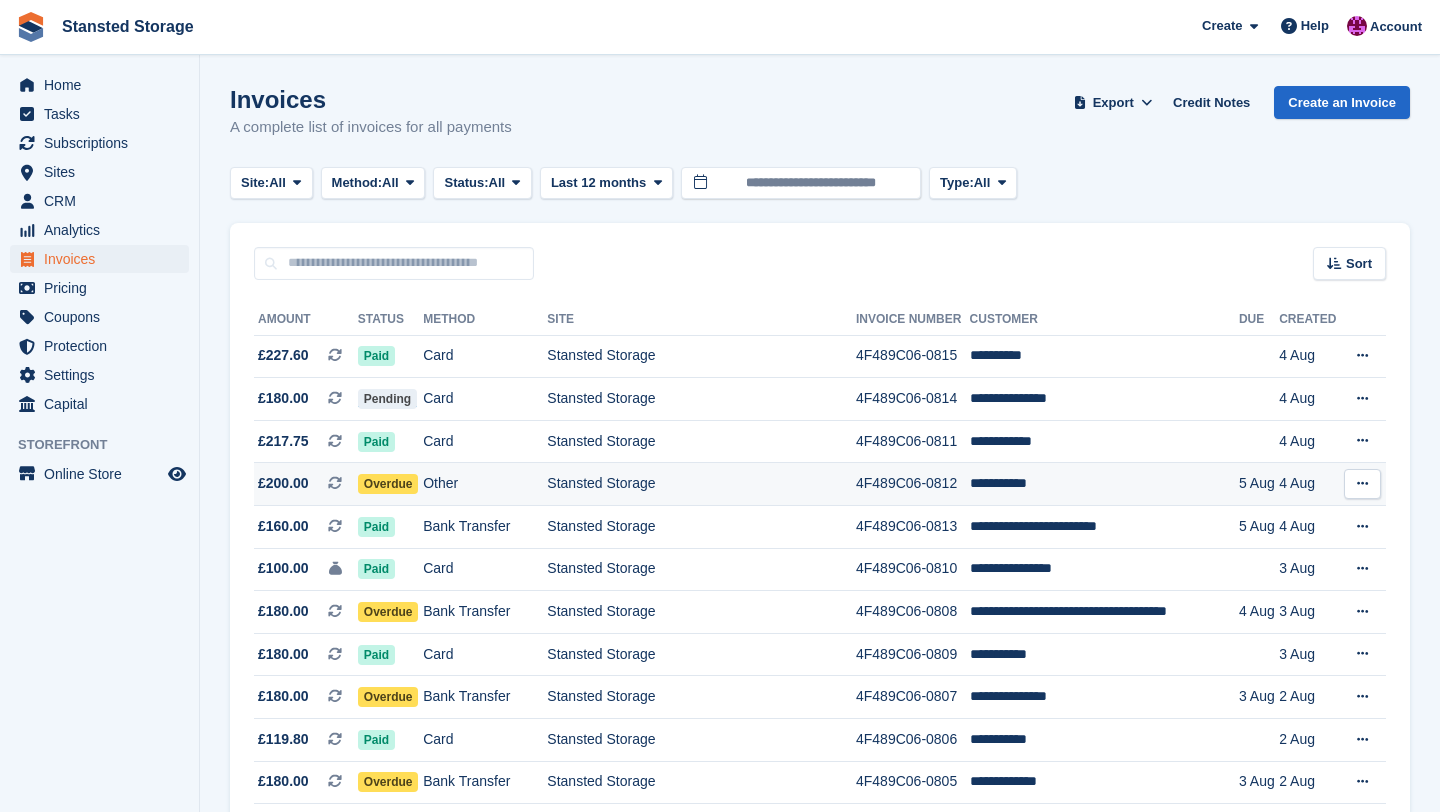 click on "Other" at bounding box center [485, 484] 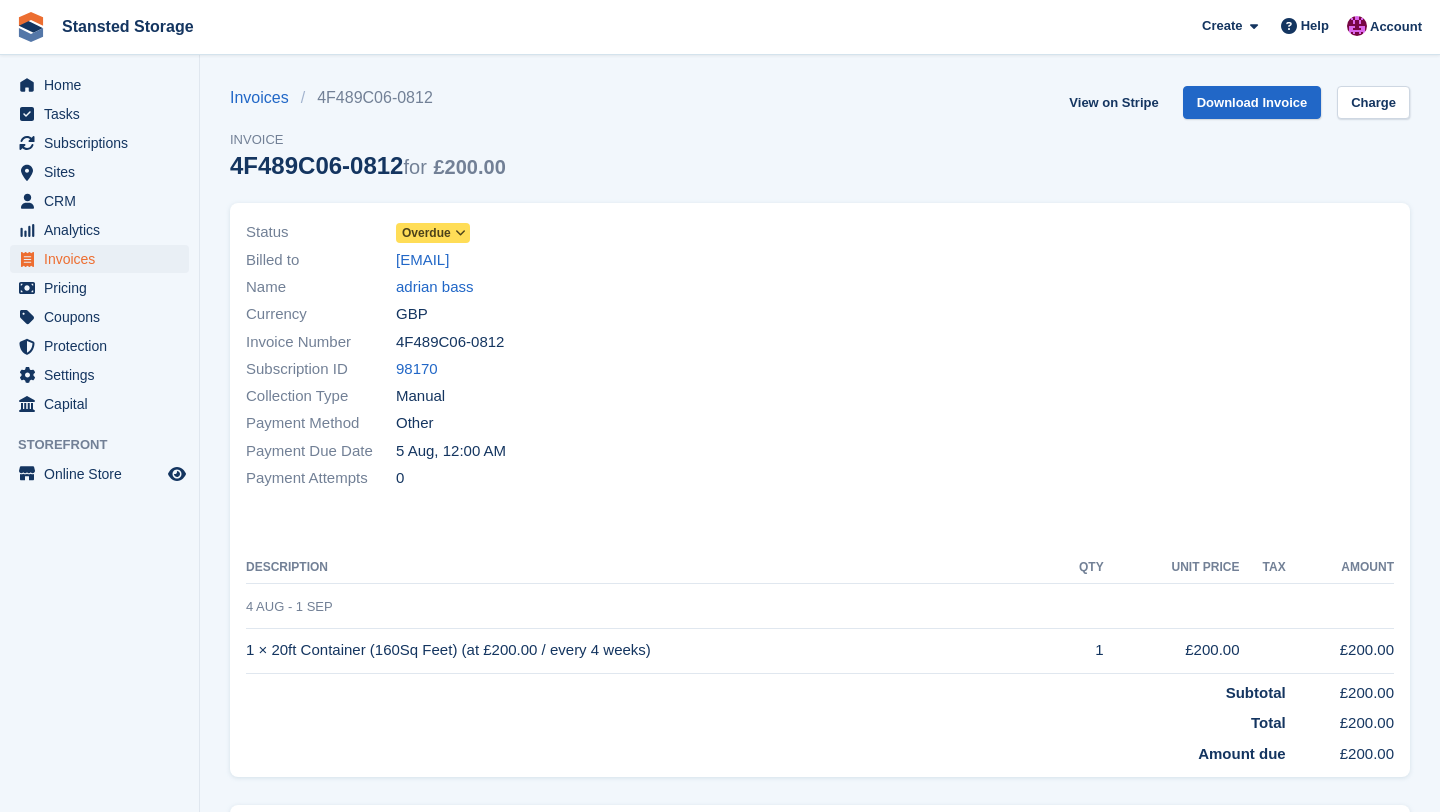 scroll, scrollTop: 0, scrollLeft: 0, axis: both 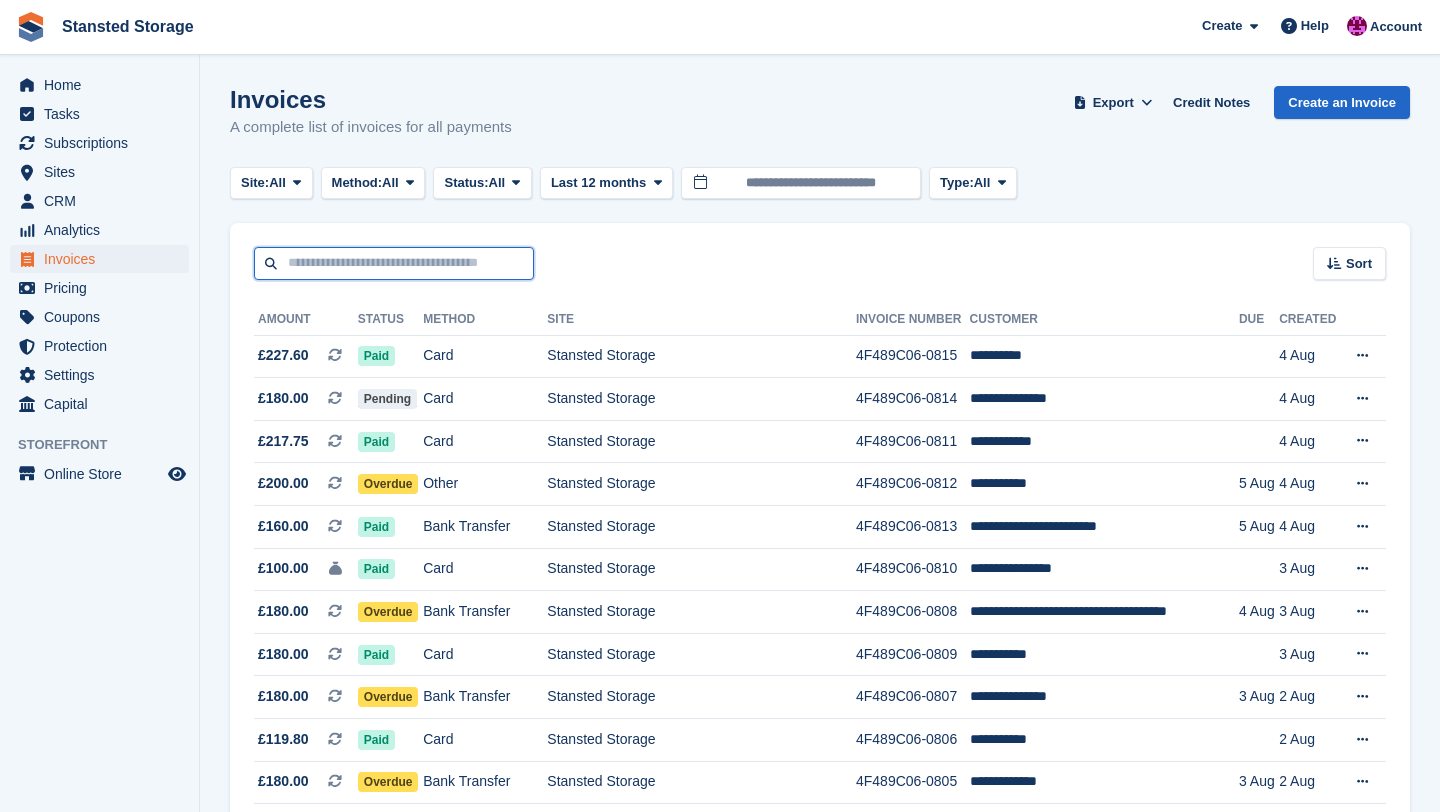 click at bounding box center [394, 263] 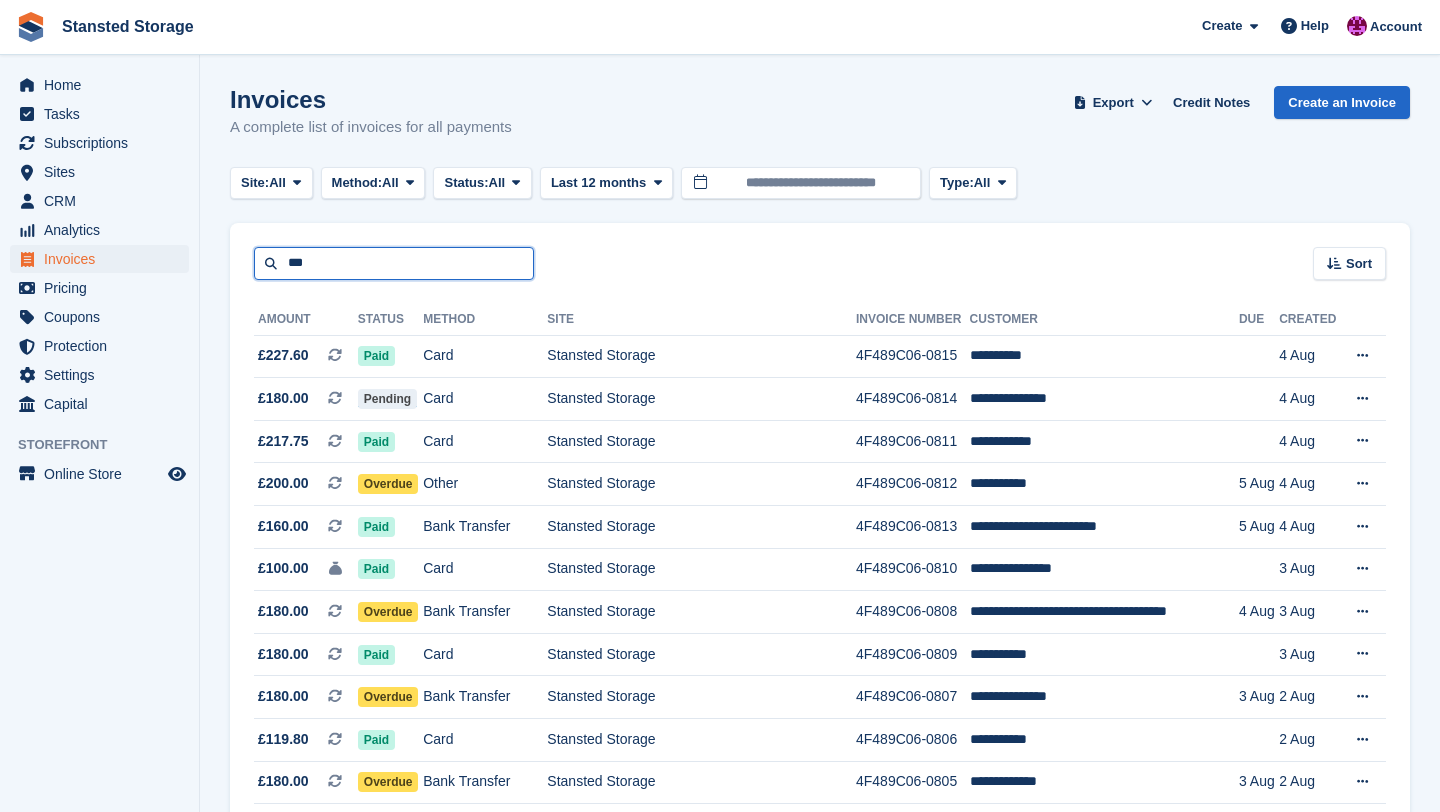 type on "***" 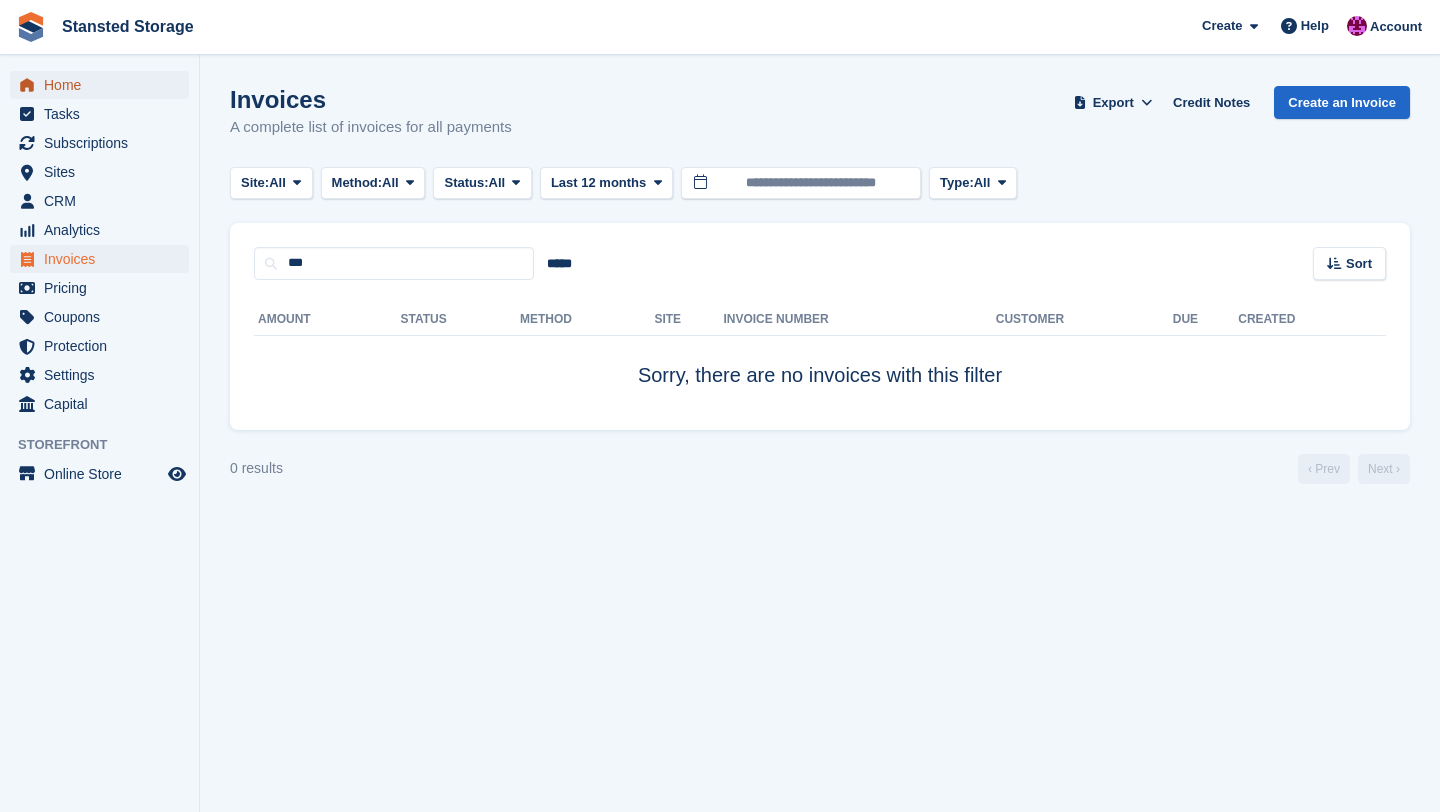 click on "Home" at bounding box center (104, 85) 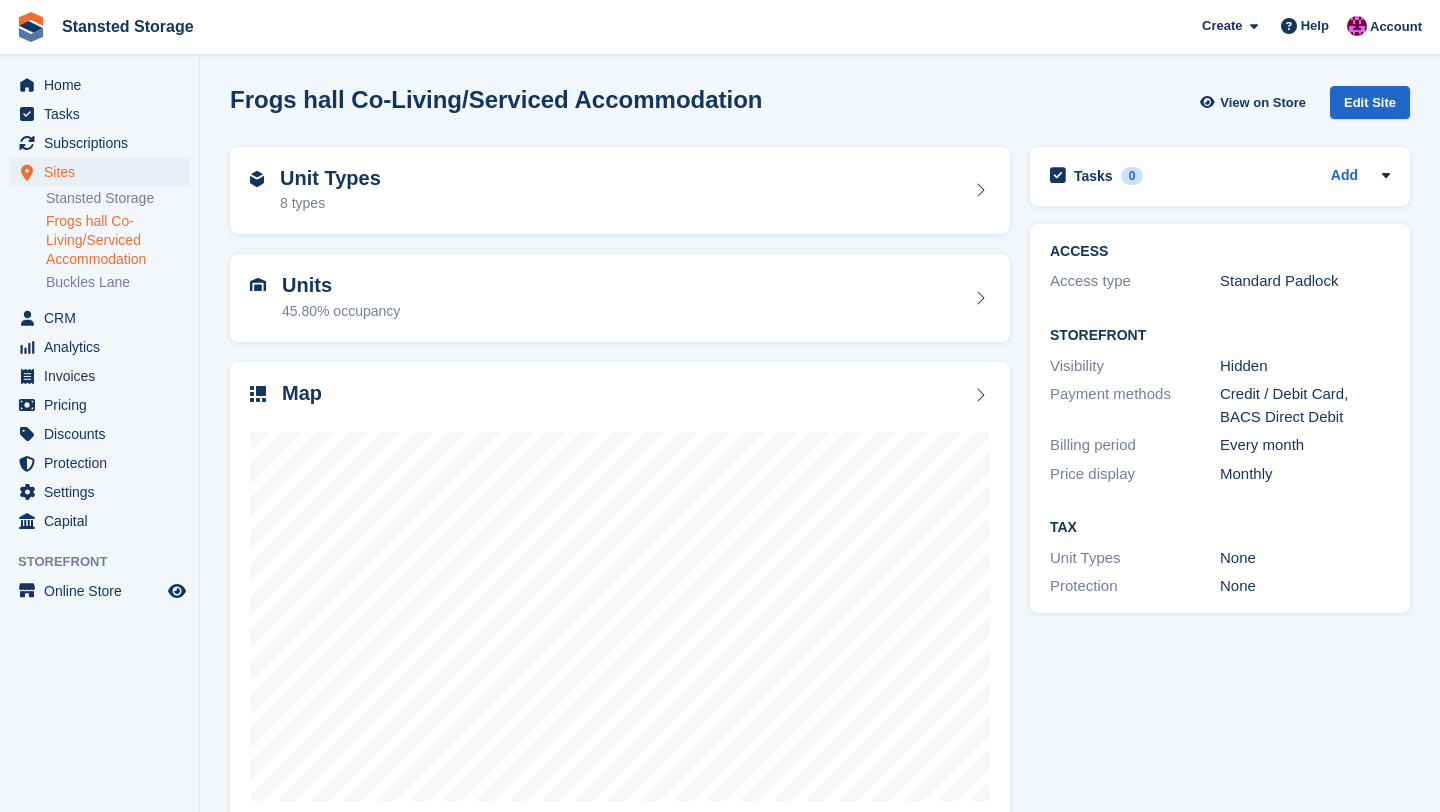 scroll, scrollTop: 0, scrollLeft: 0, axis: both 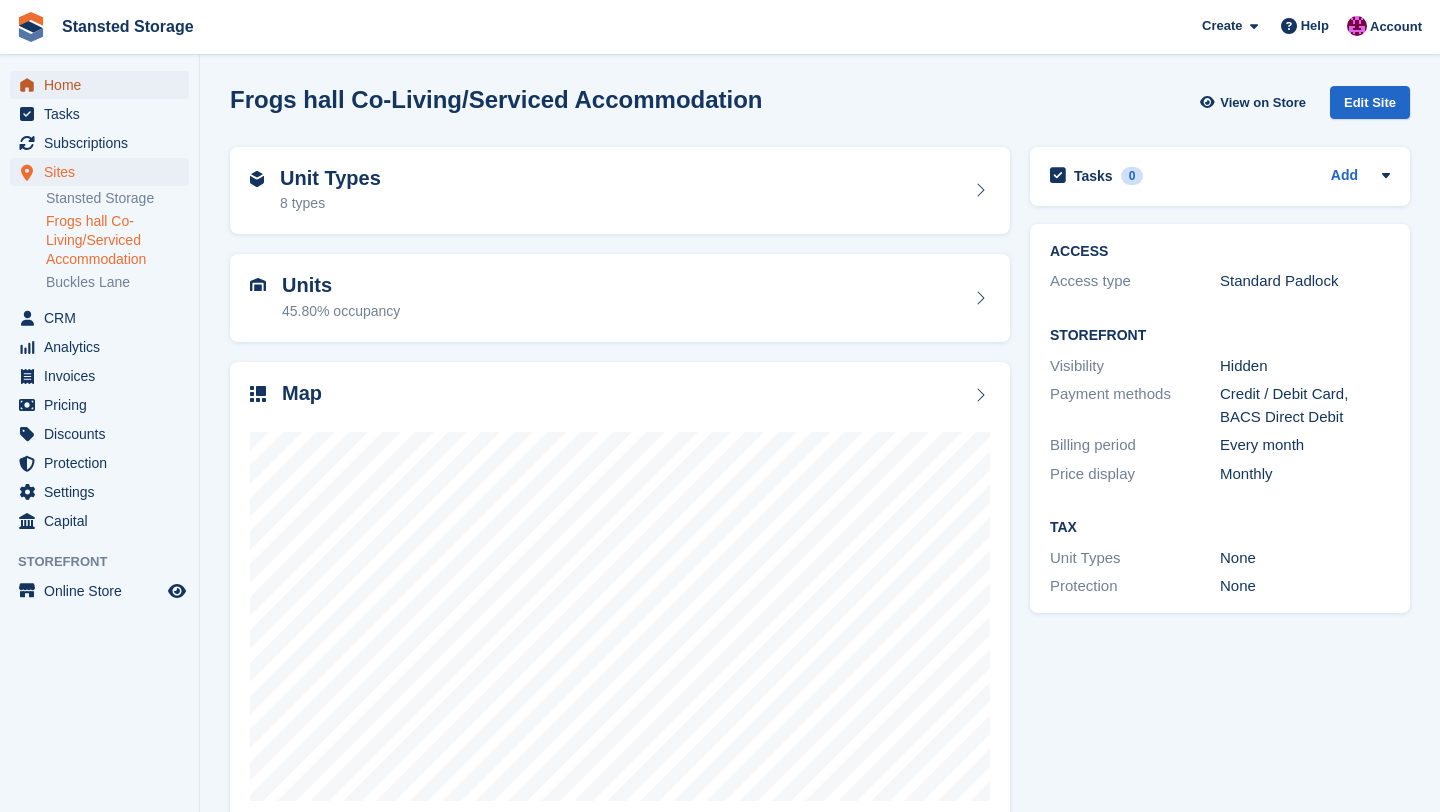 click on "Home" at bounding box center (104, 85) 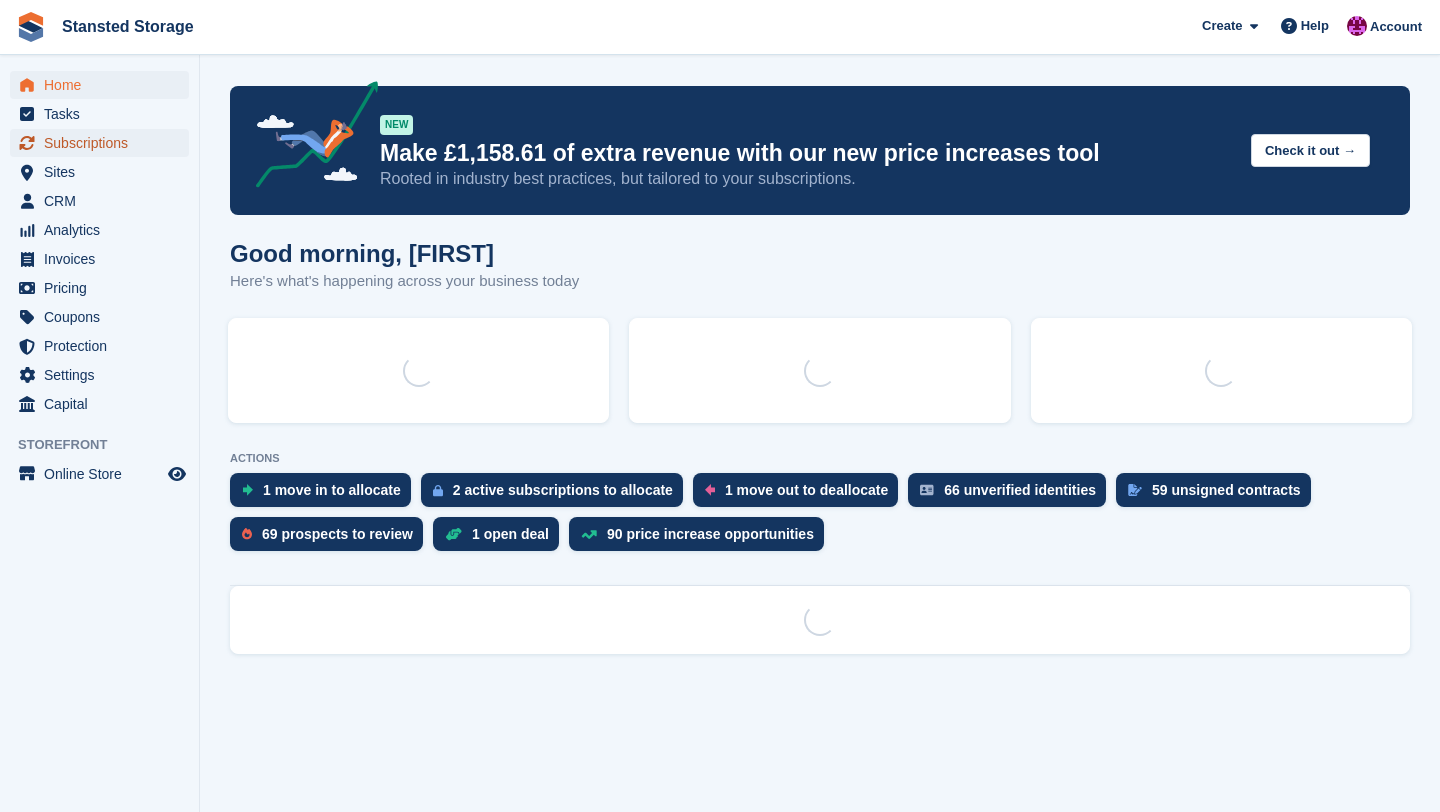 click on "Subscriptions" at bounding box center (104, 143) 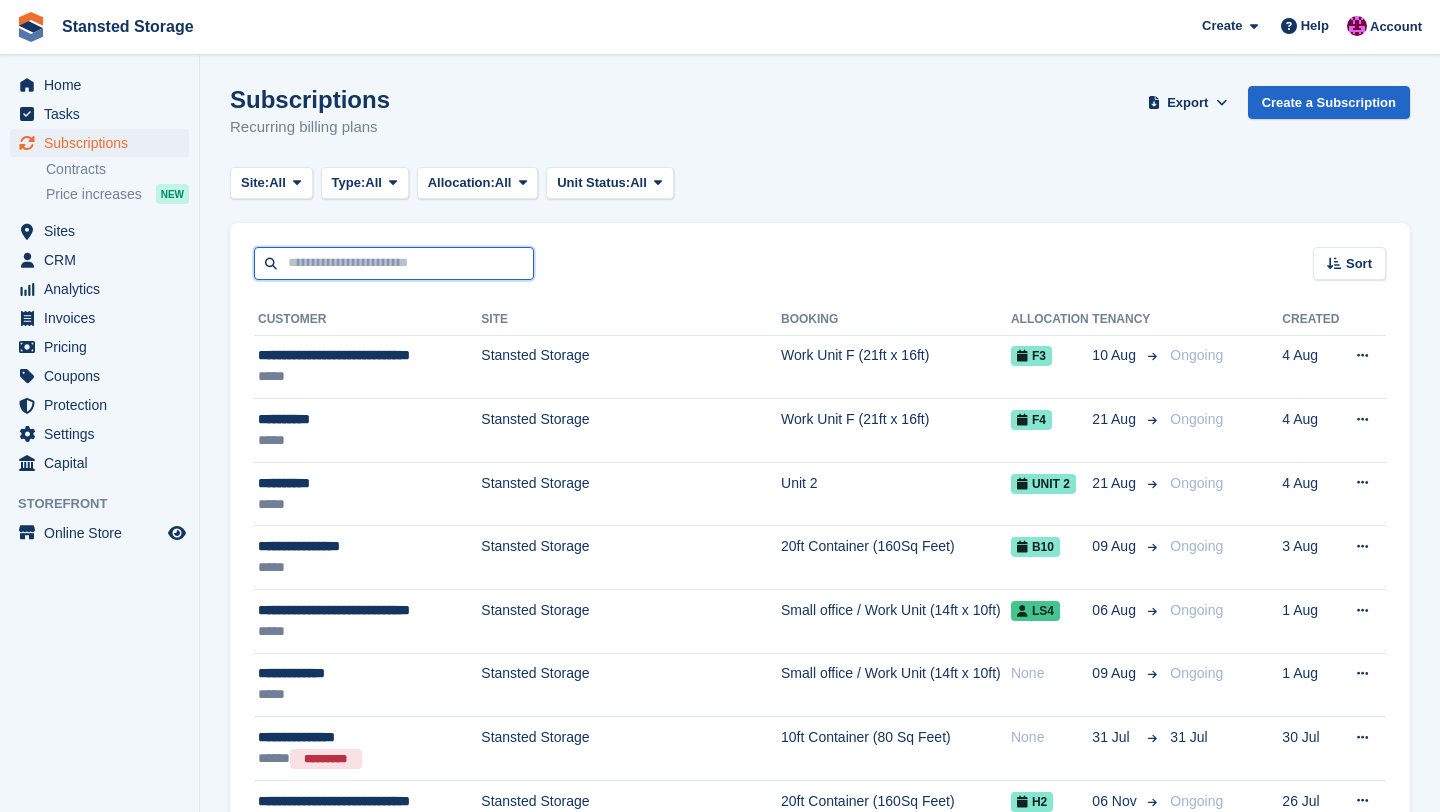 scroll, scrollTop: 0, scrollLeft: 0, axis: both 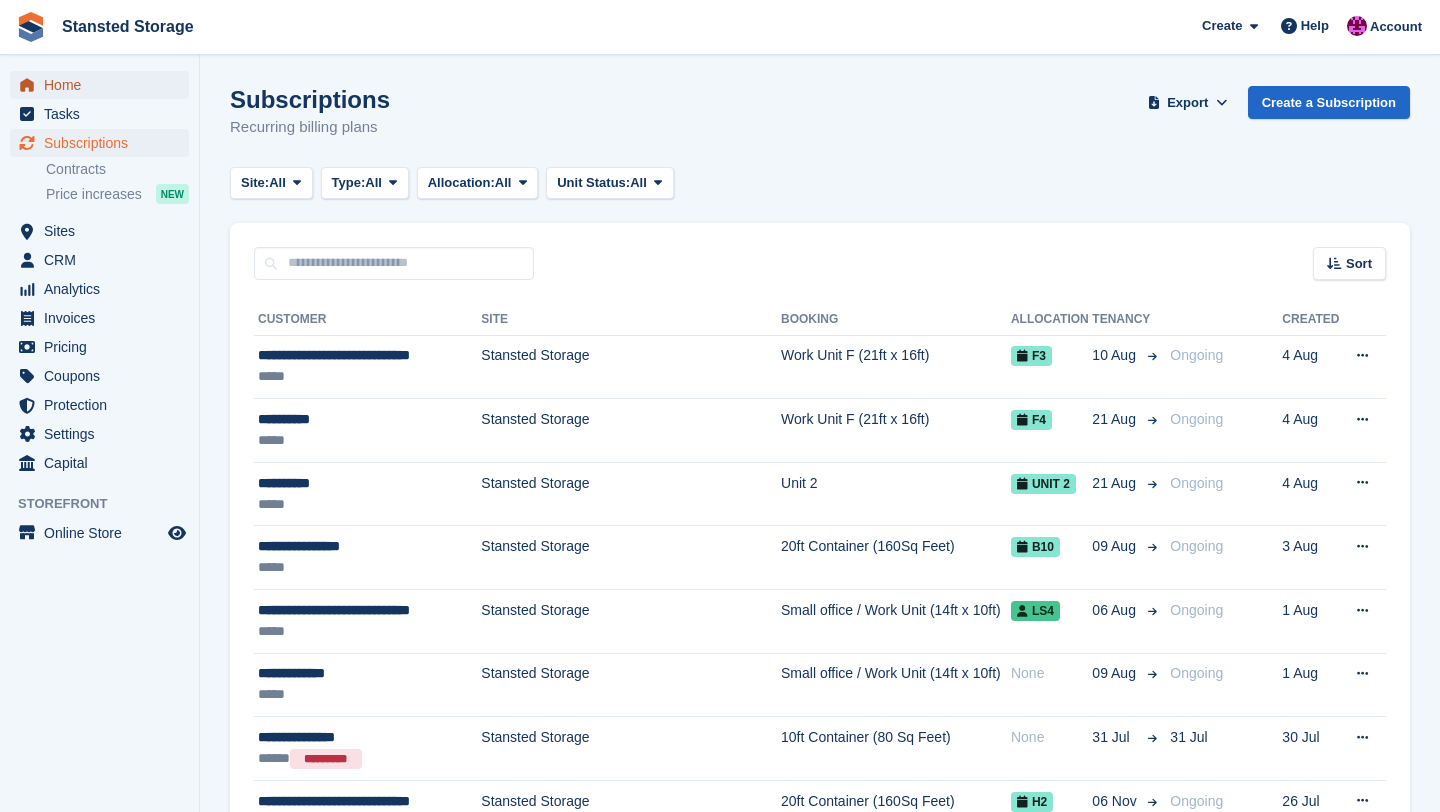 click on "Home" at bounding box center [104, 85] 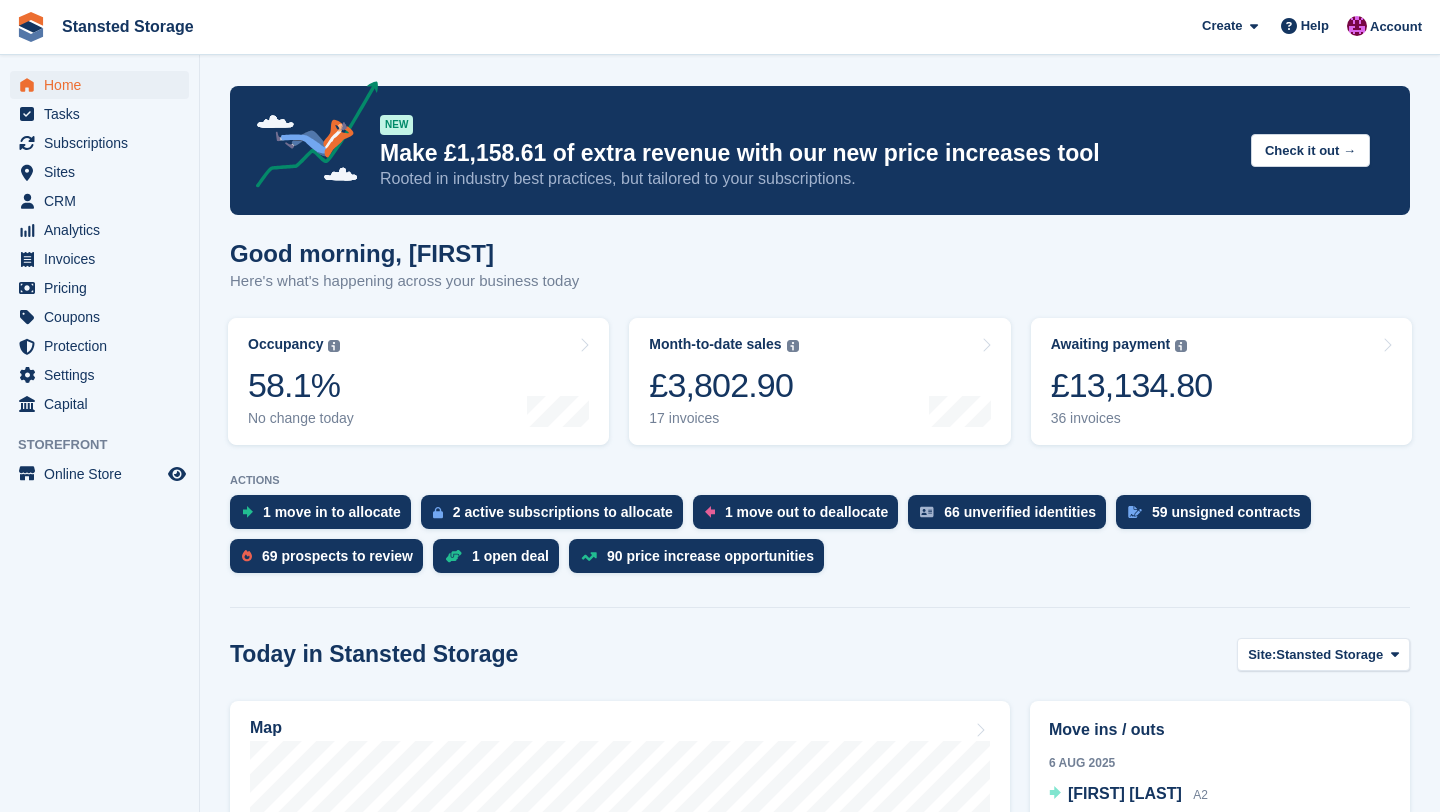 scroll, scrollTop: 389, scrollLeft: 0, axis: vertical 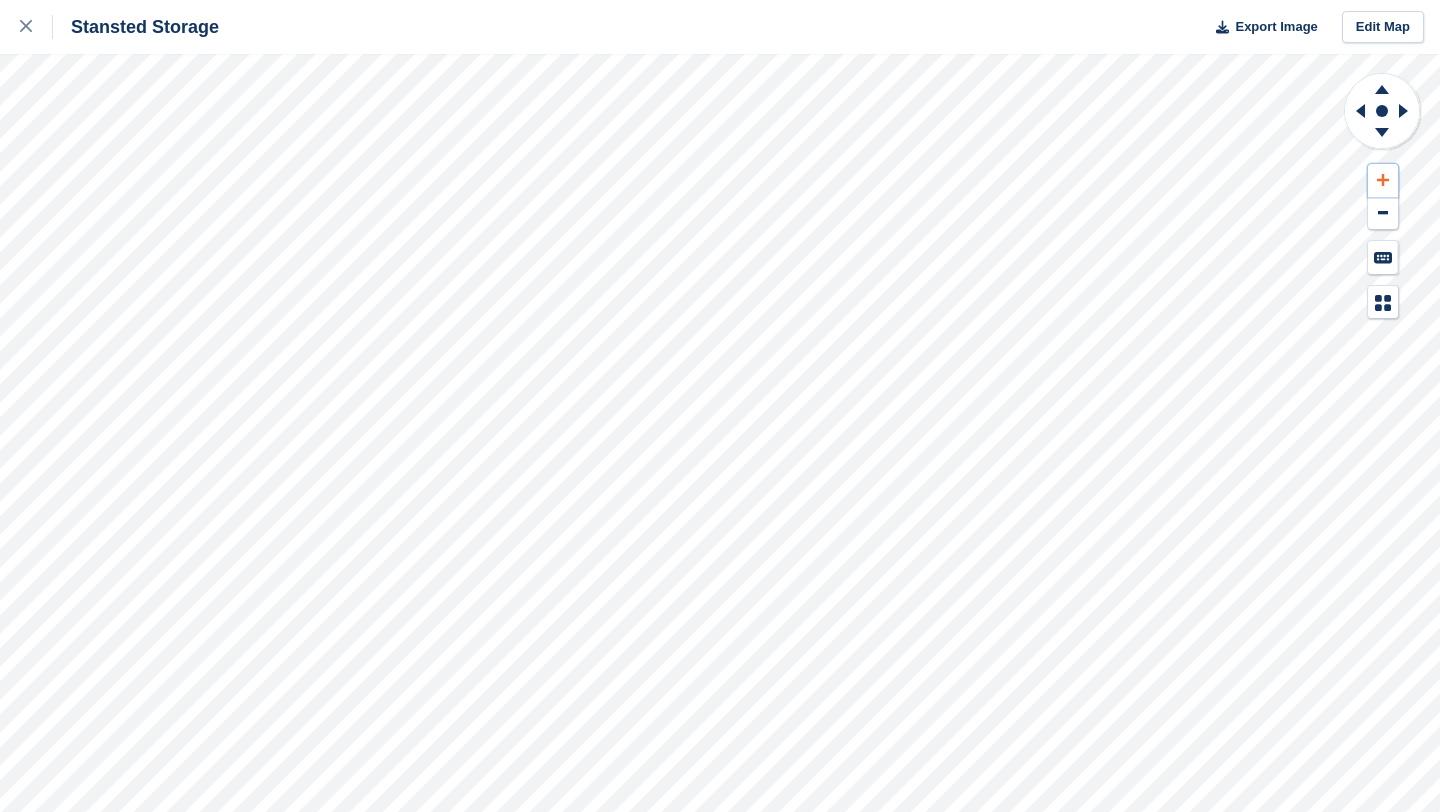 click at bounding box center [1383, 180] 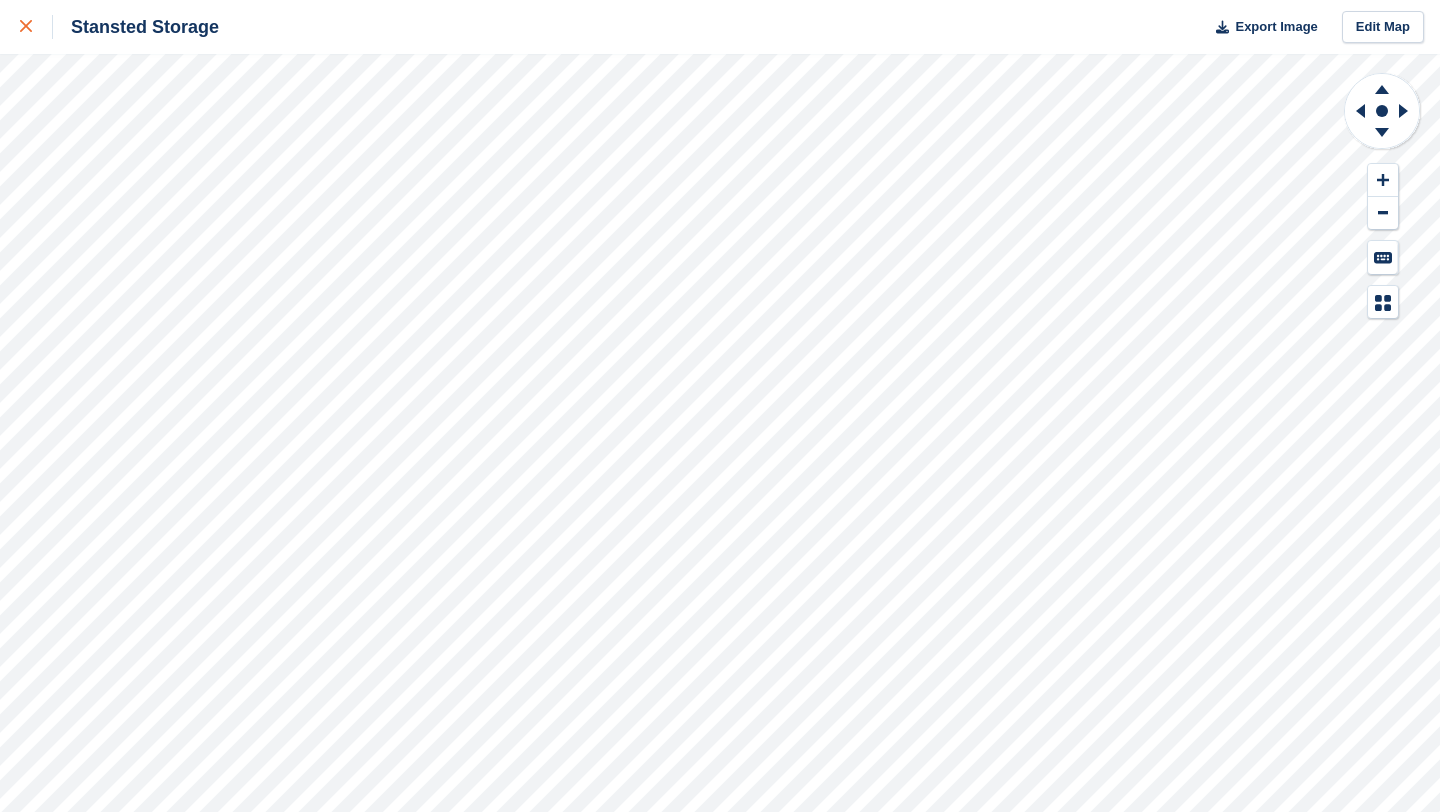 click 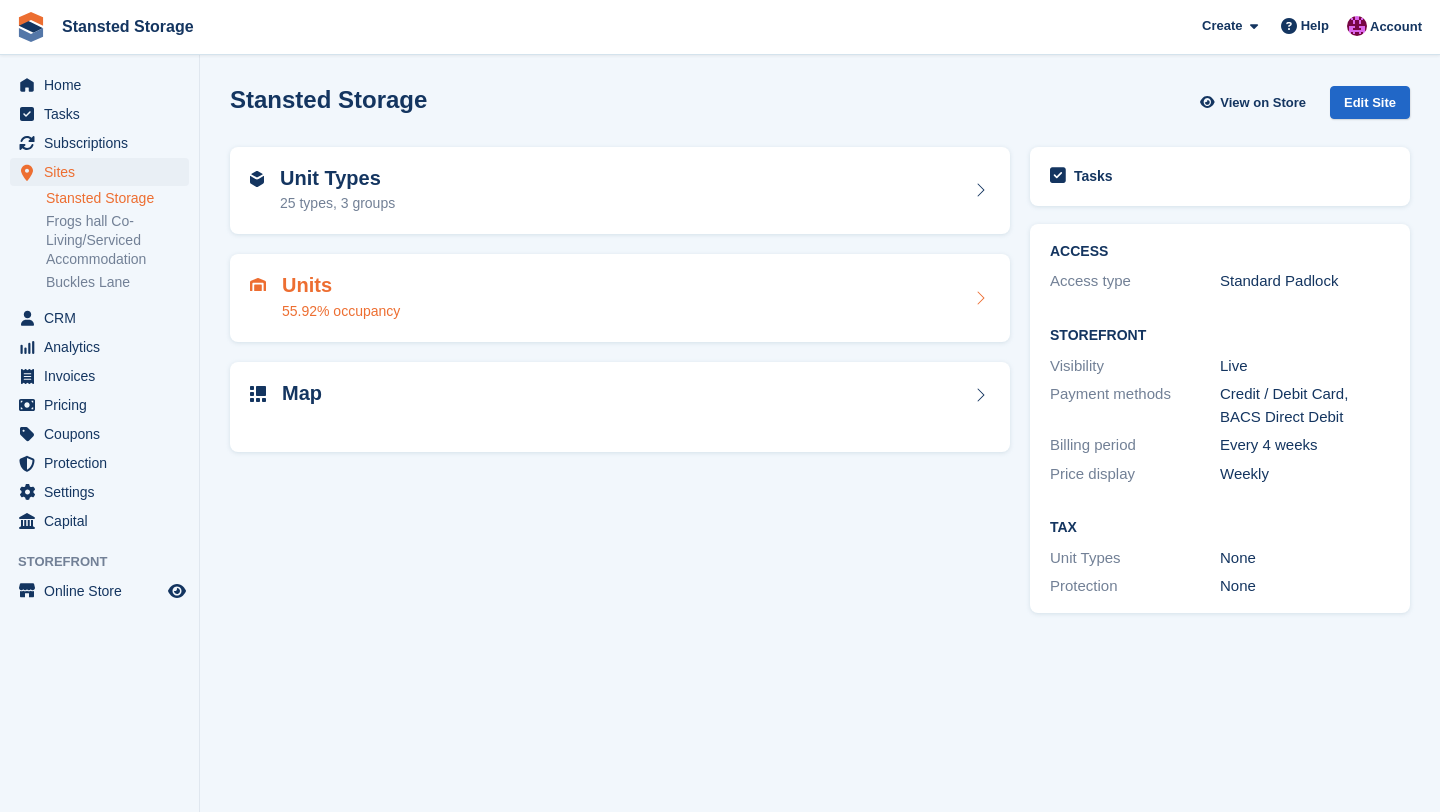 scroll, scrollTop: 0, scrollLeft: 0, axis: both 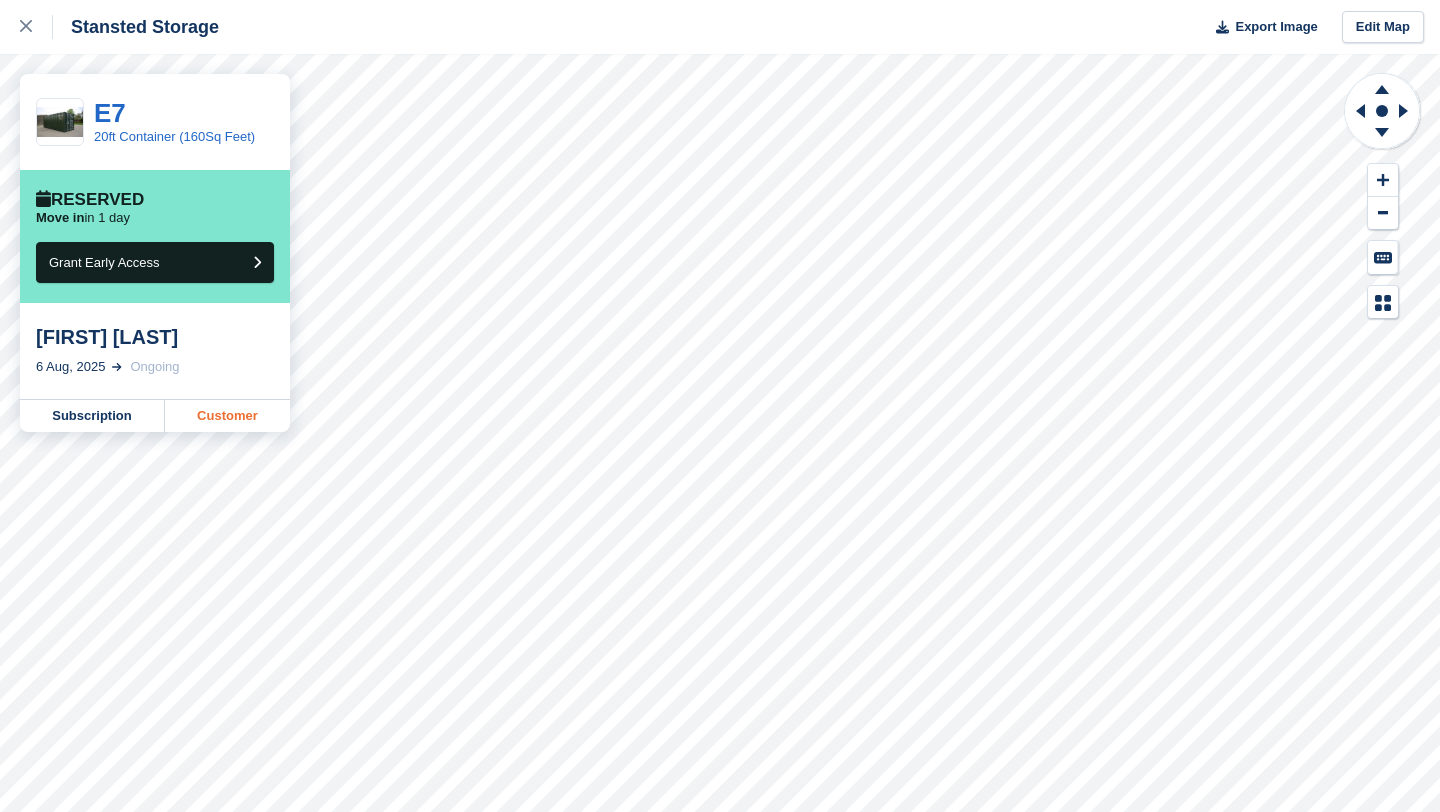 click on "Customer" at bounding box center (227, 416) 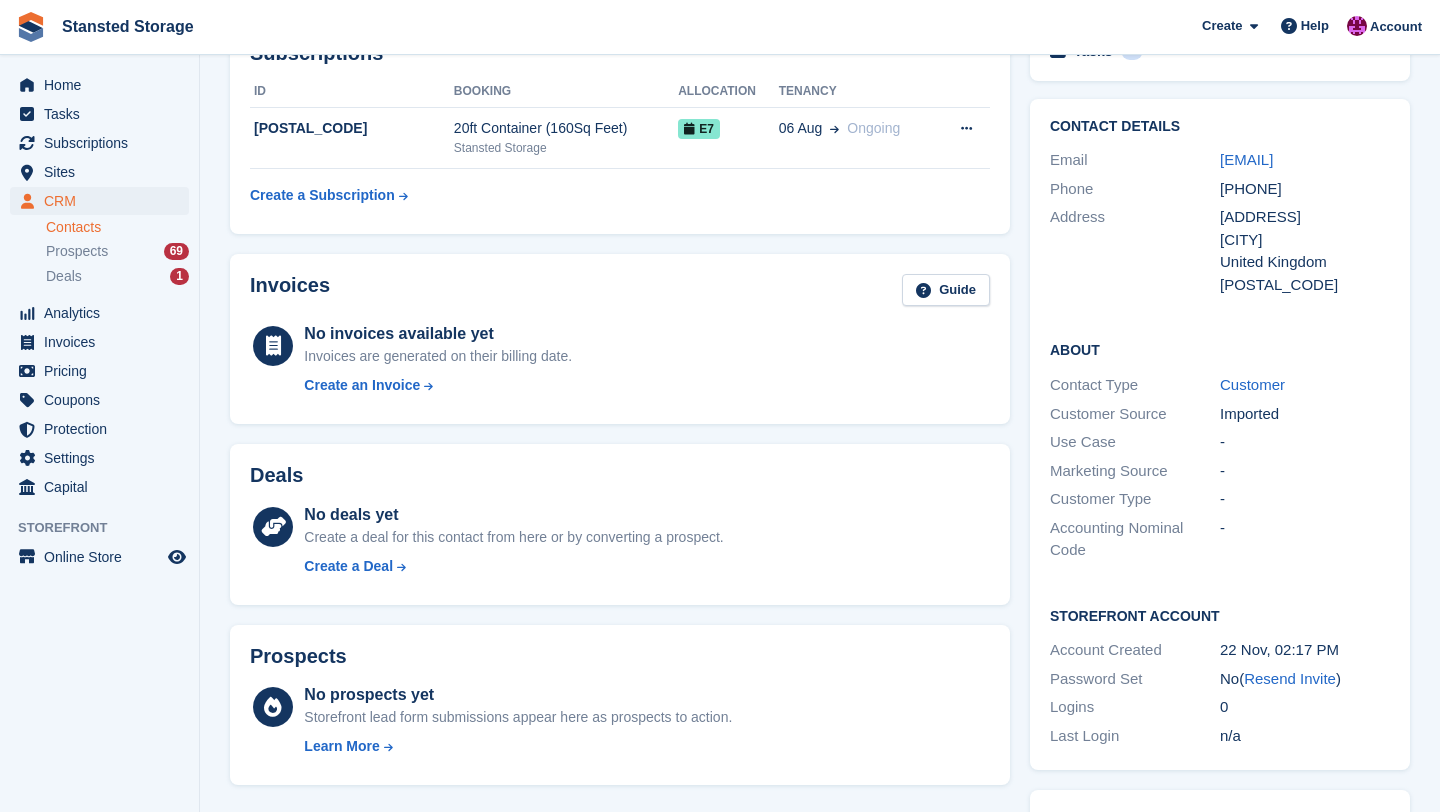 scroll, scrollTop: 0, scrollLeft: 0, axis: both 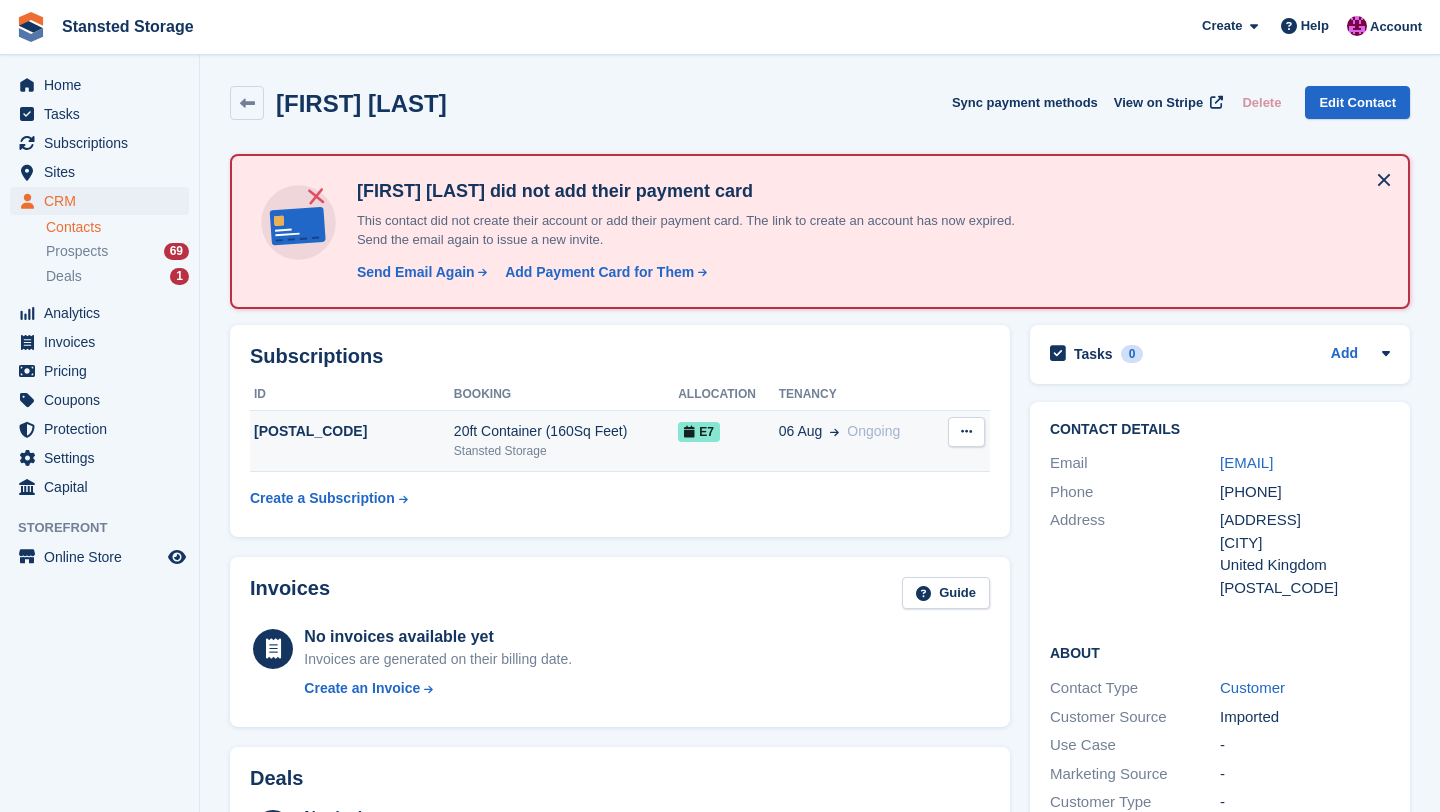 click on "Stansted Storage" at bounding box center [566, 451] 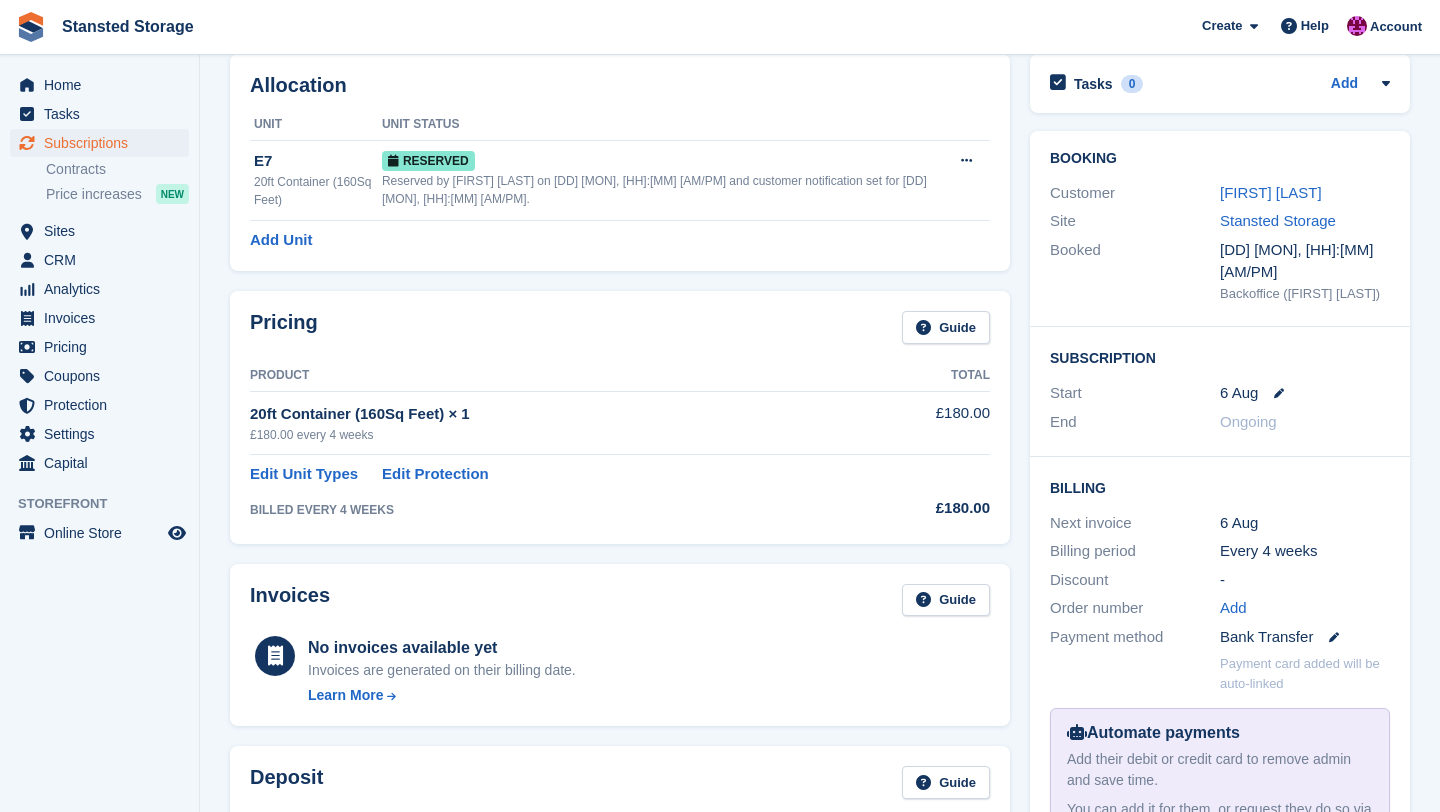 scroll, scrollTop: 90, scrollLeft: 0, axis: vertical 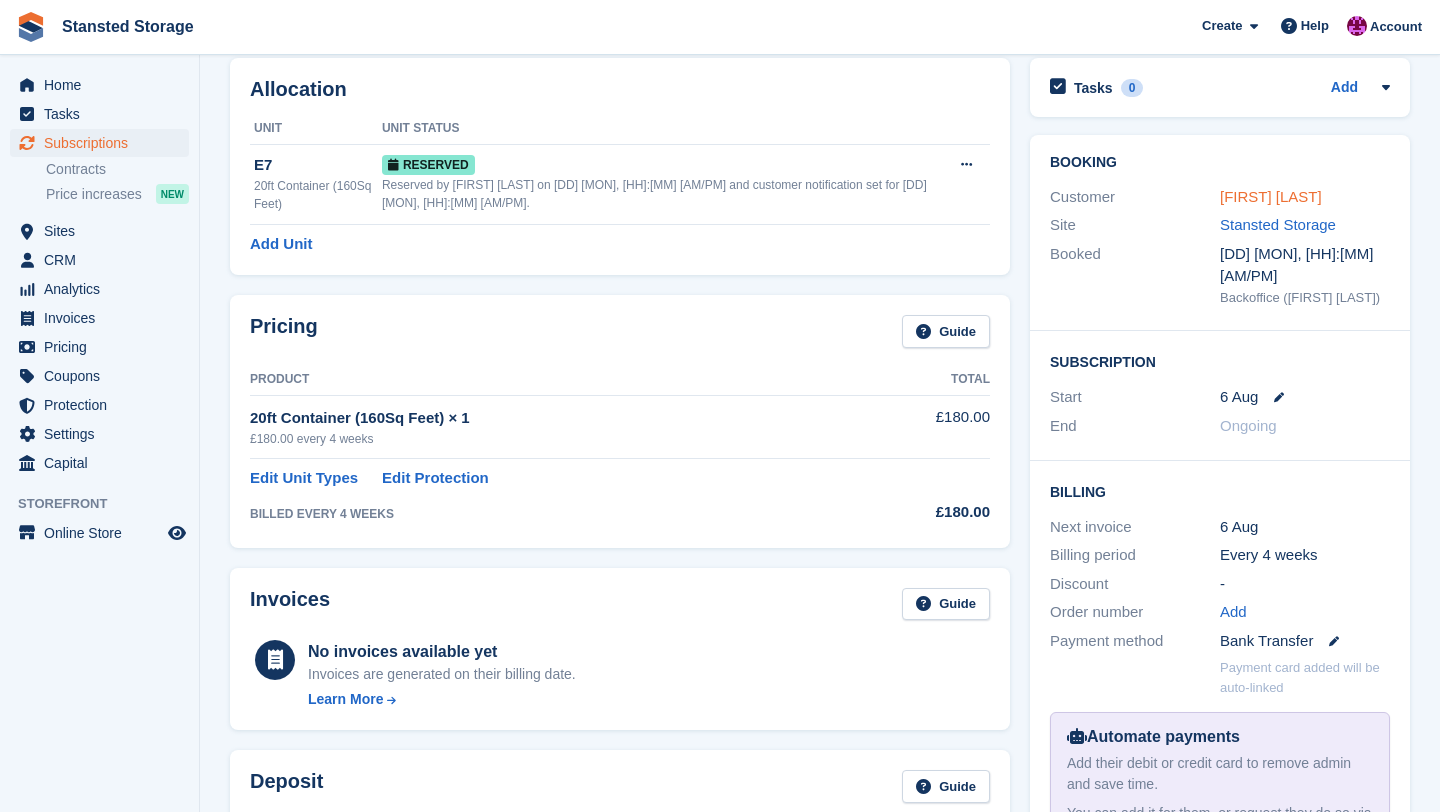 click on "steve godleman" at bounding box center [1271, 196] 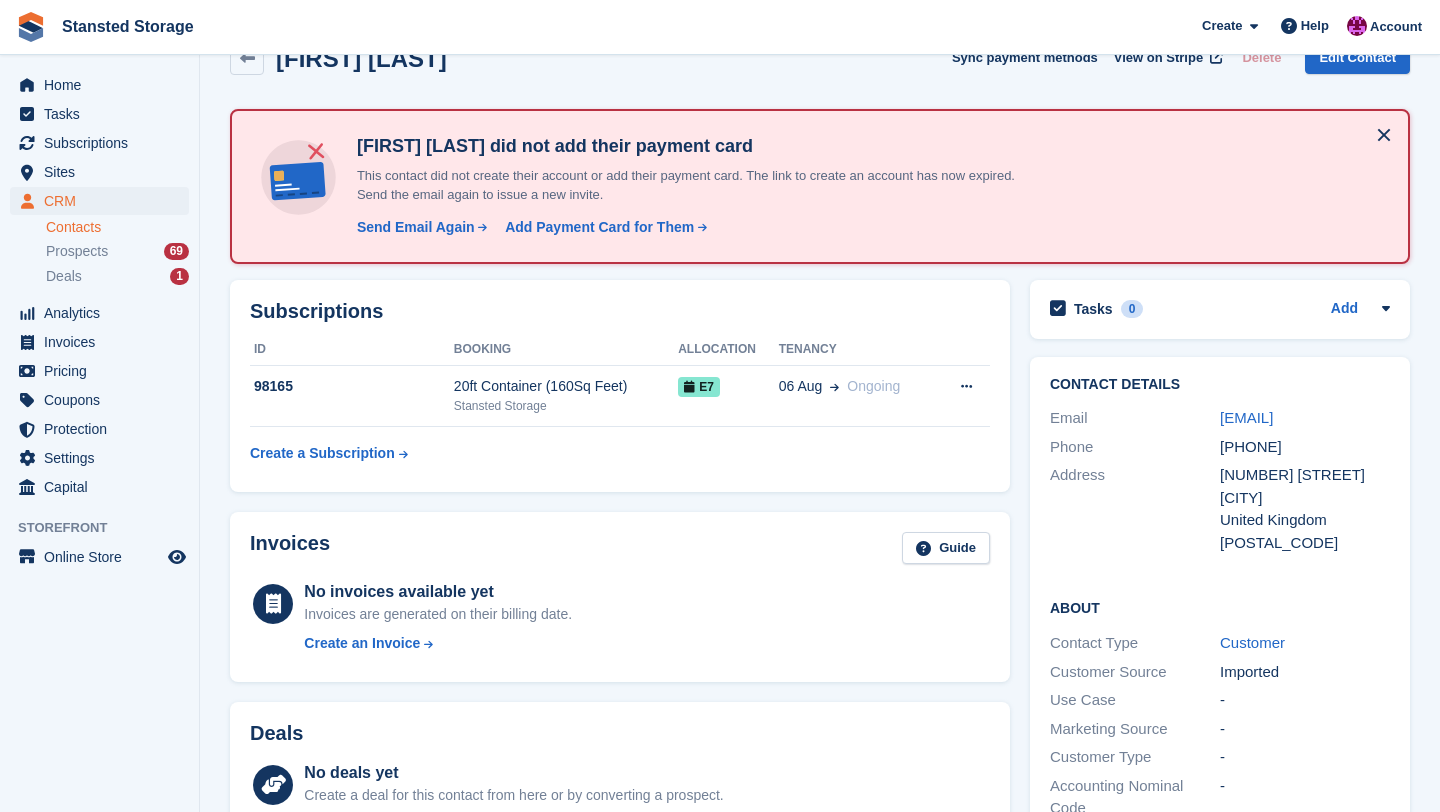 scroll, scrollTop: 0, scrollLeft: 0, axis: both 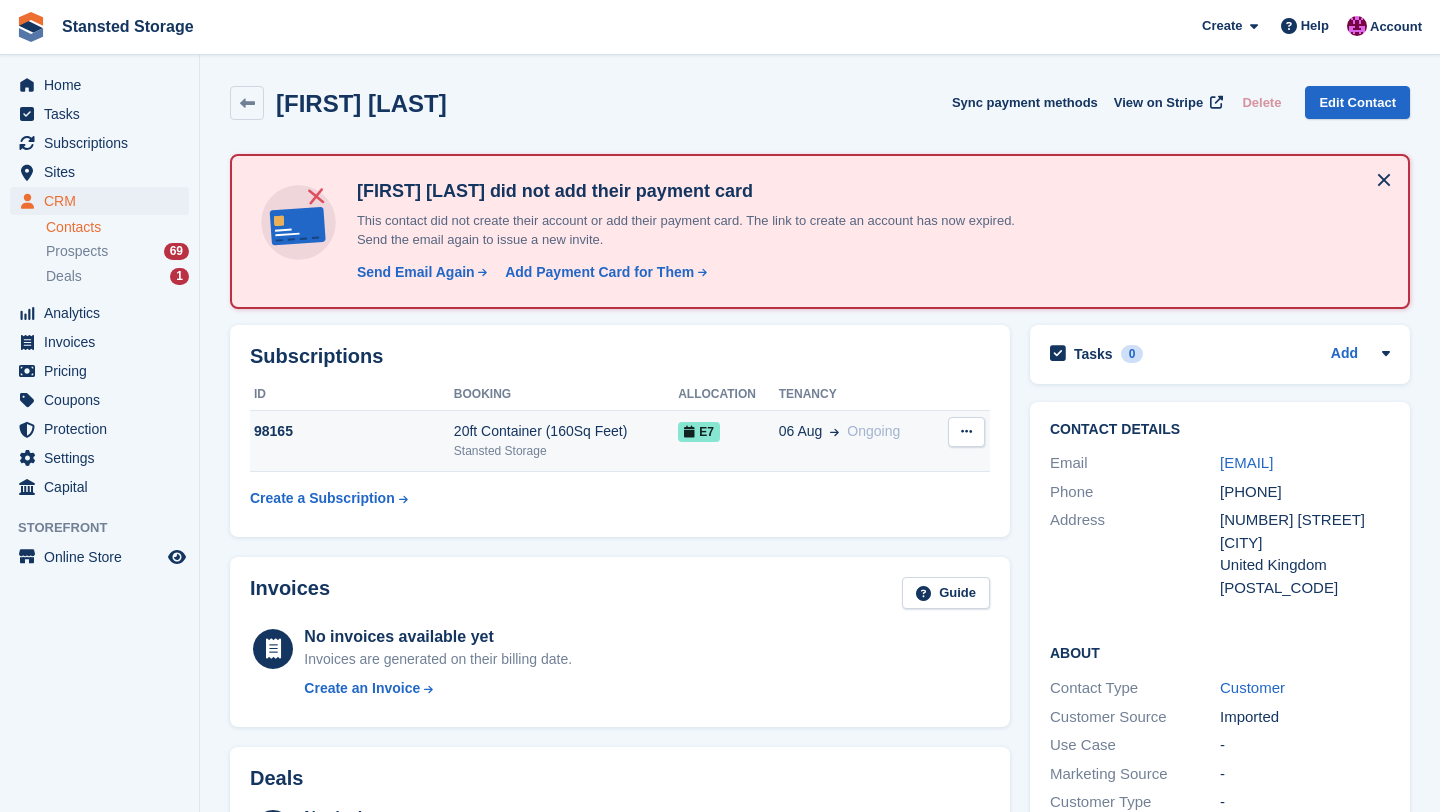 click on "E7" at bounding box center (728, 441) 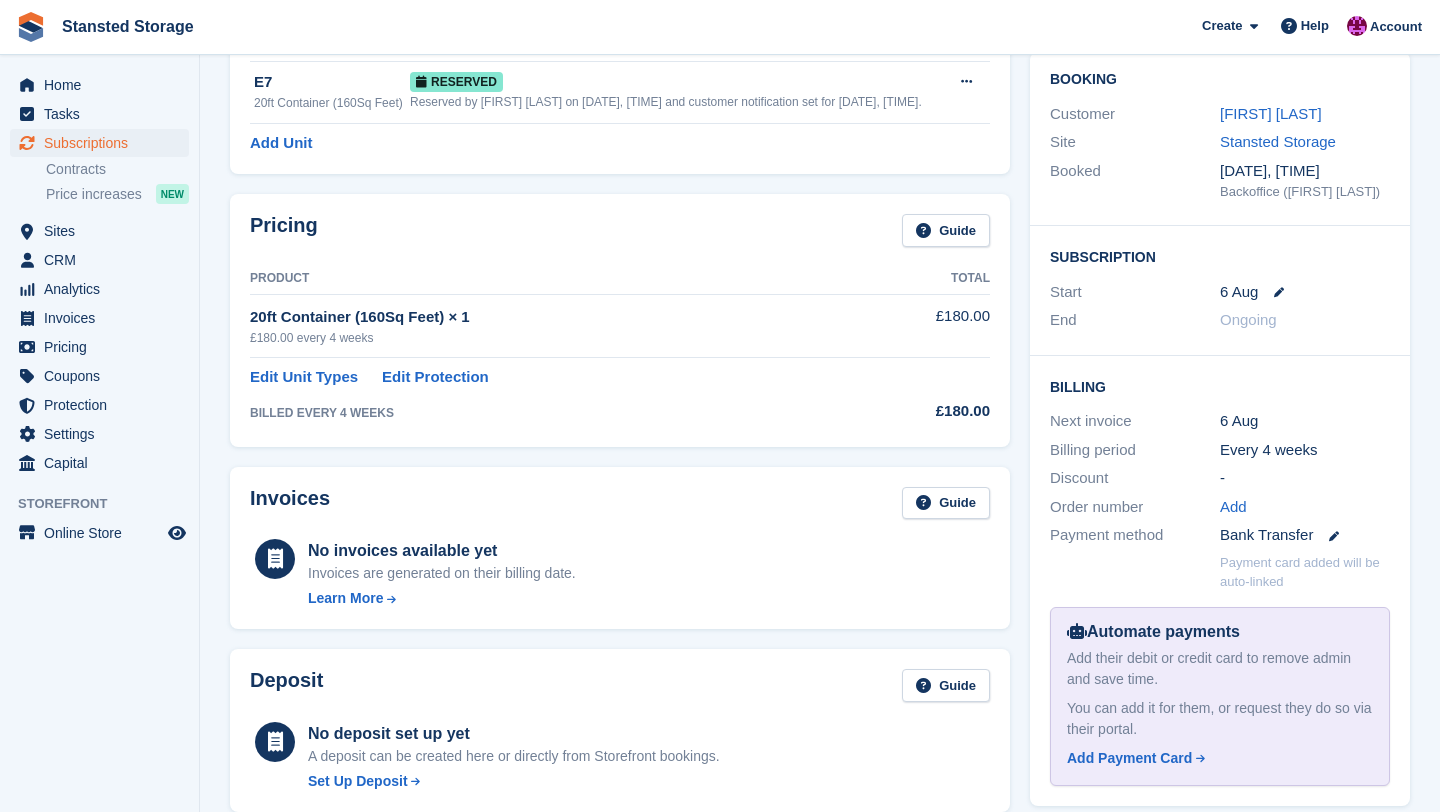 scroll, scrollTop: 0, scrollLeft: 0, axis: both 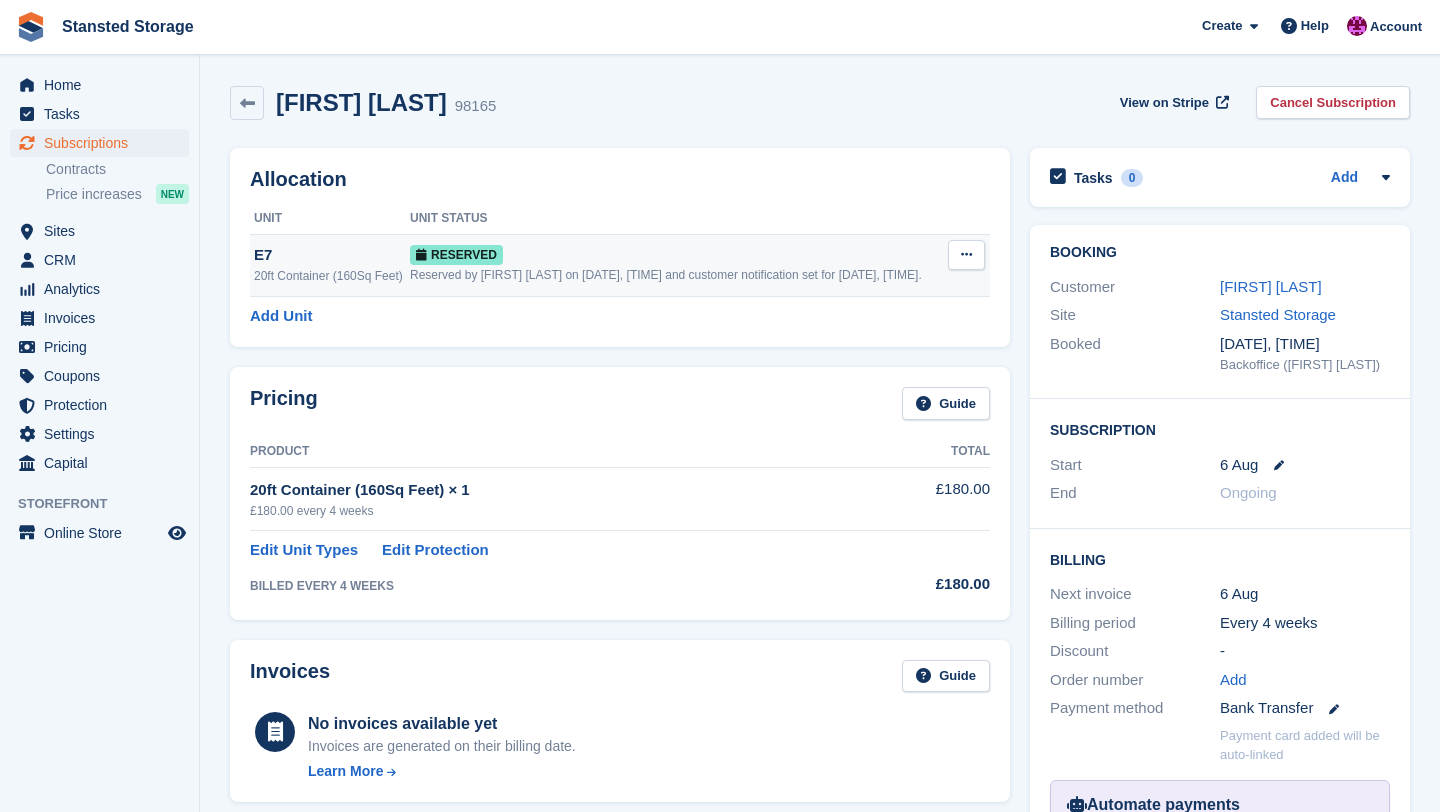 click at bounding box center [966, 255] 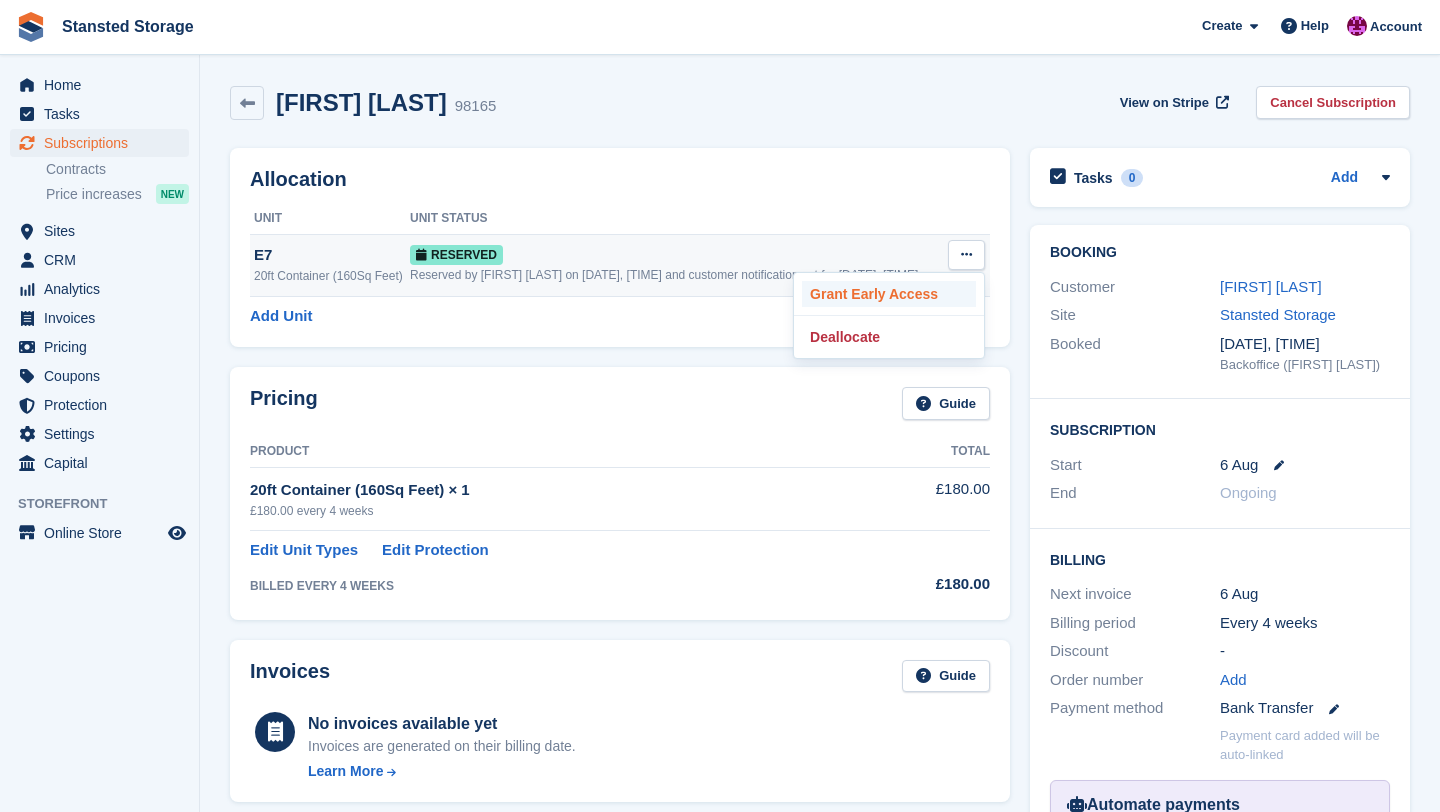 click on "Grant Early Access" at bounding box center (889, 294) 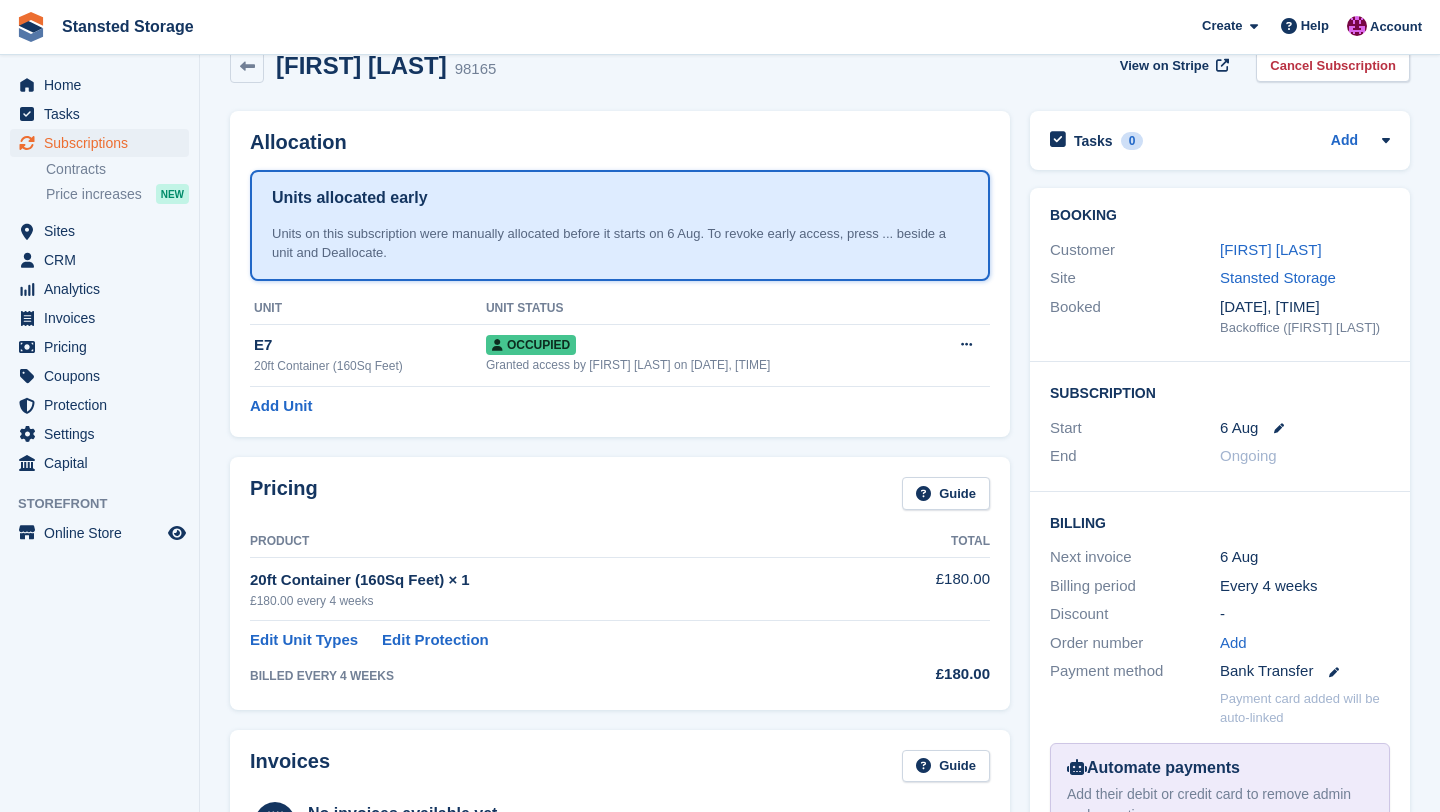 scroll, scrollTop: 0, scrollLeft: 0, axis: both 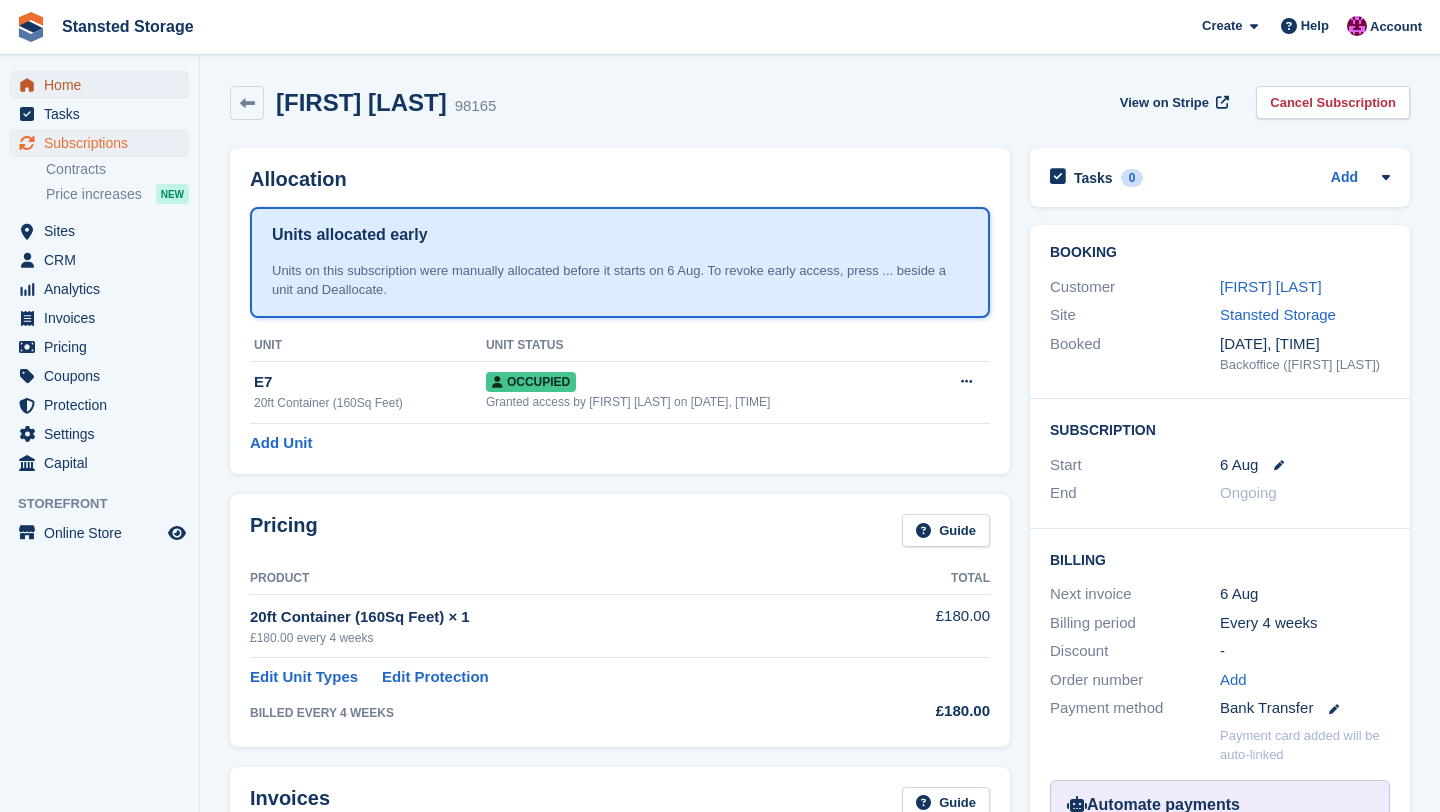 click on "Home" at bounding box center (104, 85) 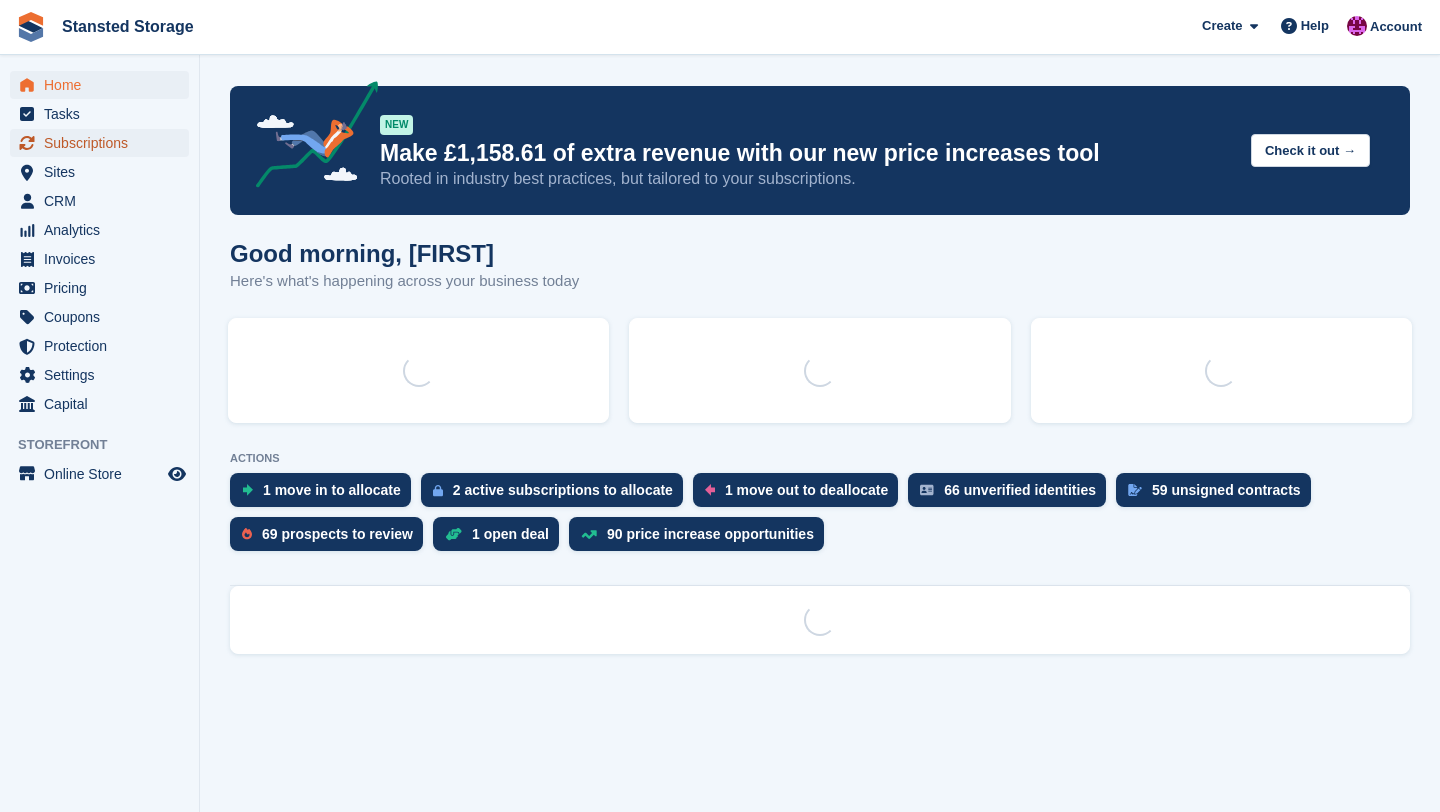 click on "Subscriptions" at bounding box center (104, 143) 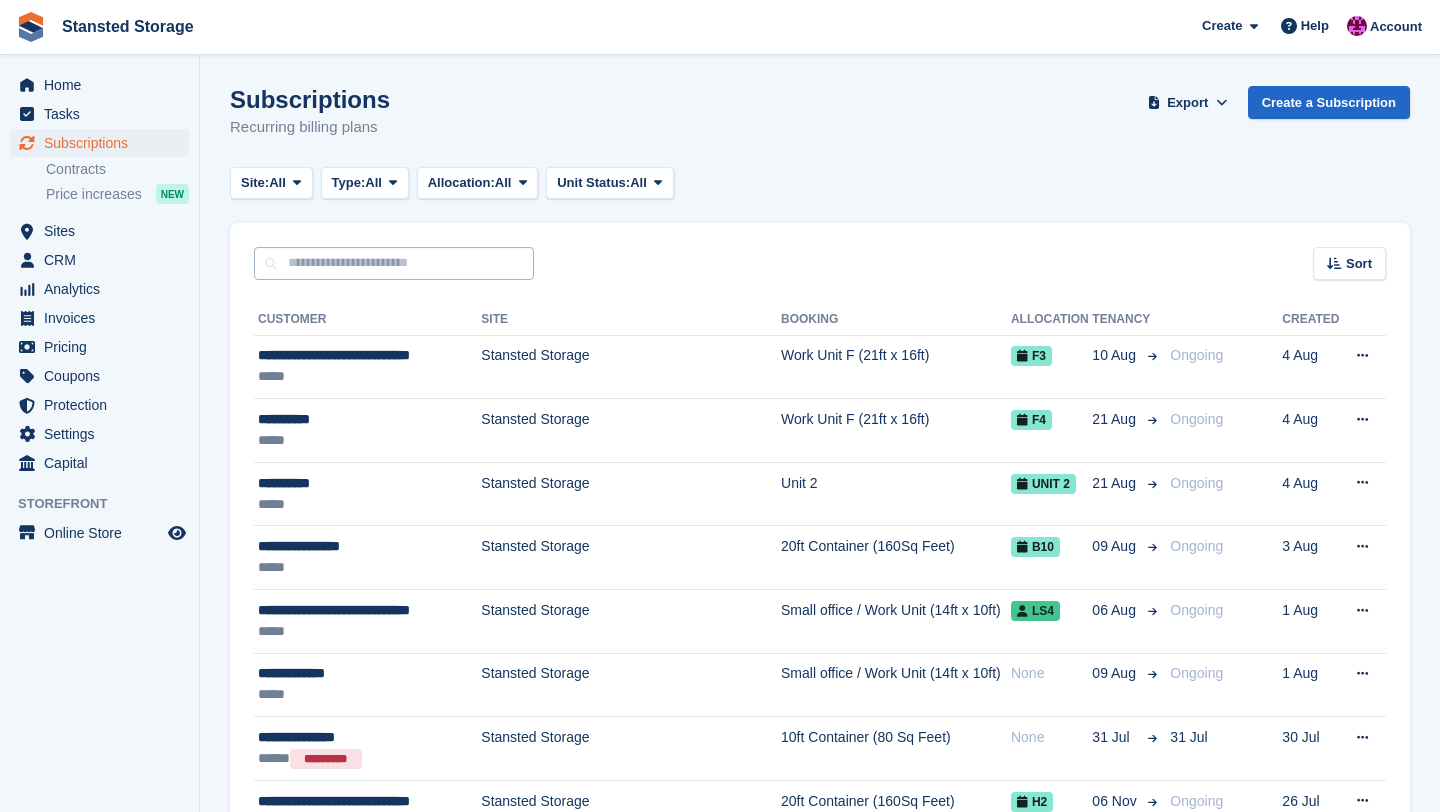 scroll, scrollTop: 0, scrollLeft: 0, axis: both 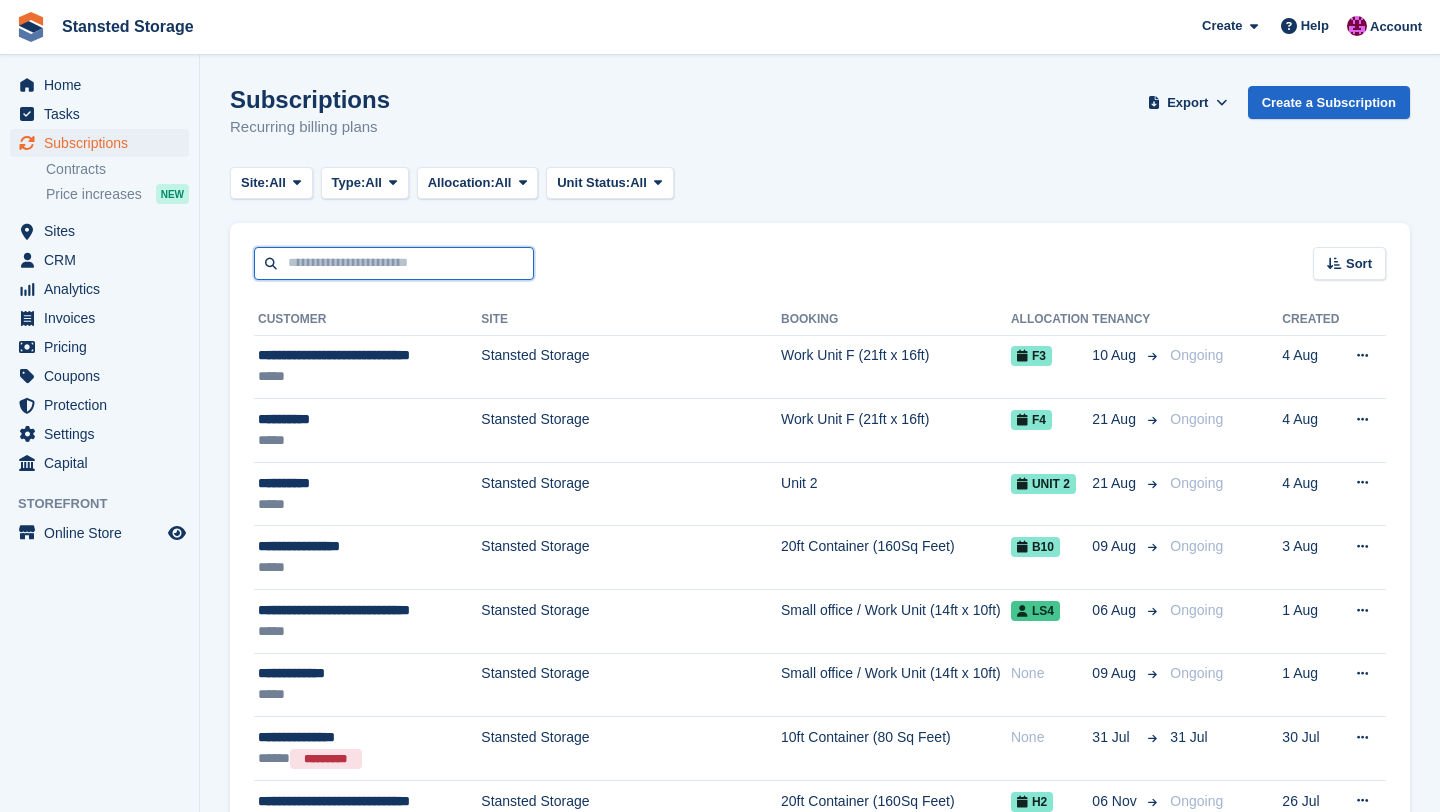 click at bounding box center [394, 263] 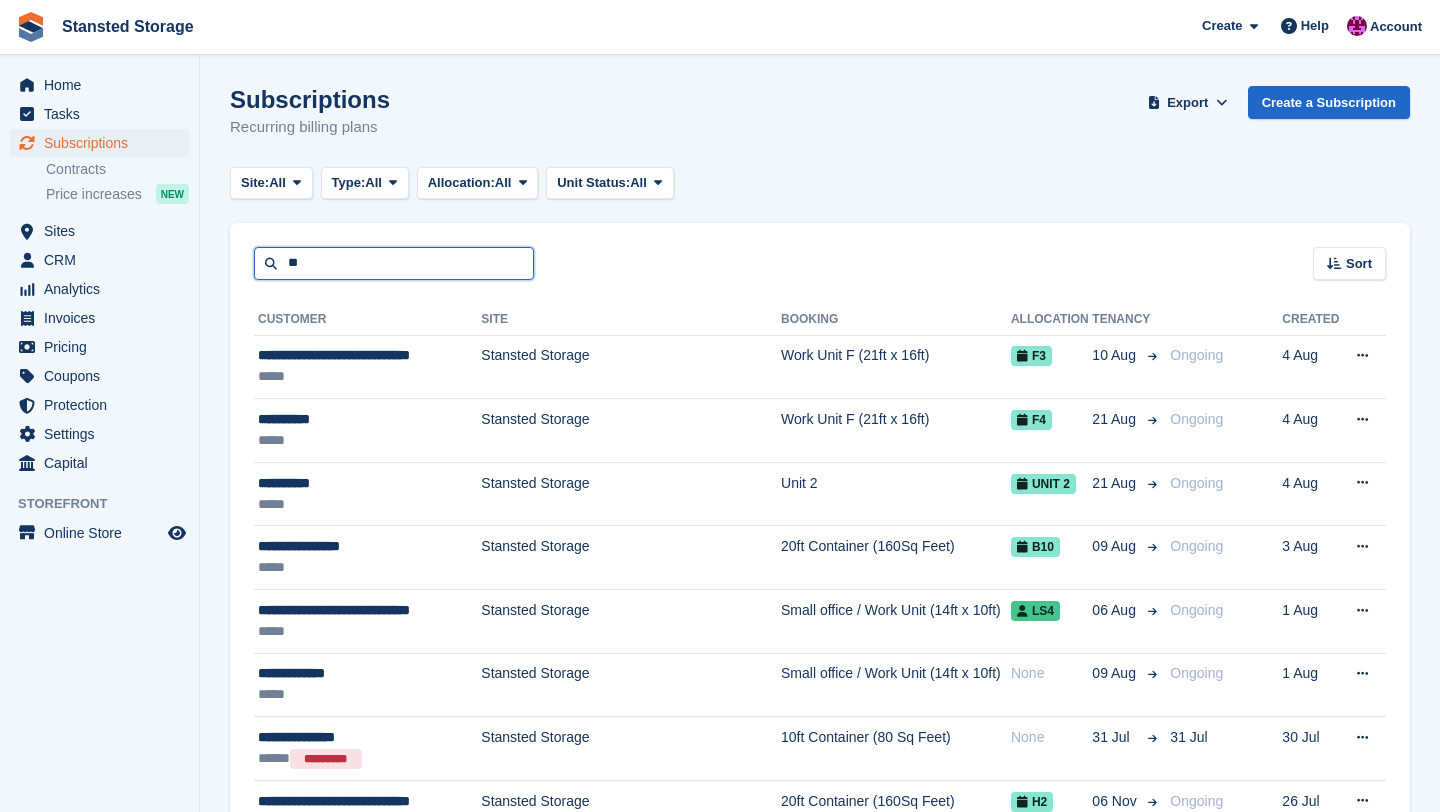 type on "******" 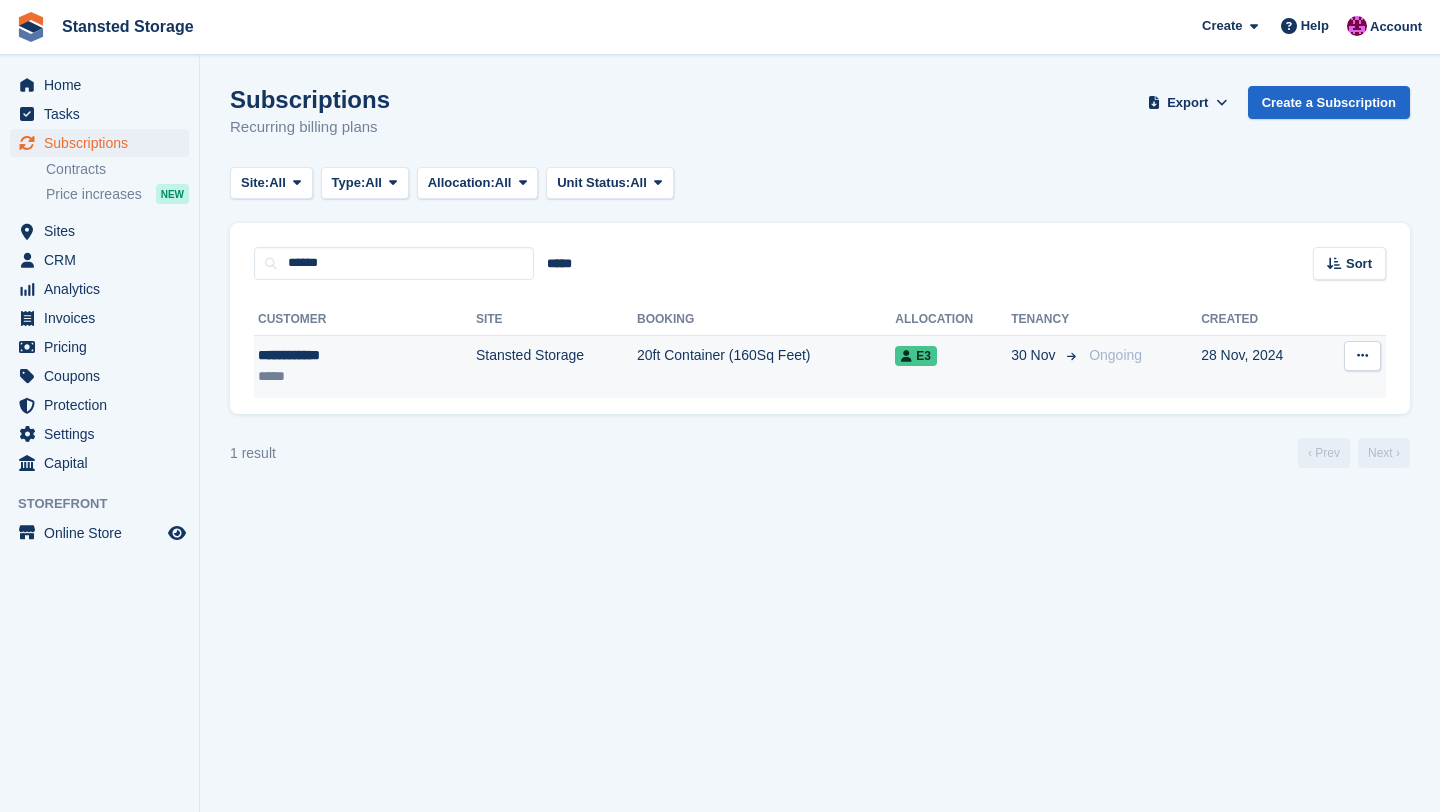 click on "Stansted Storage" at bounding box center (556, 366) 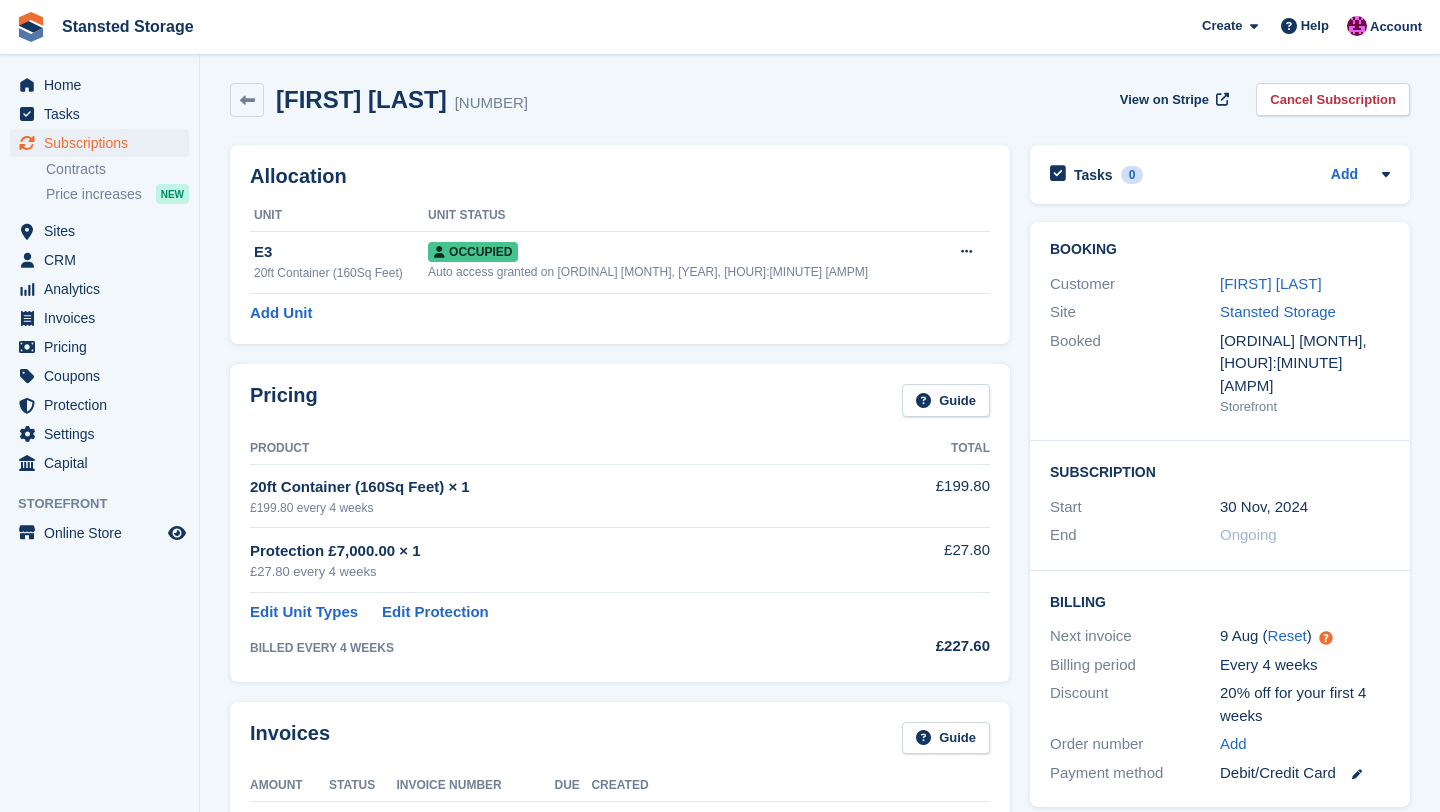 scroll, scrollTop: 0, scrollLeft: 0, axis: both 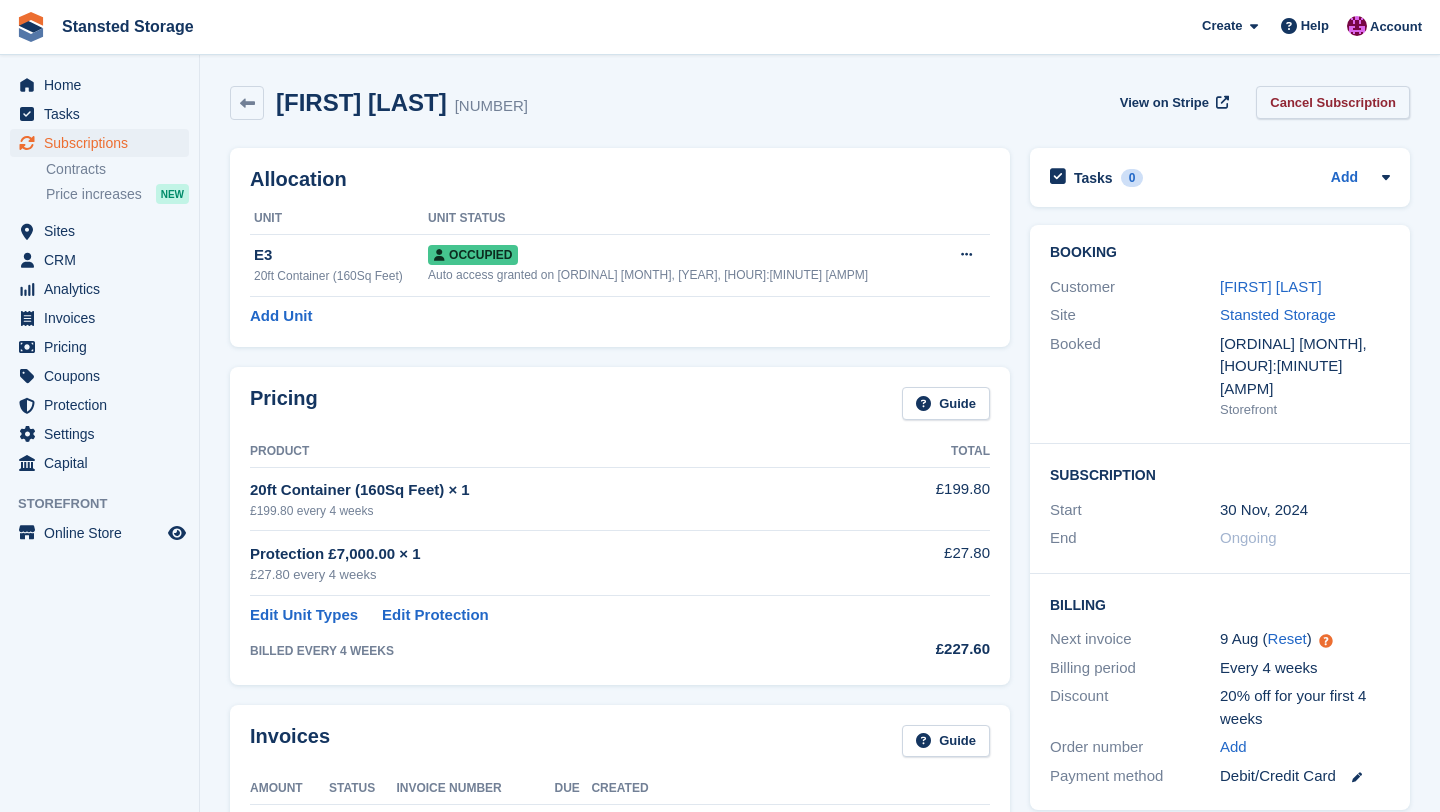 click on "Cancel Subscription" at bounding box center [1333, 102] 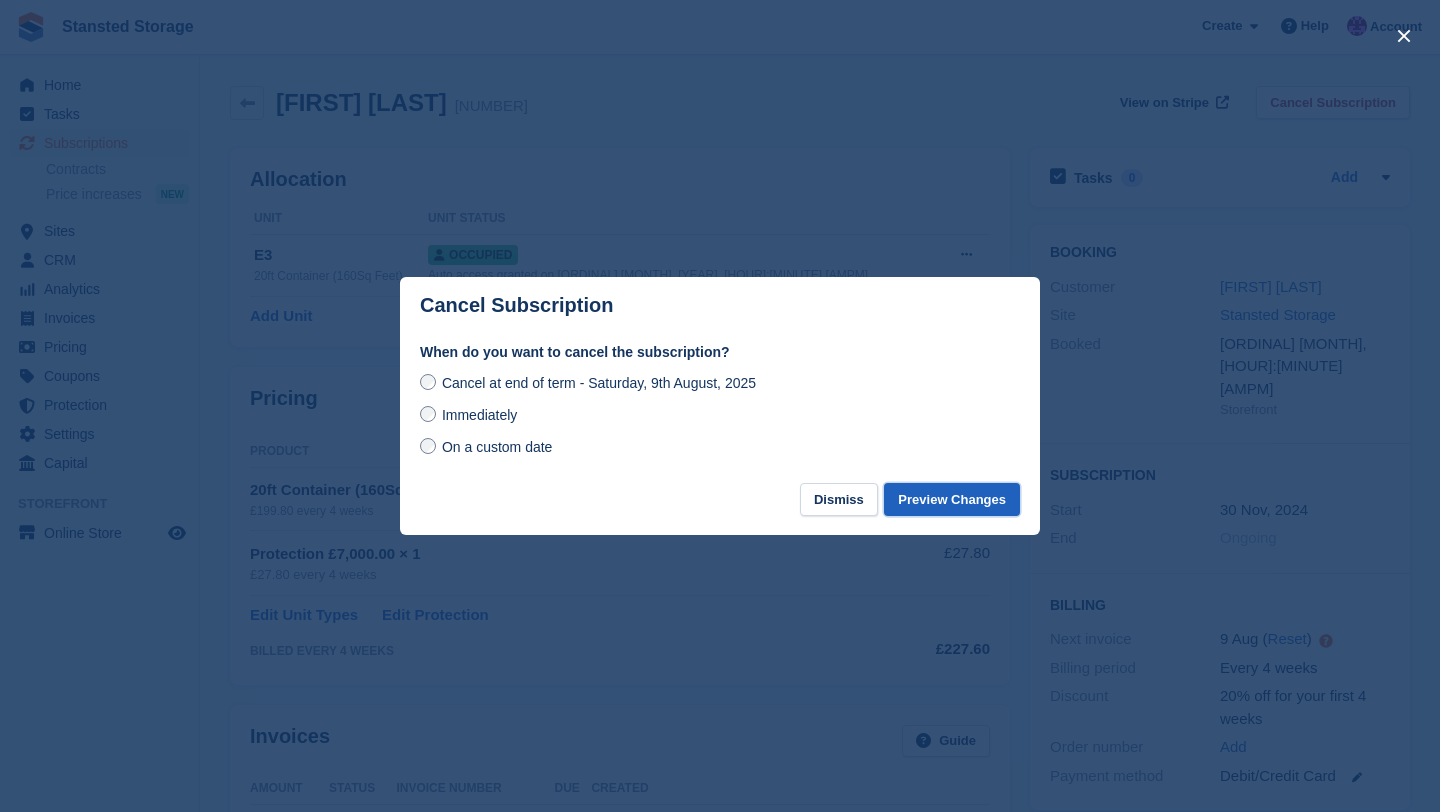 click on "Preview Changes" at bounding box center [952, 499] 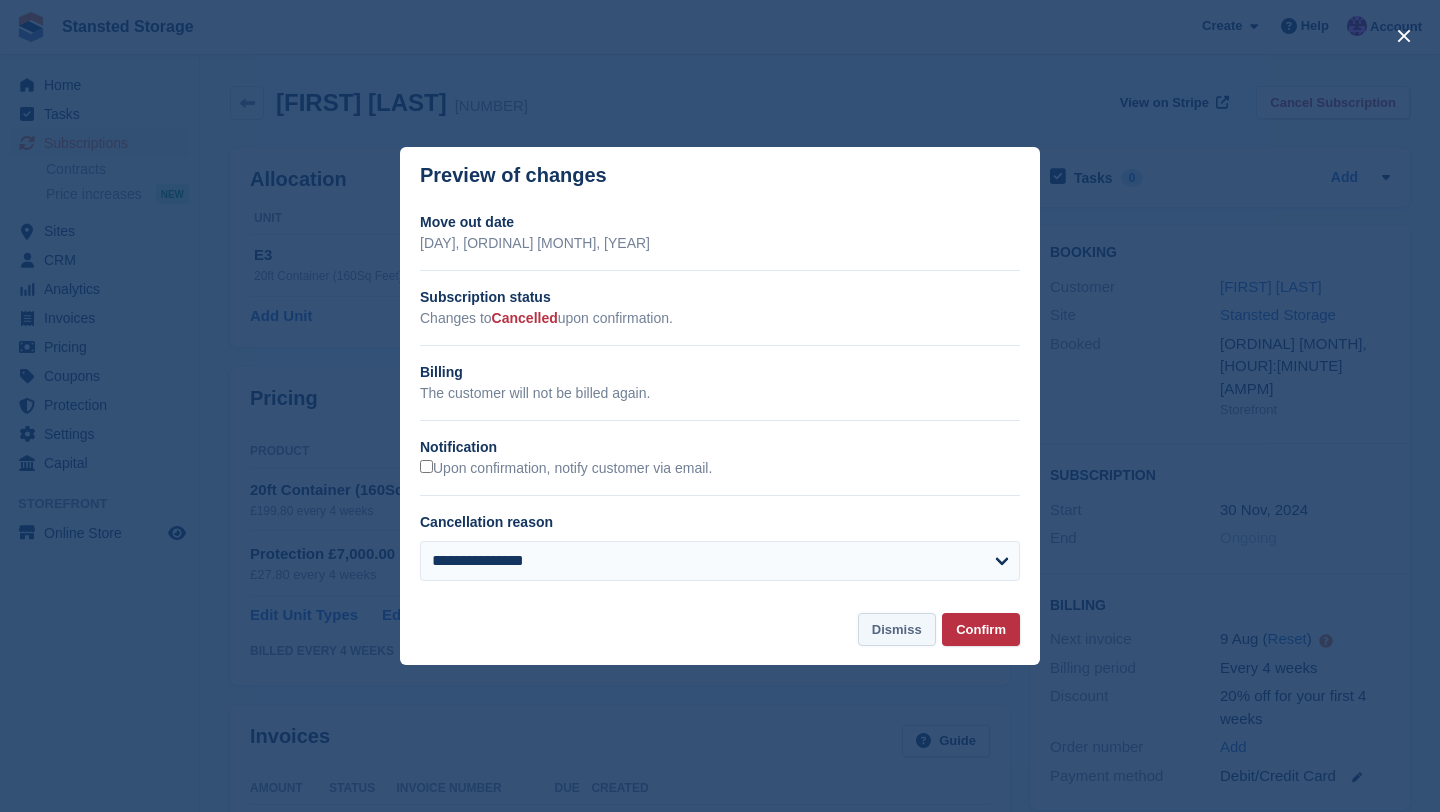 click on "Dismiss" at bounding box center (897, 629) 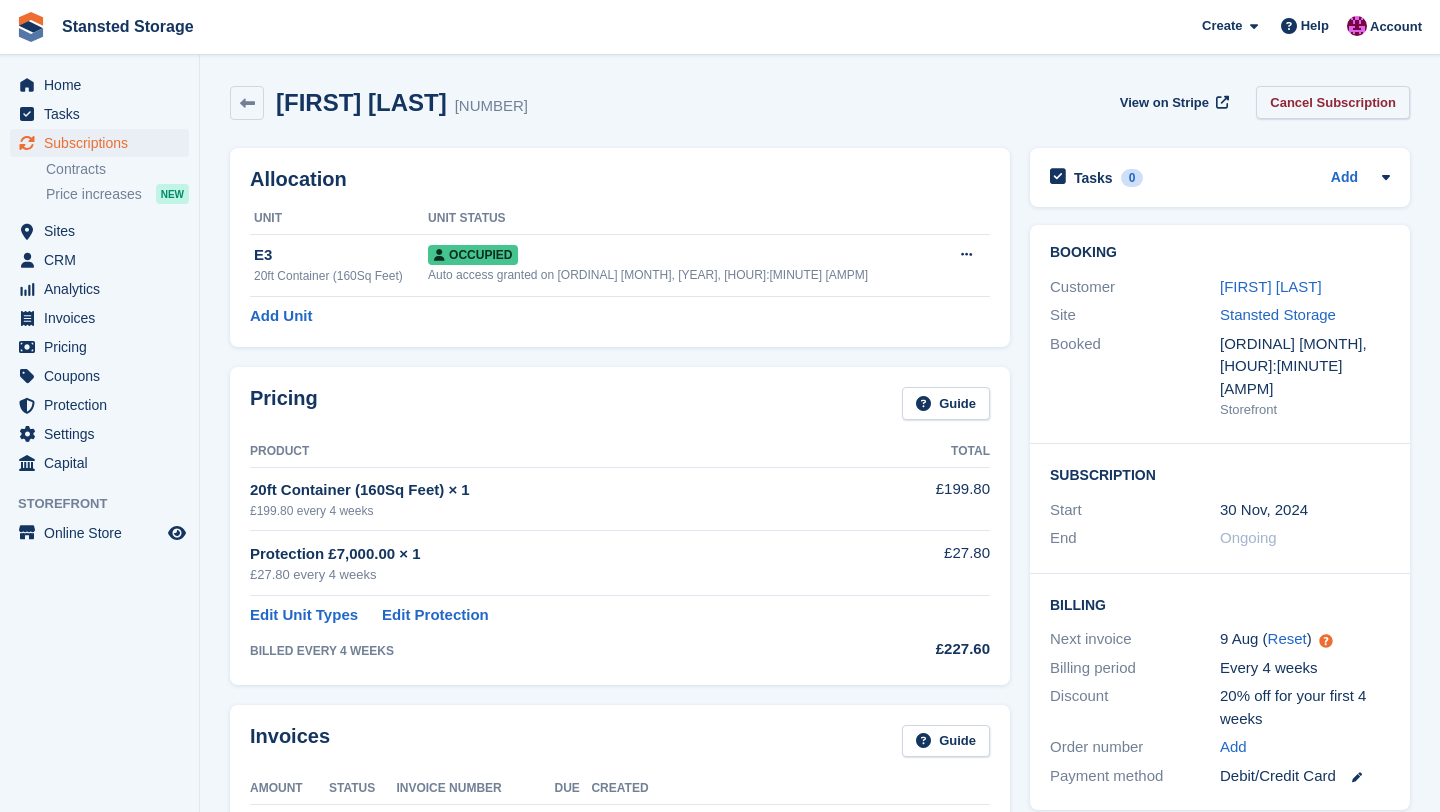 click on "Cancel Subscription" at bounding box center [1333, 102] 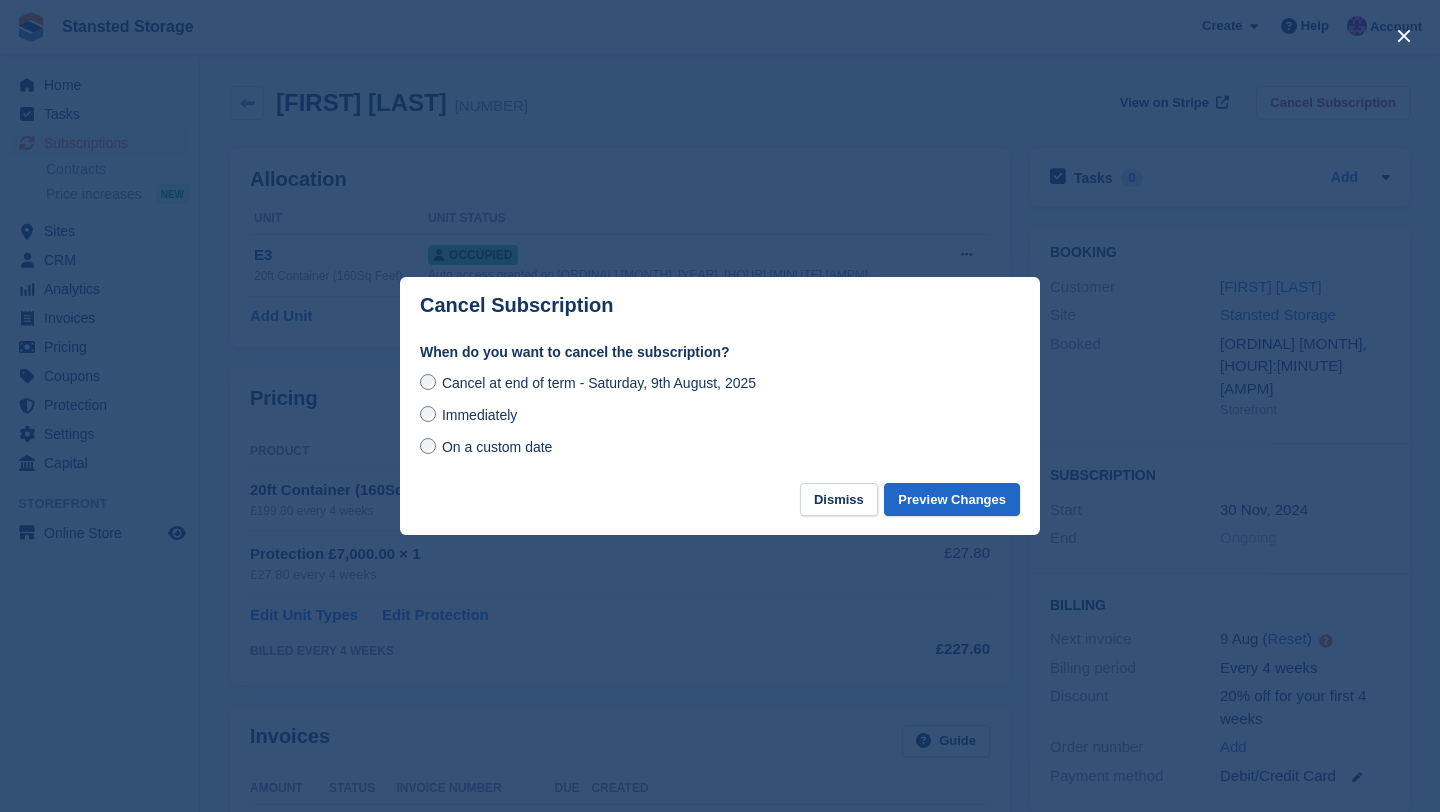 click on "On a custom date" at bounding box center (486, 446) 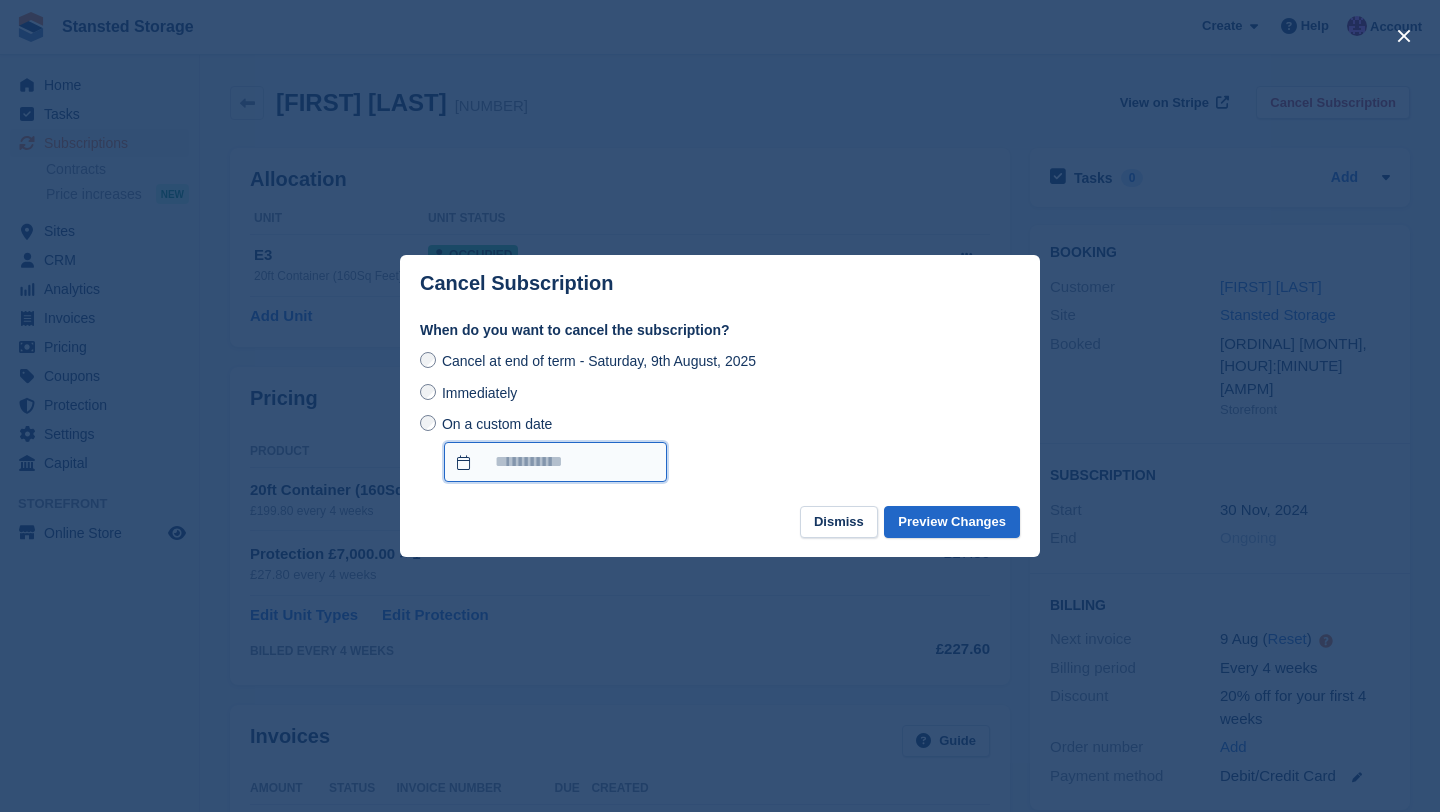click on "On a custom date" at bounding box center (555, 462) 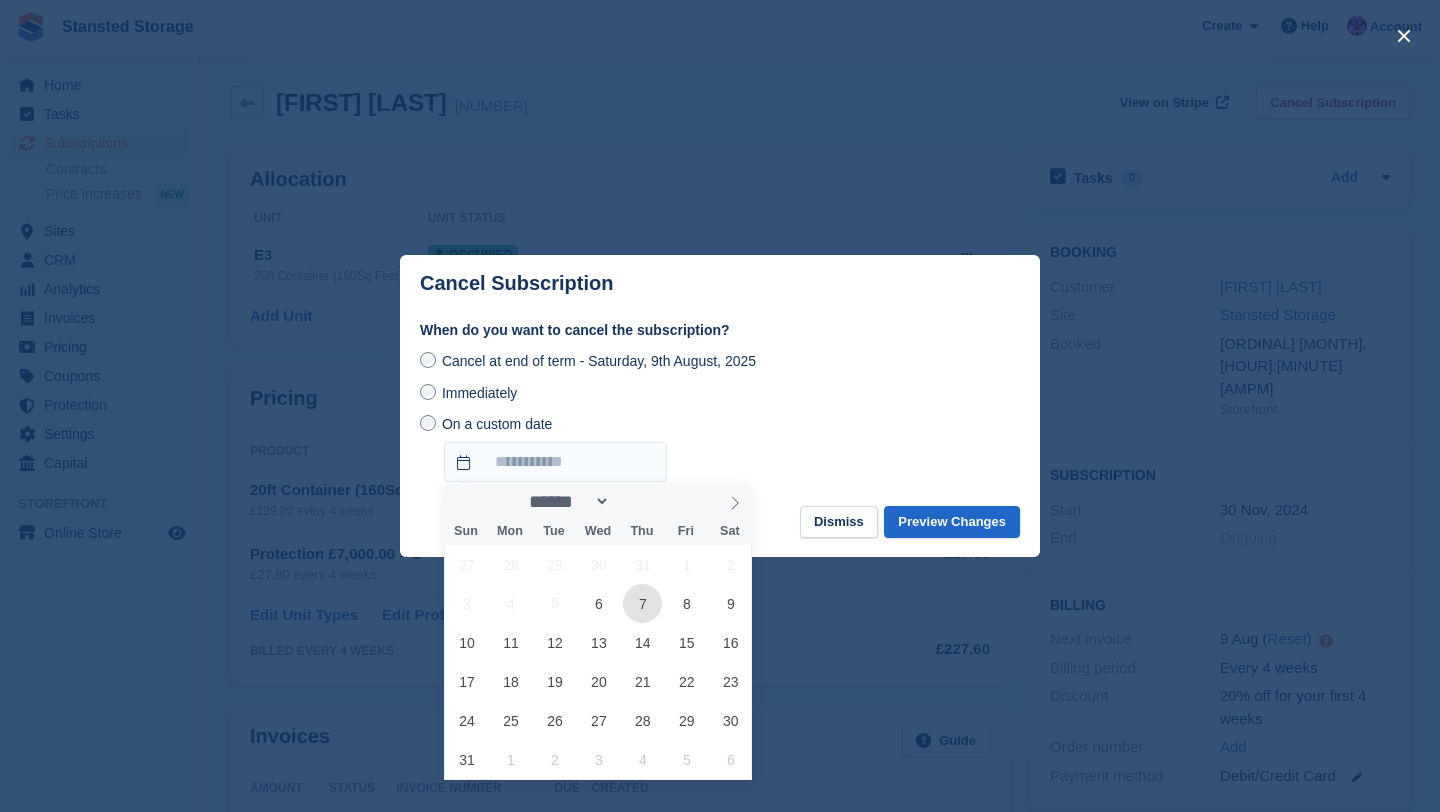 click on "7" at bounding box center [642, 603] 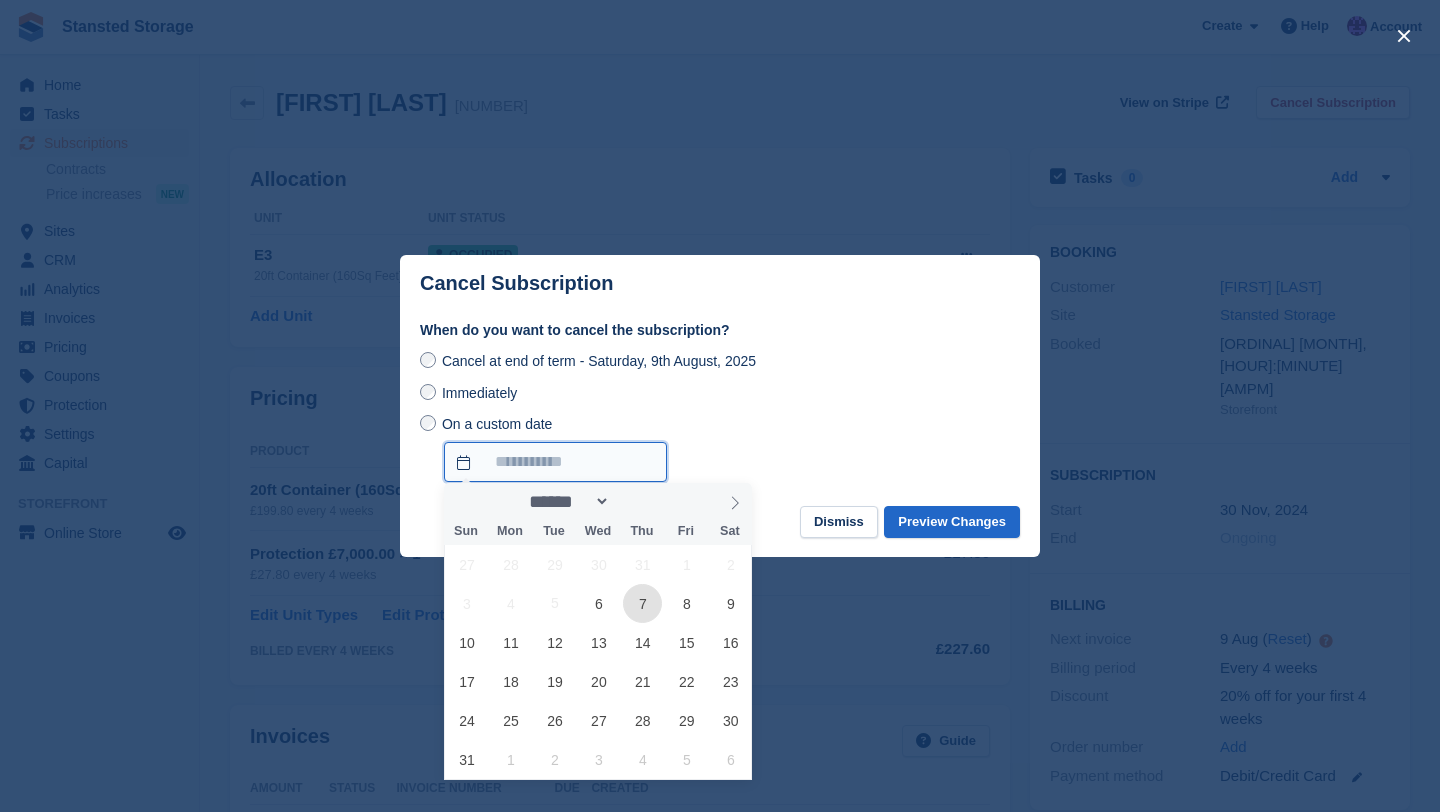 type on "**********" 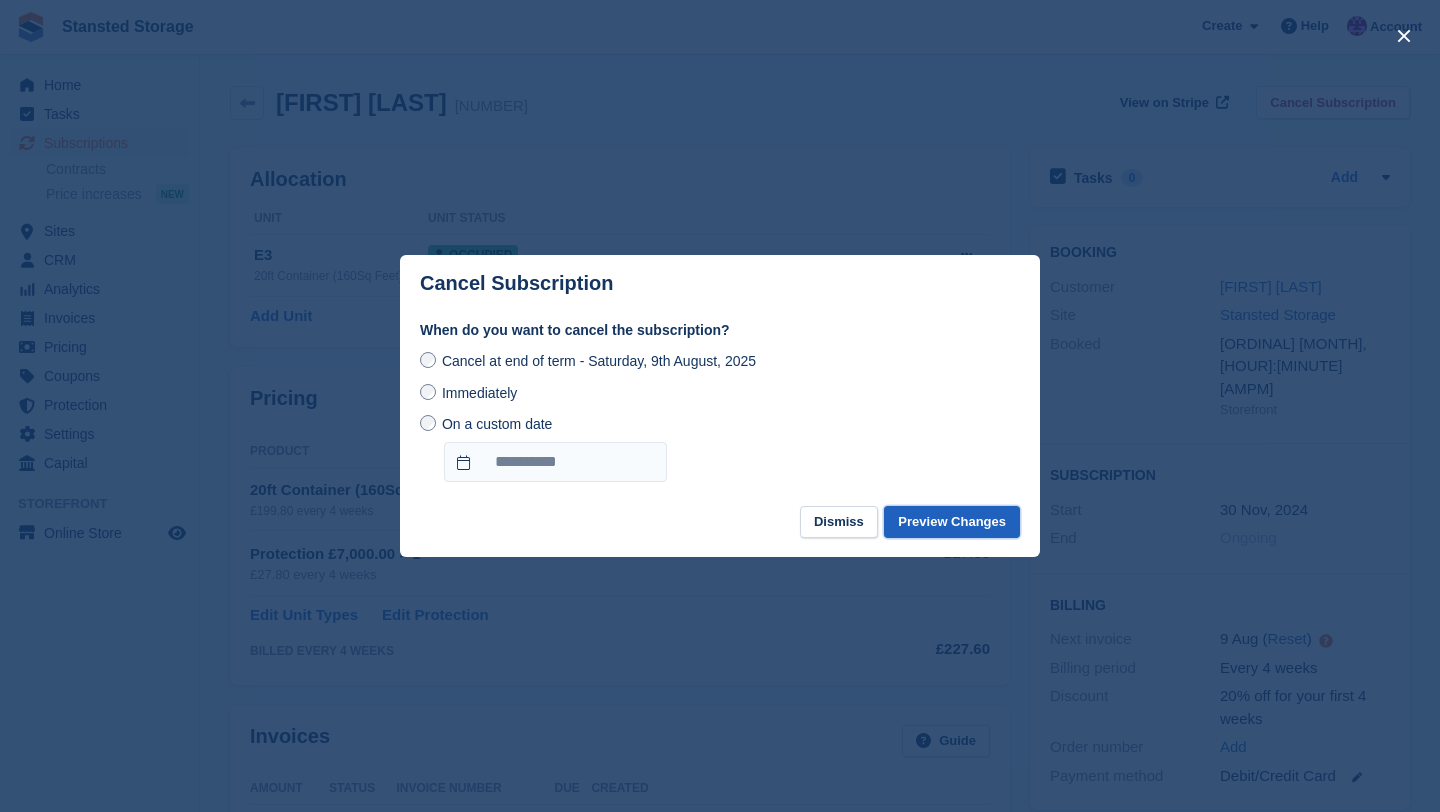 click on "Preview Changes" at bounding box center (952, 522) 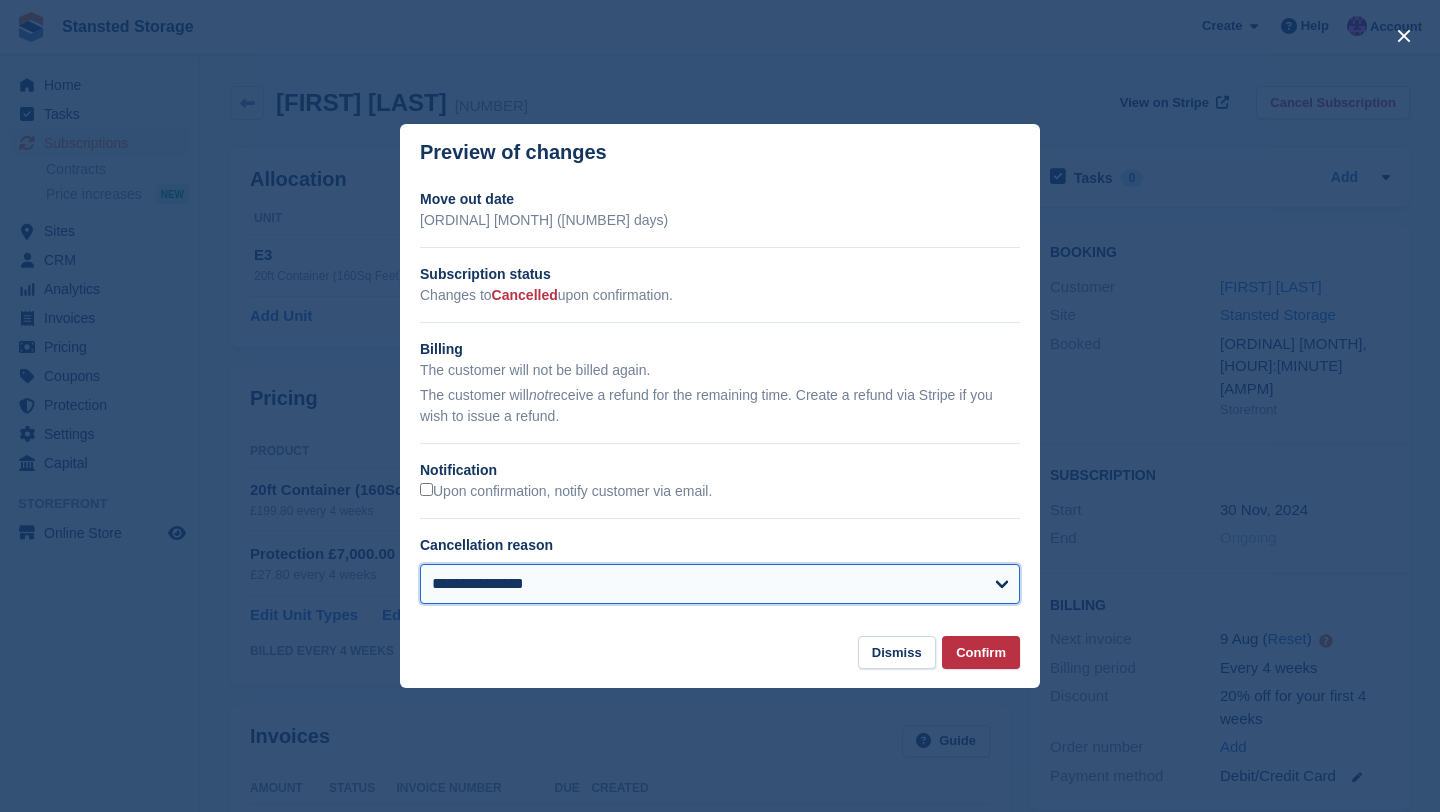 click on "**********" at bounding box center (720, 584) 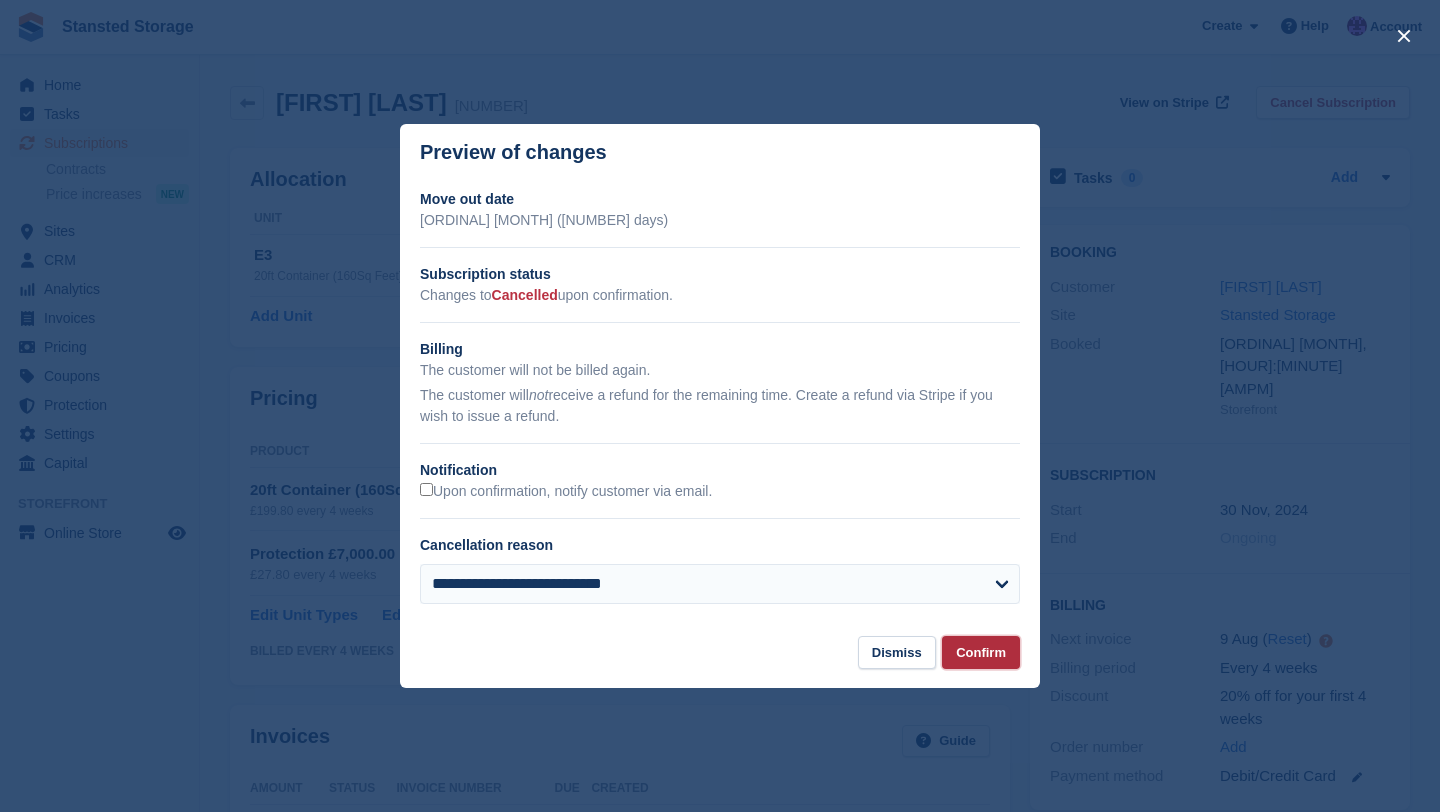 click on "Confirm" at bounding box center (981, 652) 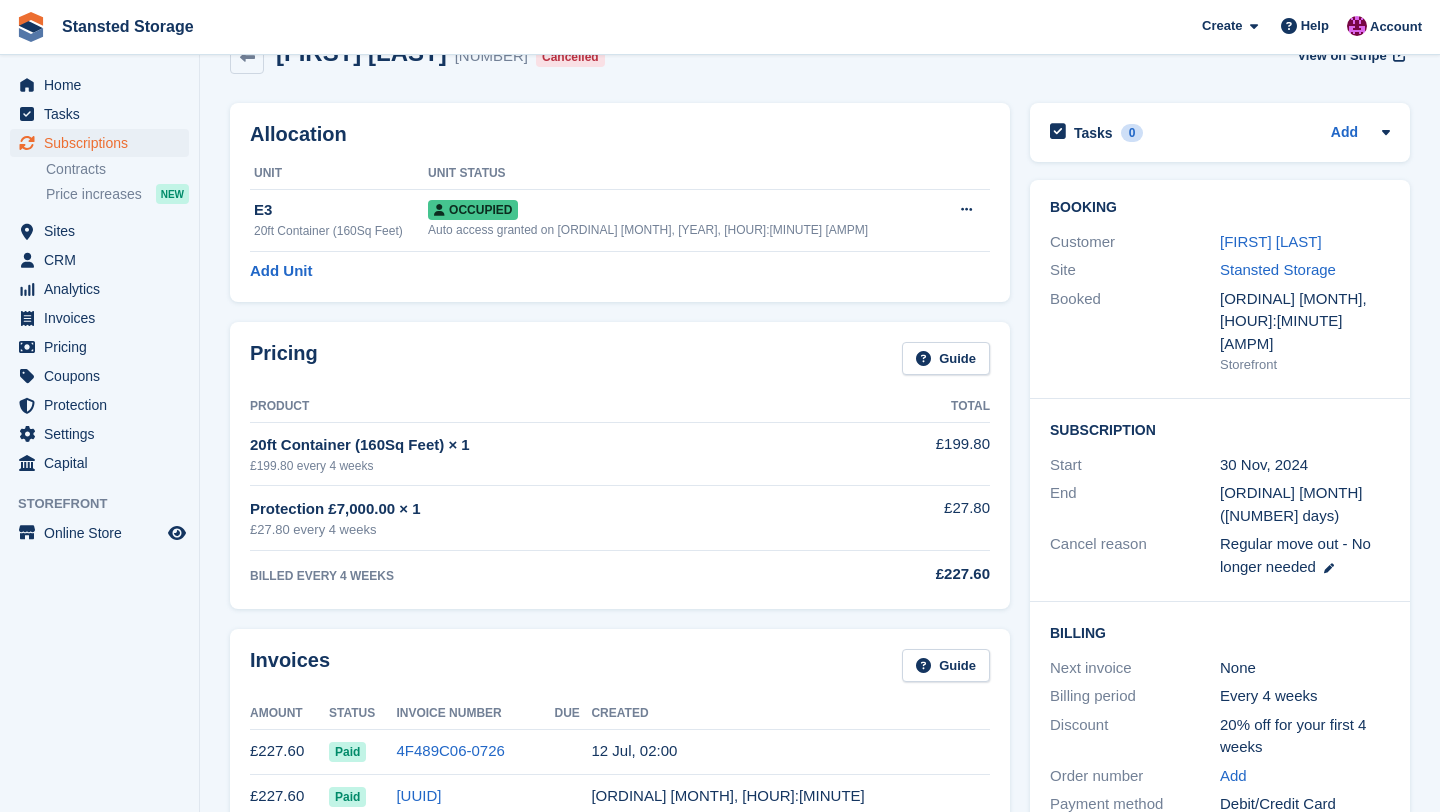 scroll, scrollTop: 0, scrollLeft: 0, axis: both 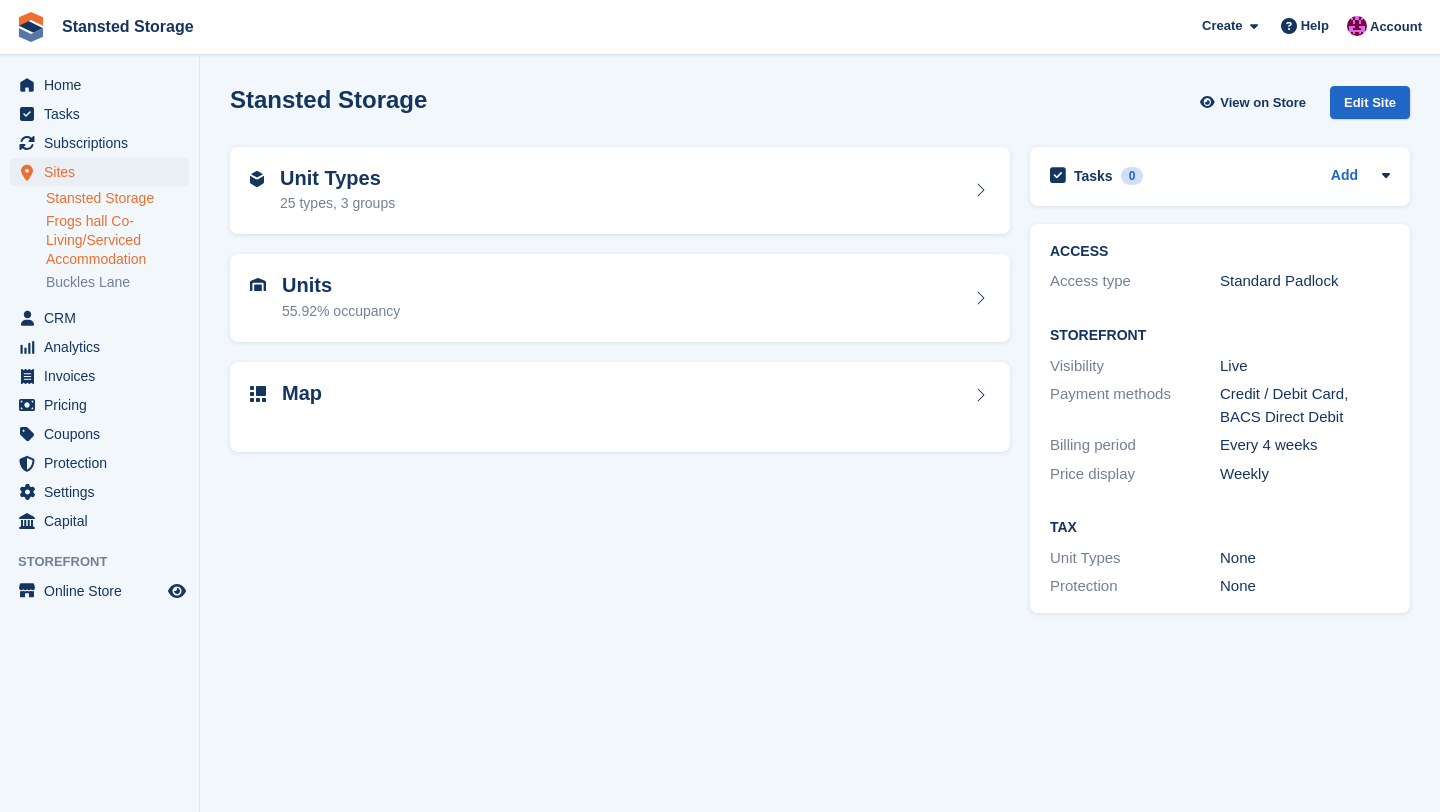 click on "Frogs hall Co-Living/Serviced Accommodation" at bounding box center [117, 240] 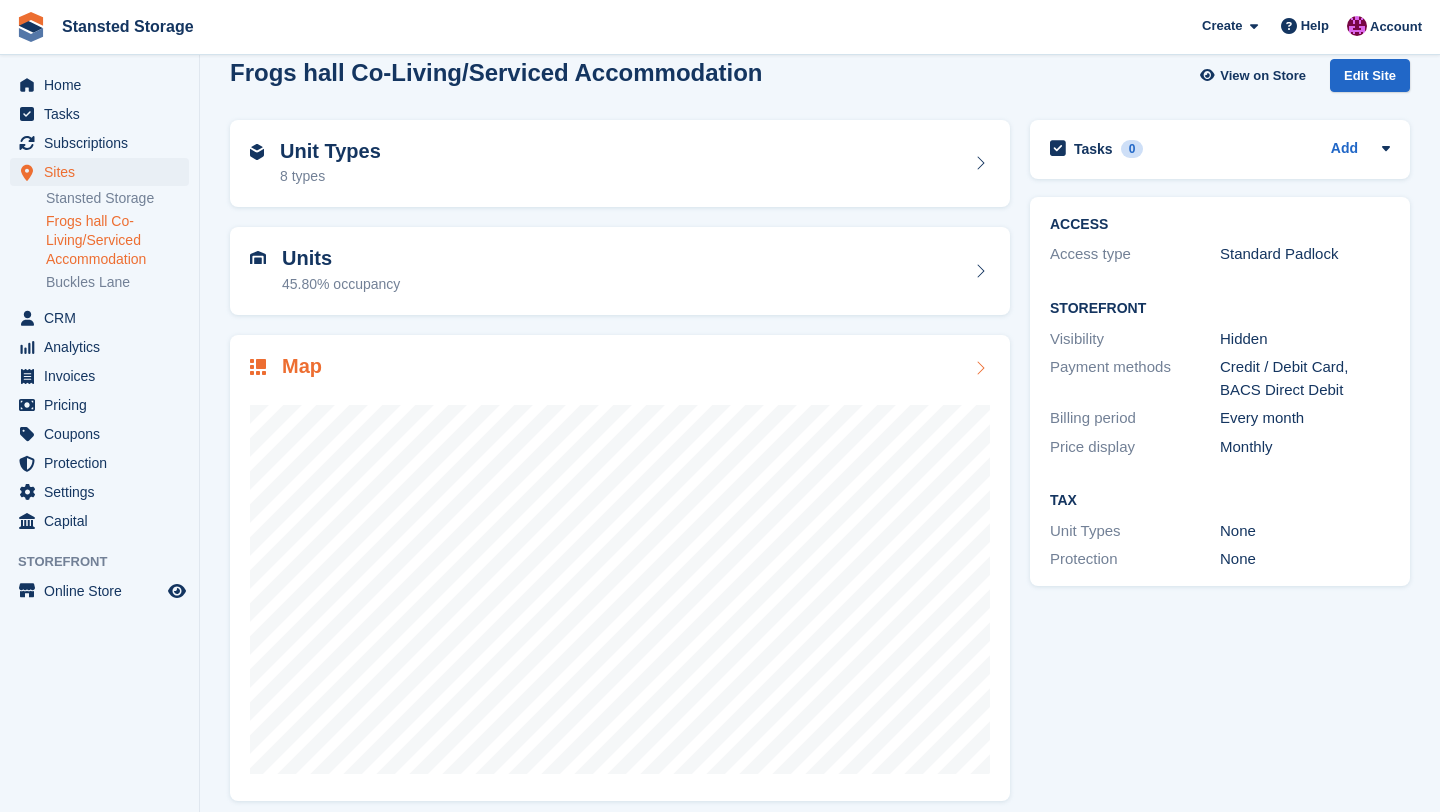 scroll, scrollTop: 41, scrollLeft: 0, axis: vertical 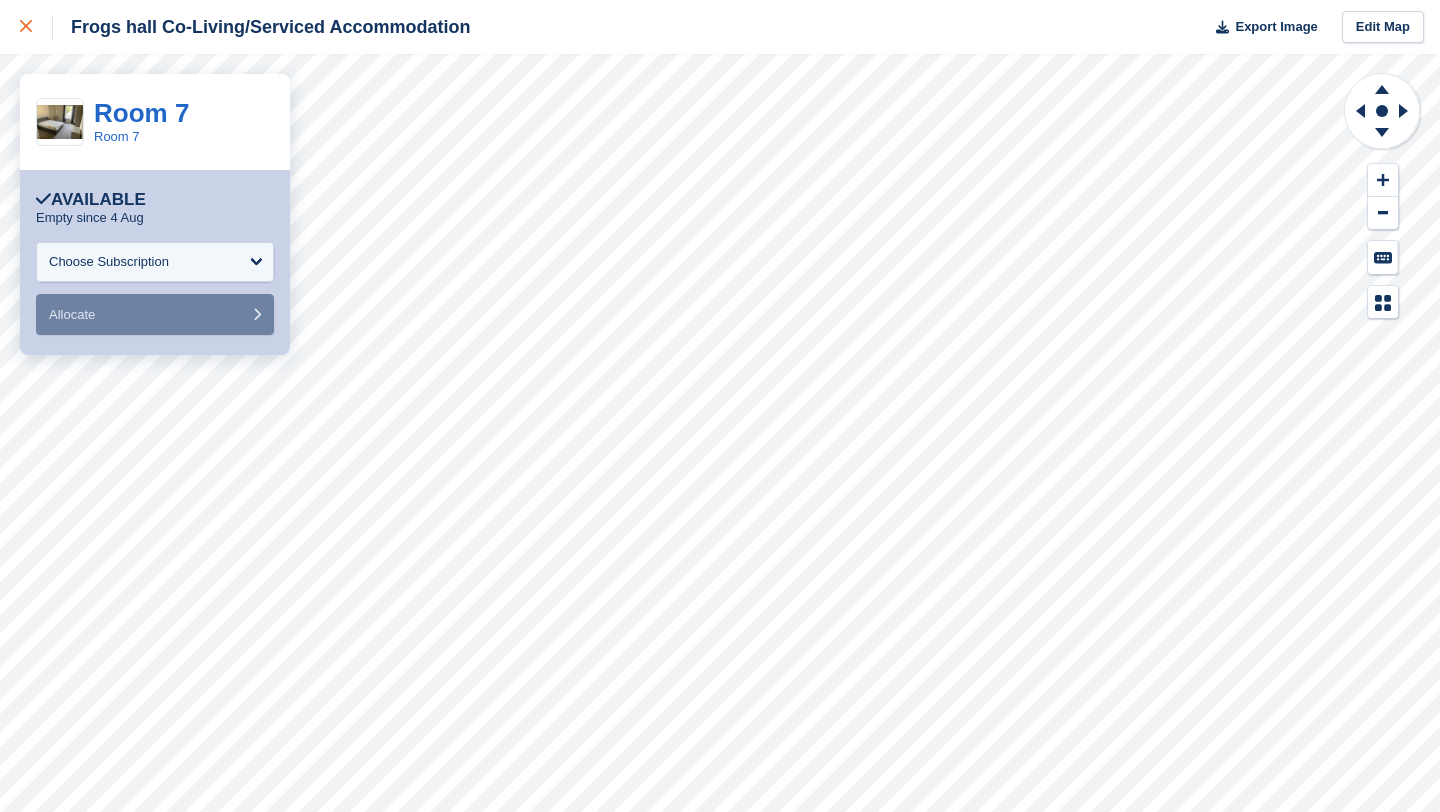 click at bounding box center (36, 27) 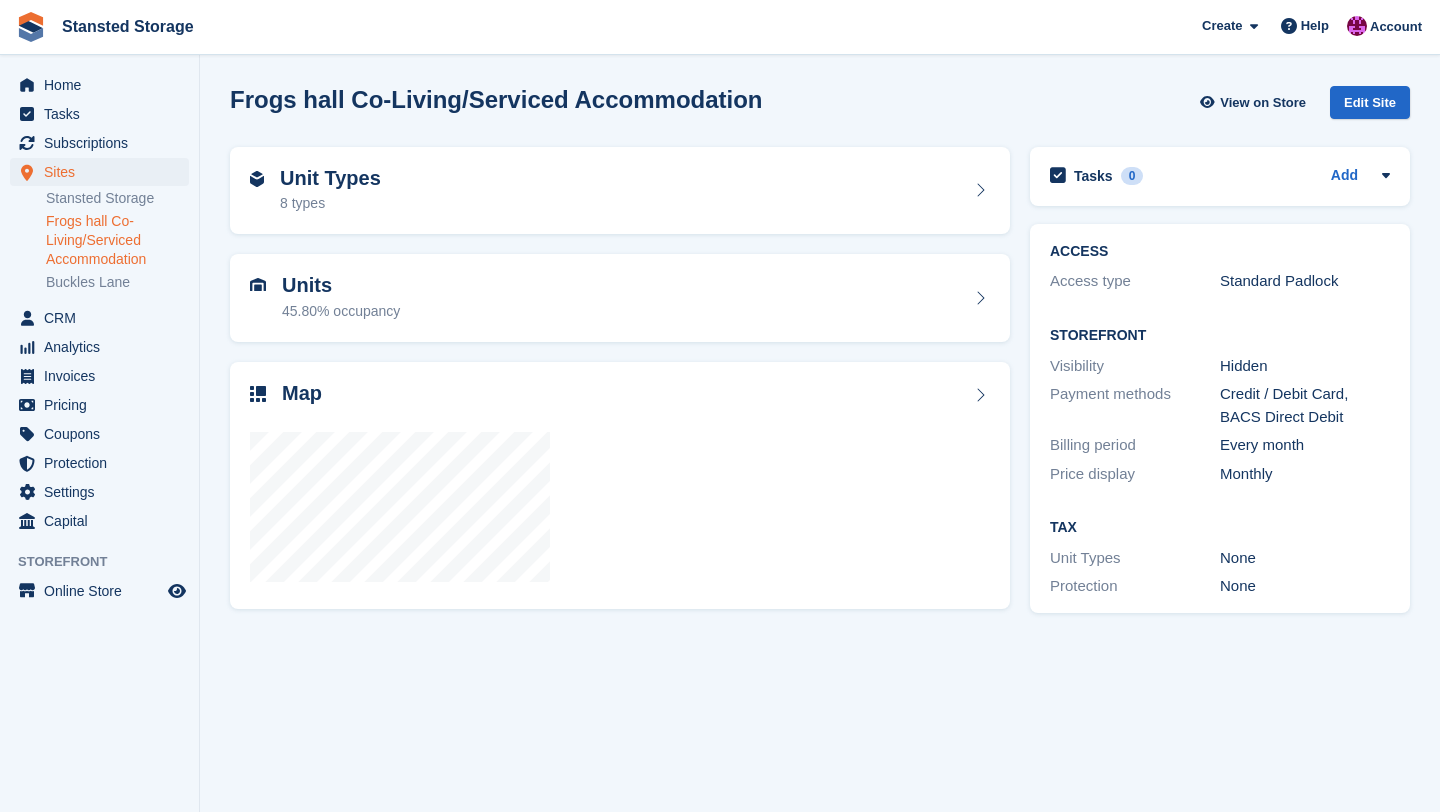 scroll, scrollTop: 0, scrollLeft: 0, axis: both 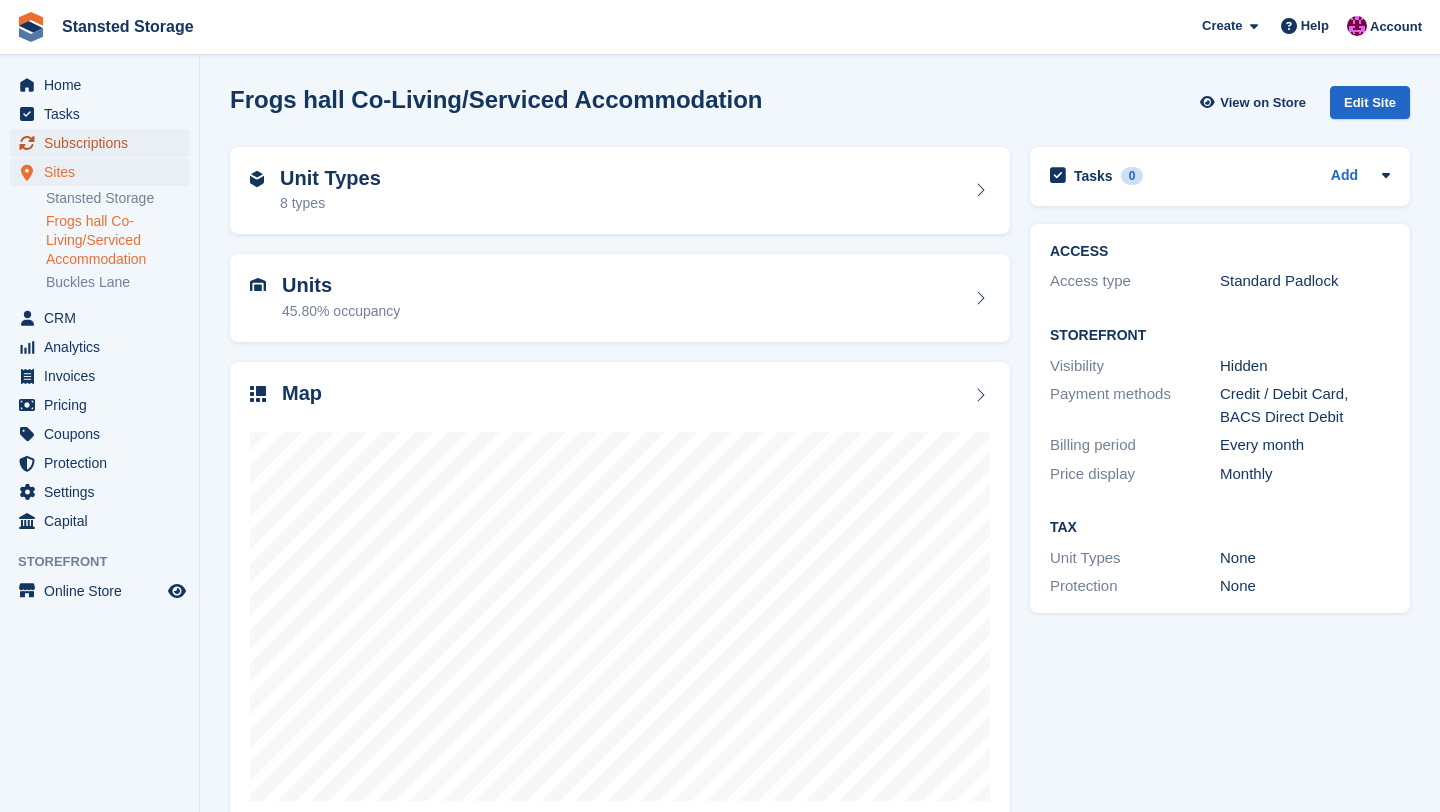 click on "Subscriptions" at bounding box center [104, 143] 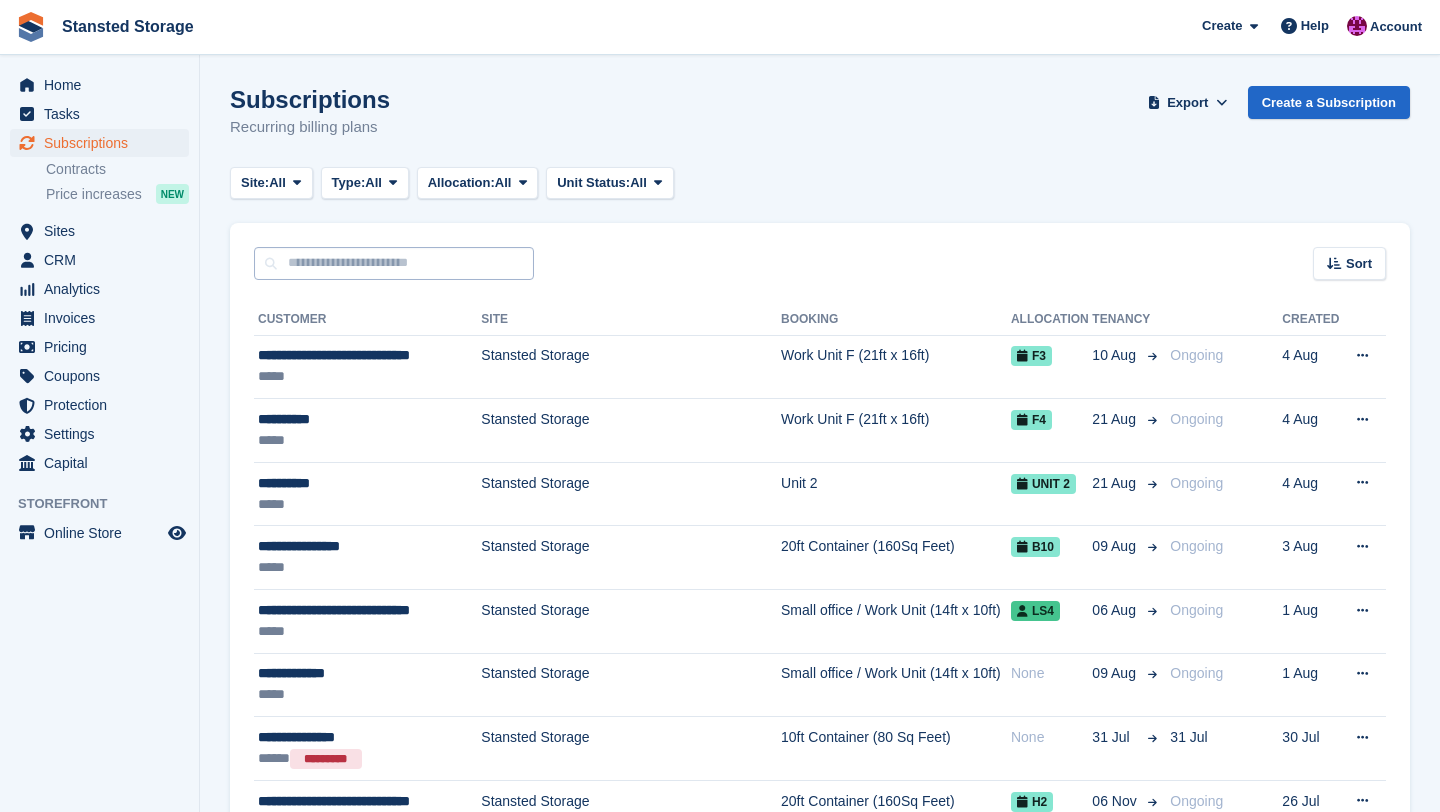 scroll, scrollTop: 0, scrollLeft: 0, axis: both 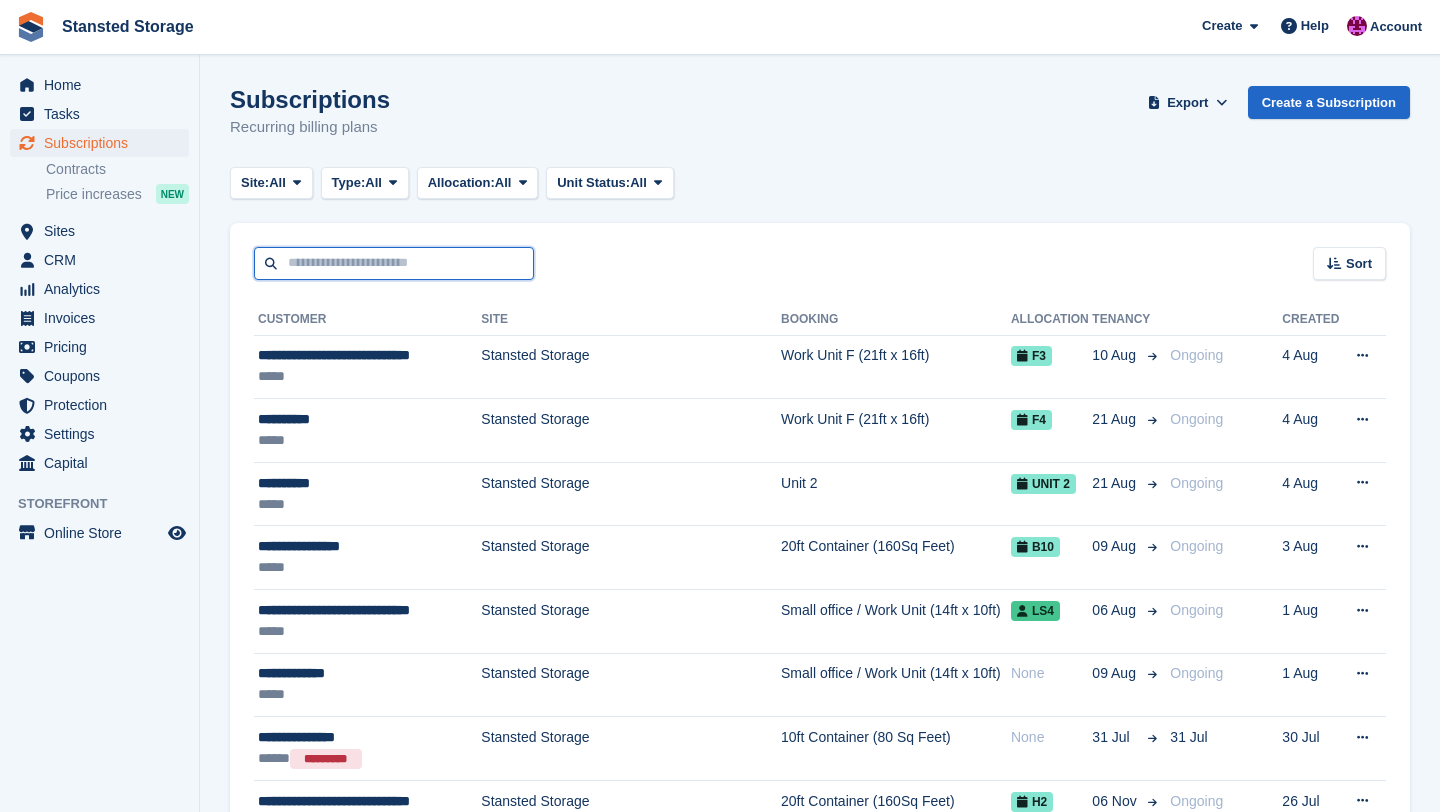 click at bounding box center (394, 263) 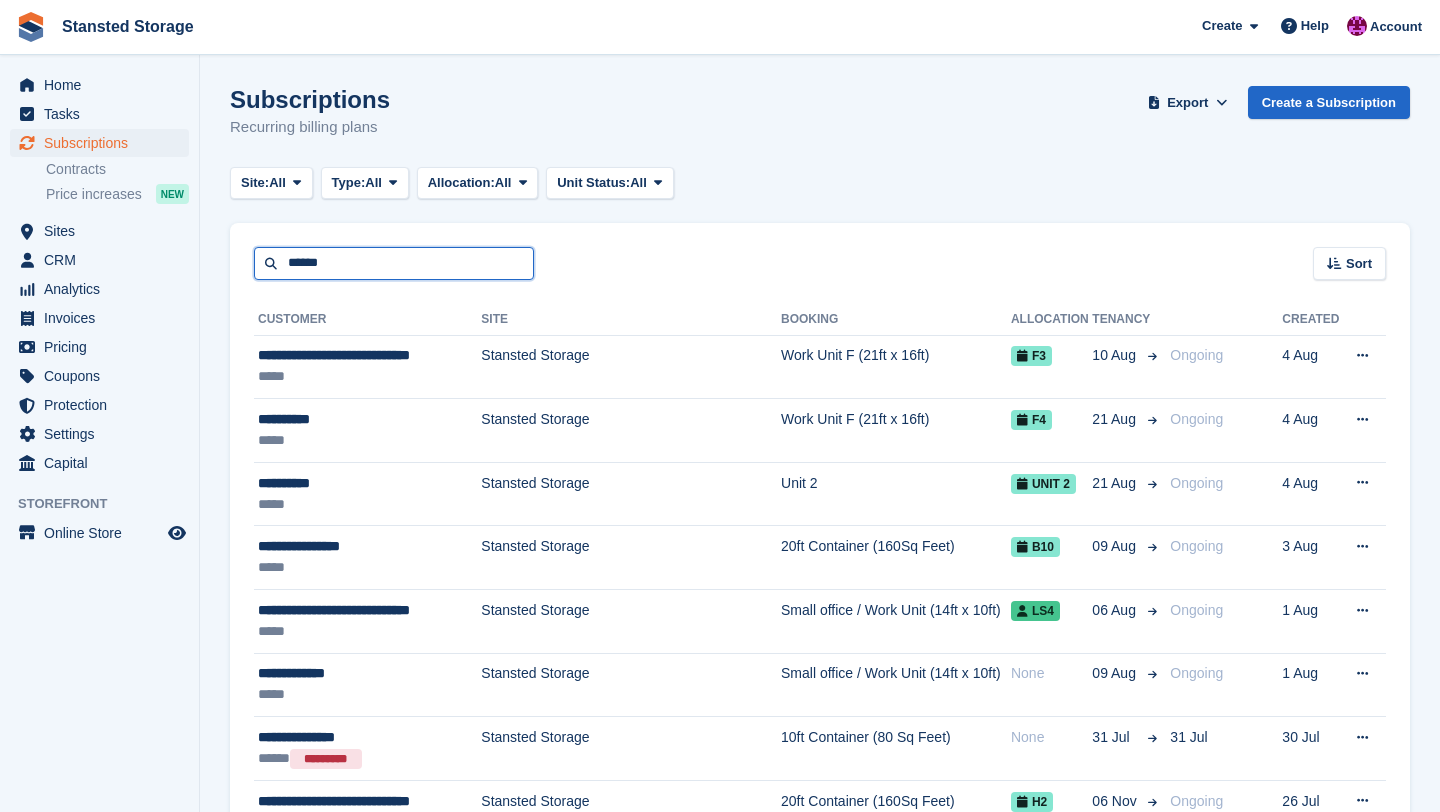 type on "******" 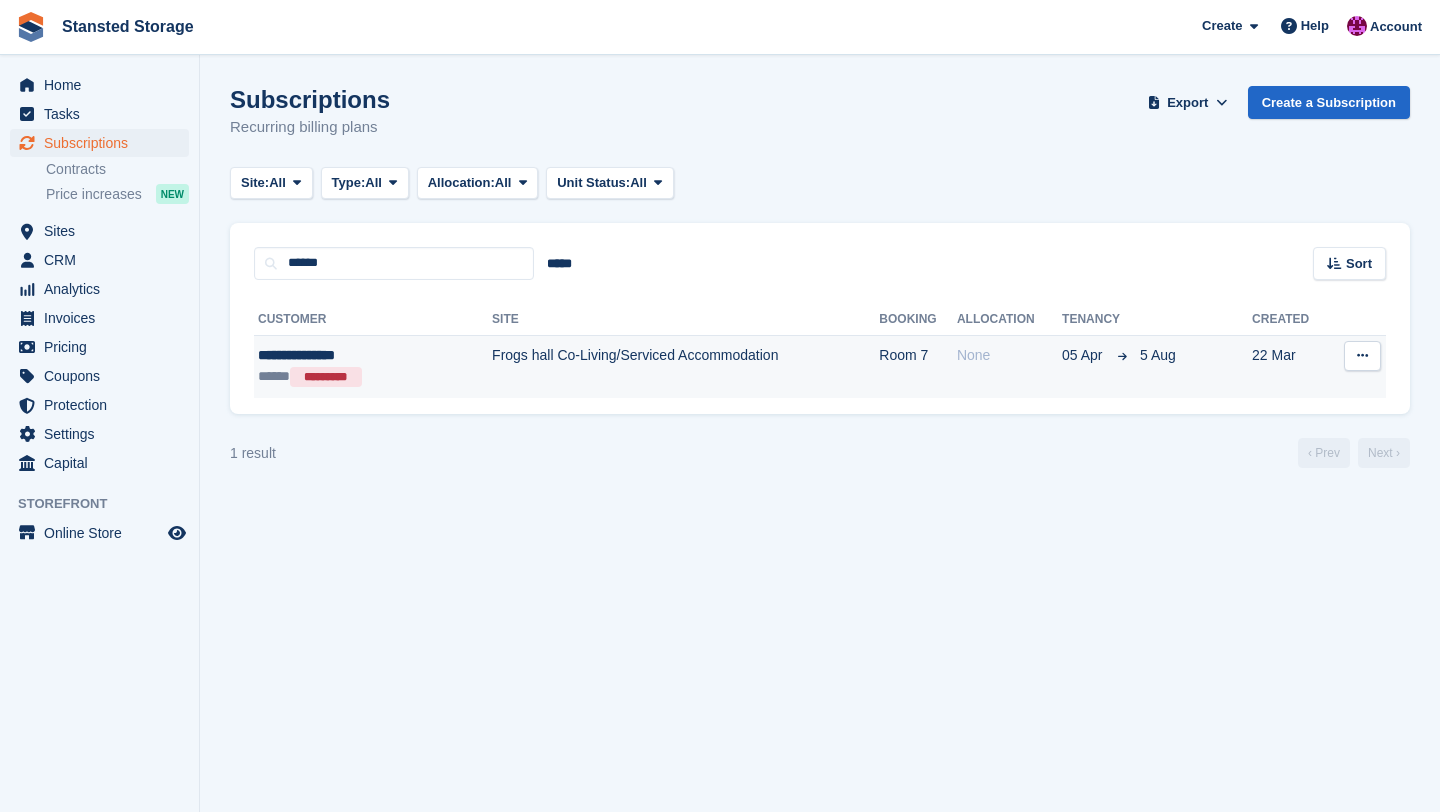click on "Frogs hall Co-Living/Serviced Accommodation" at bounding box center (685, 366) 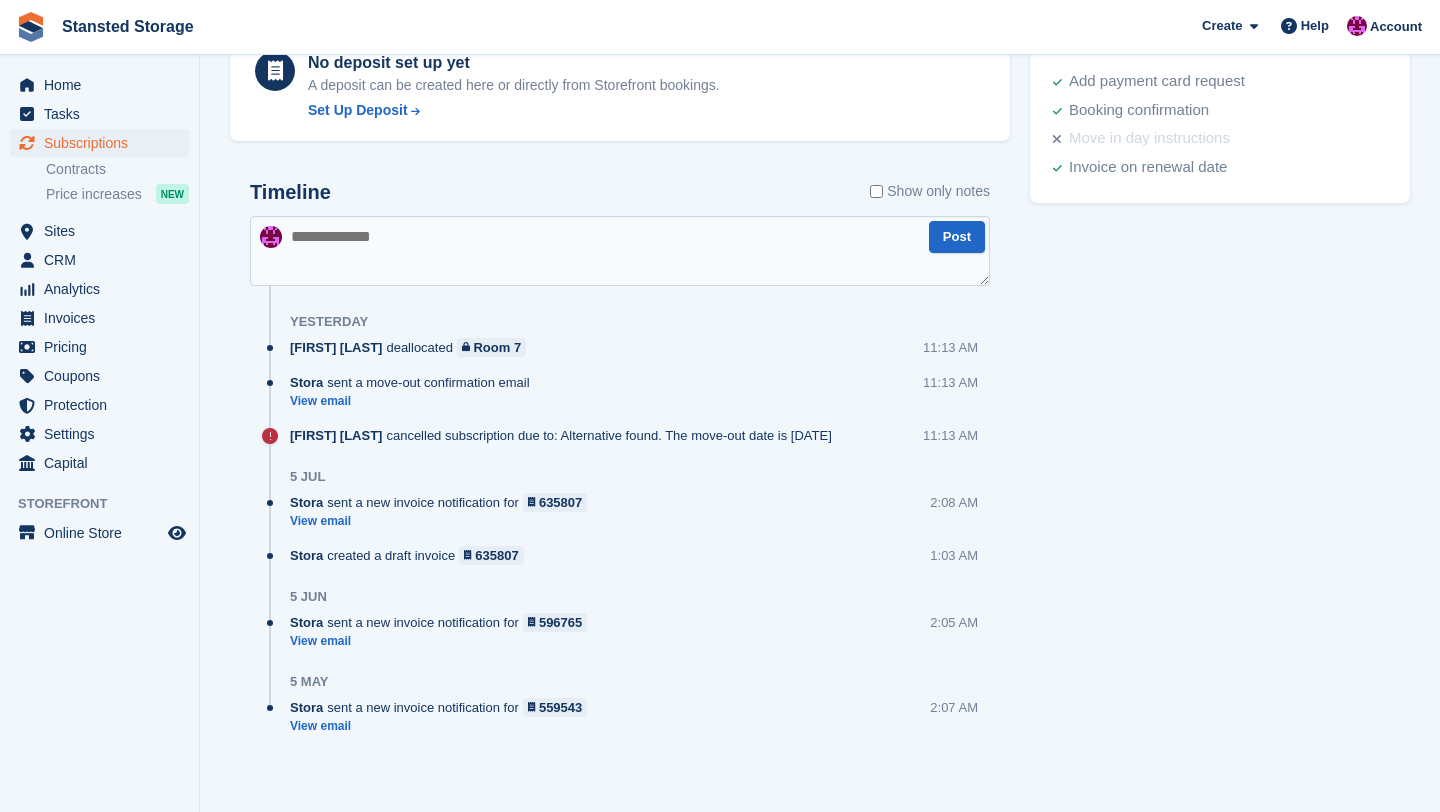 scroll, scrollTop: 953, scrollLeft: 0, axis: vertical 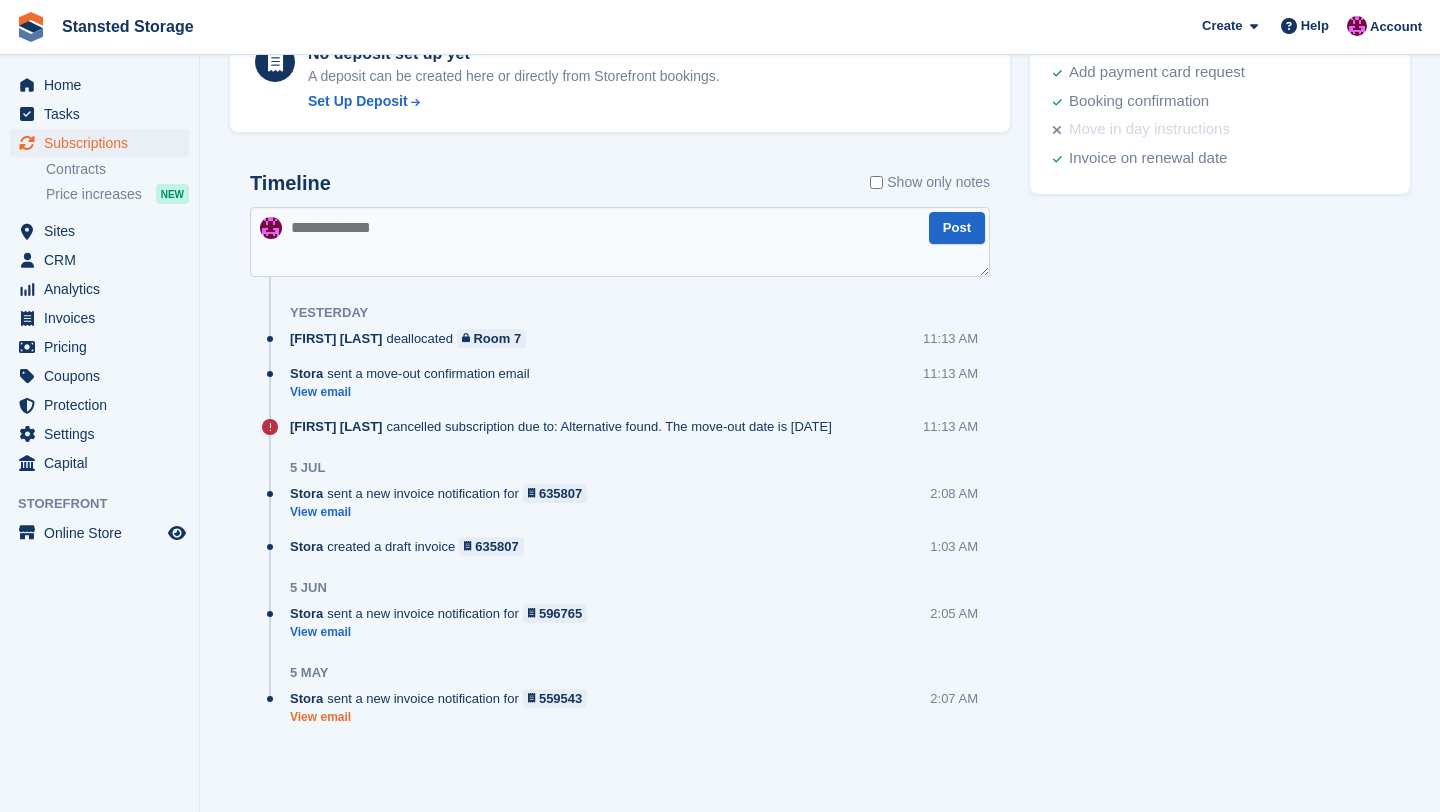 click on "View email" at bounding box center (443, 717) 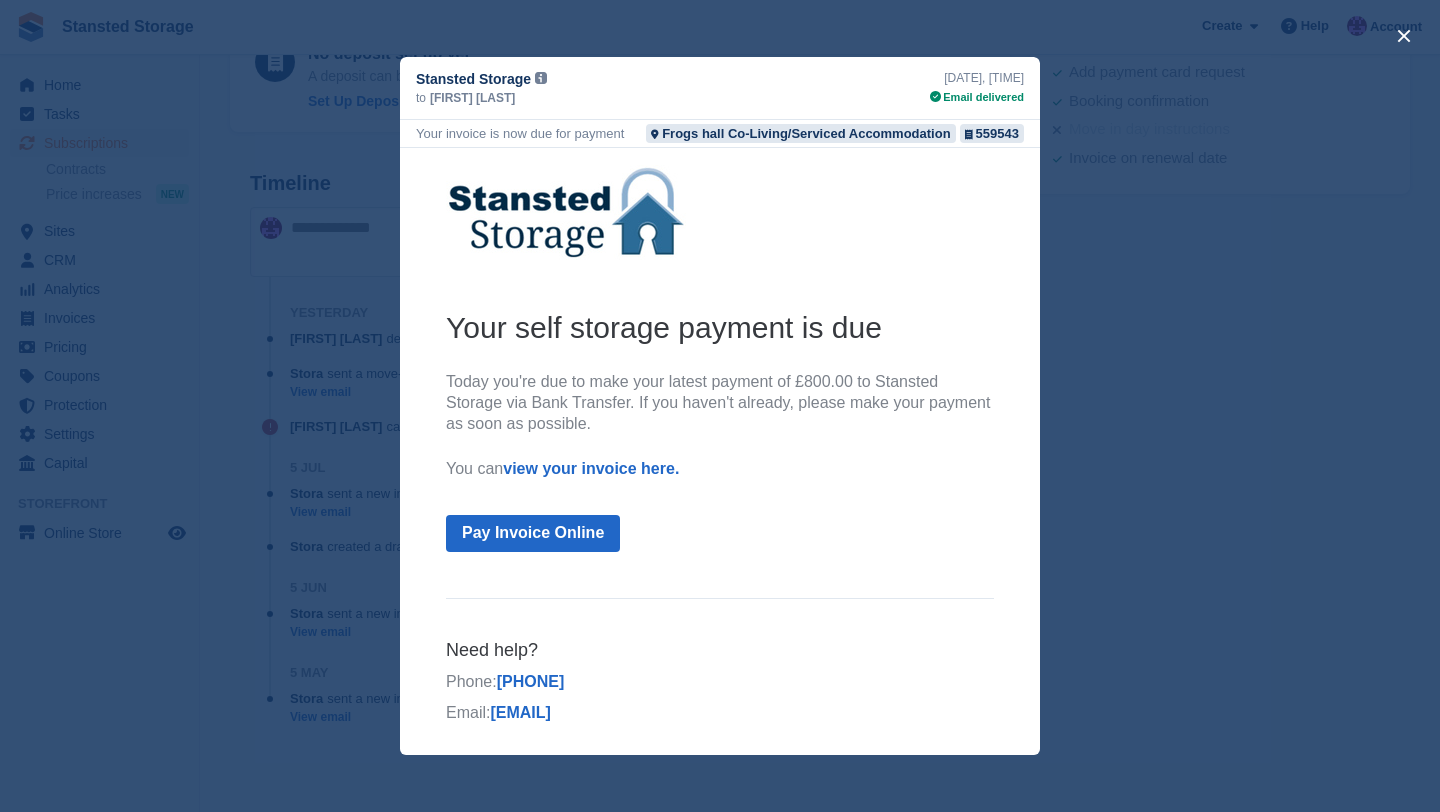 scroll, scrollTop: 2, scrollLeft: 0, axis: vertical 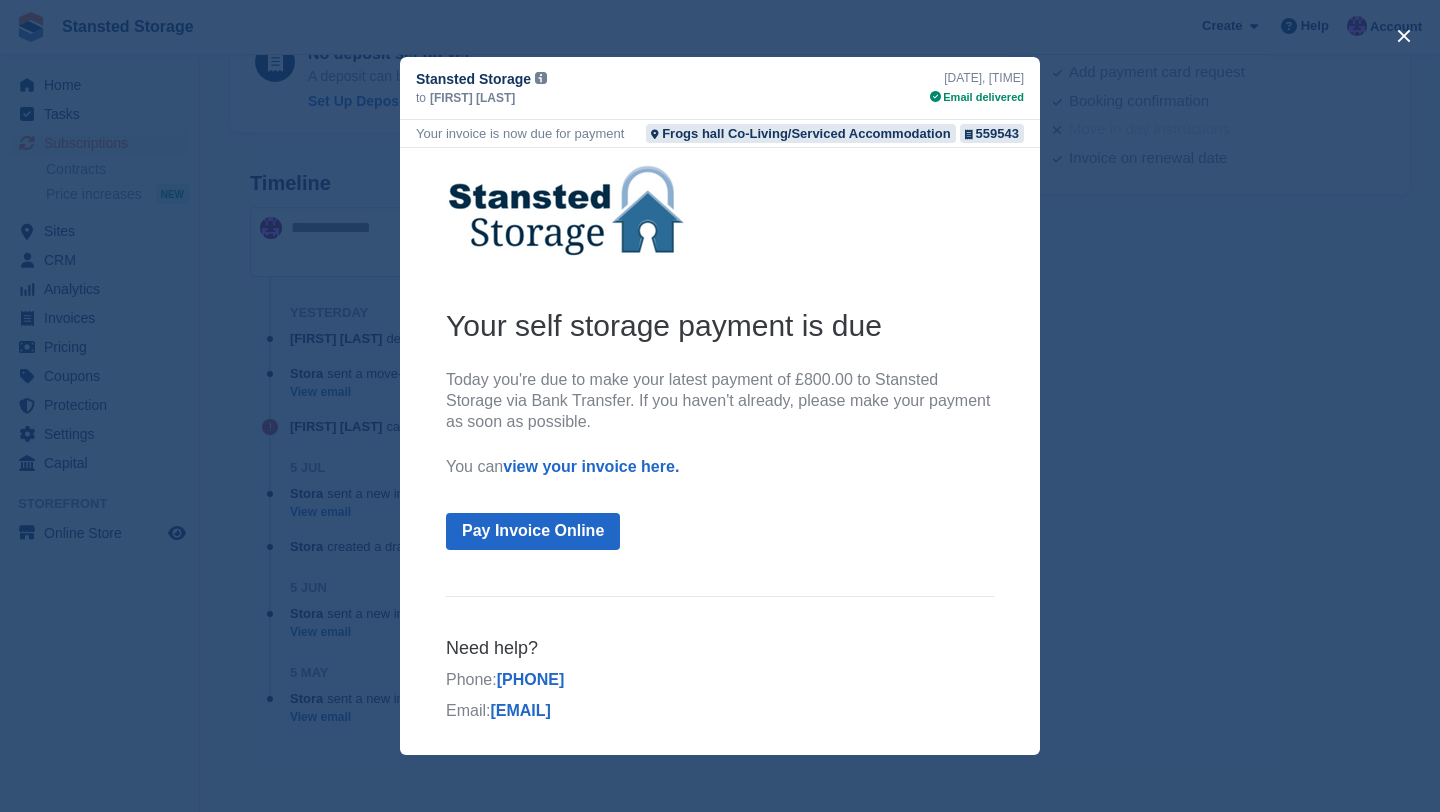 click at bounding box center [720, 406] 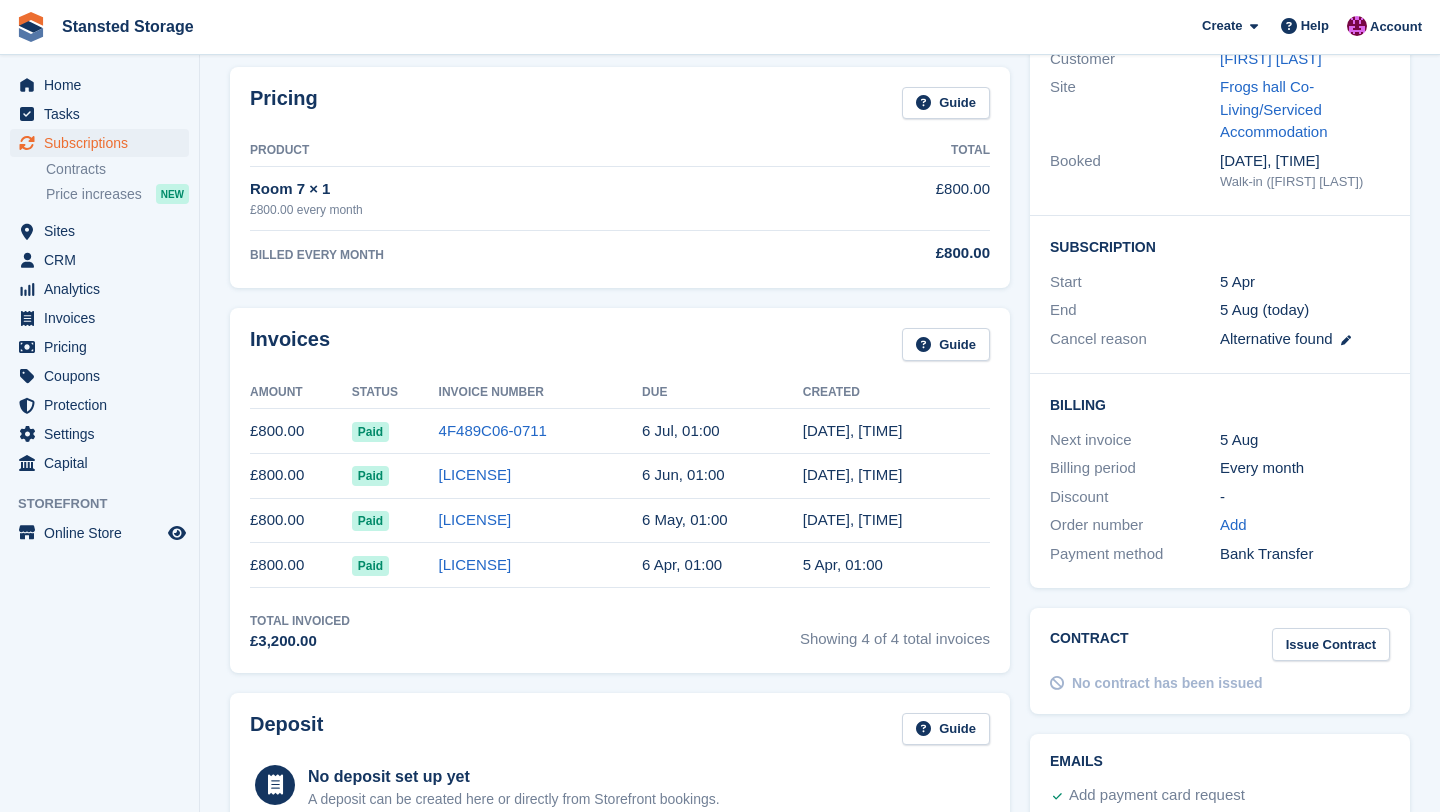 scroll, scrollTop: 229, scrollLeft: 0, axis: vertical 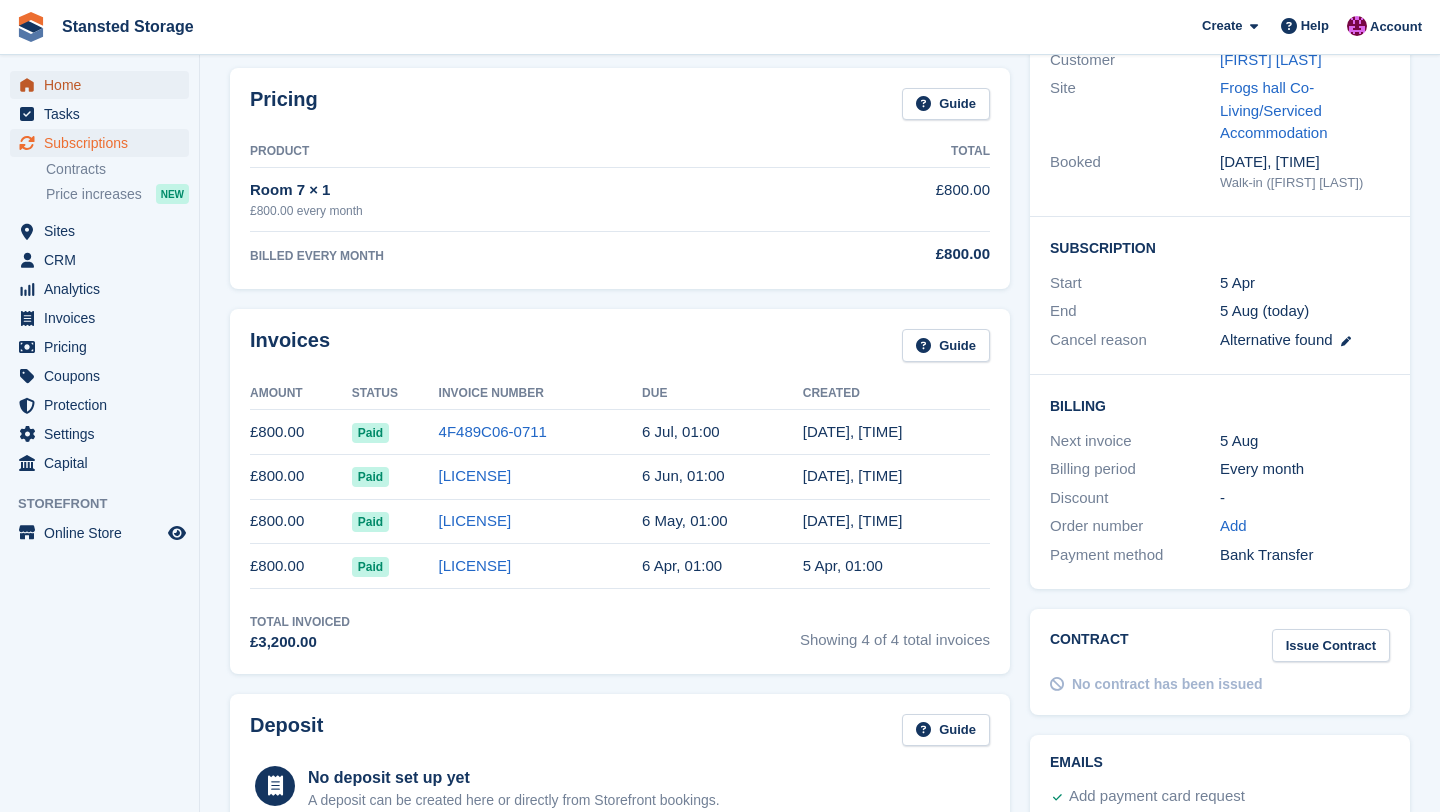 click on "Home" at bounding box center (104, 85) 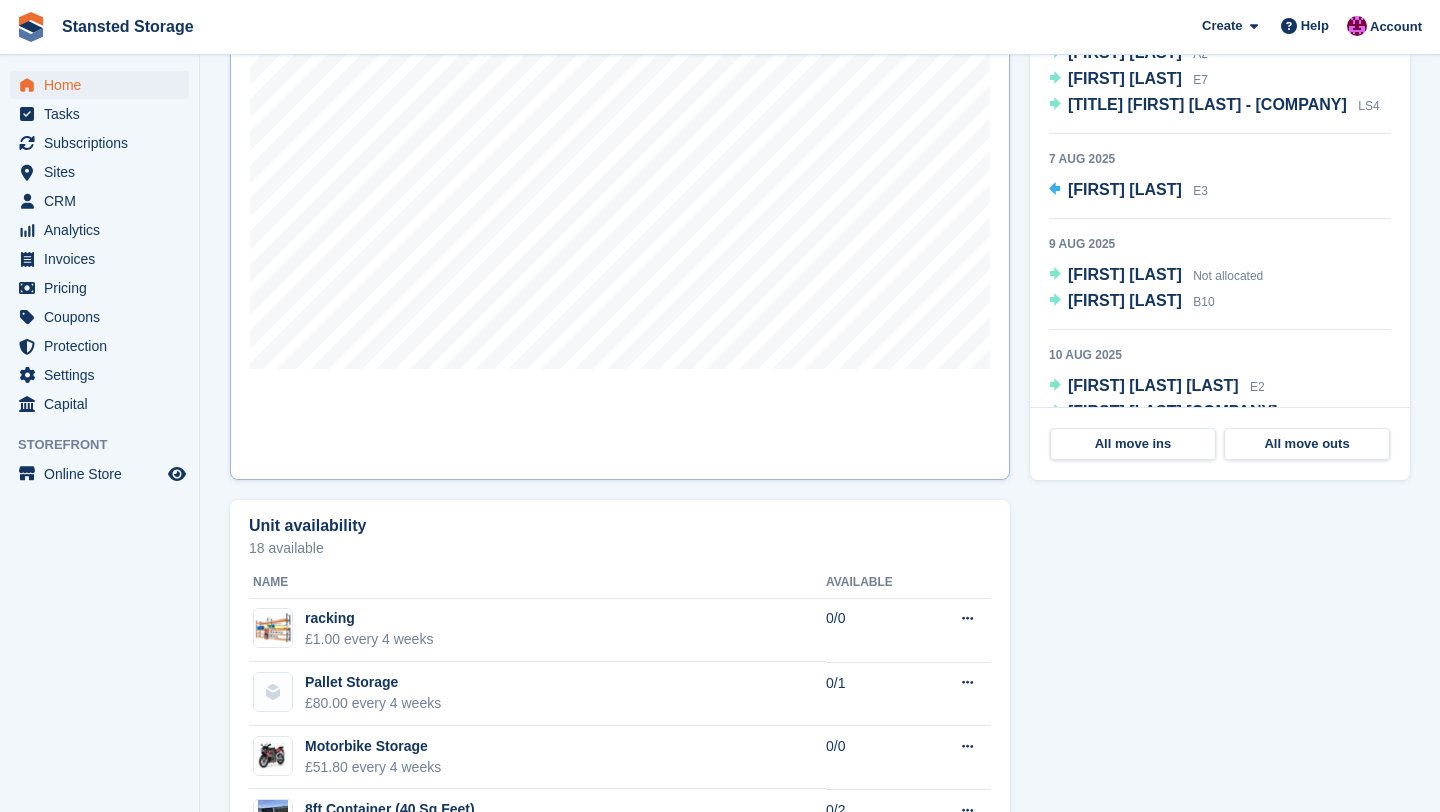 scroll, scrollTop: 714, scrollLeft: 0, axis: vertical 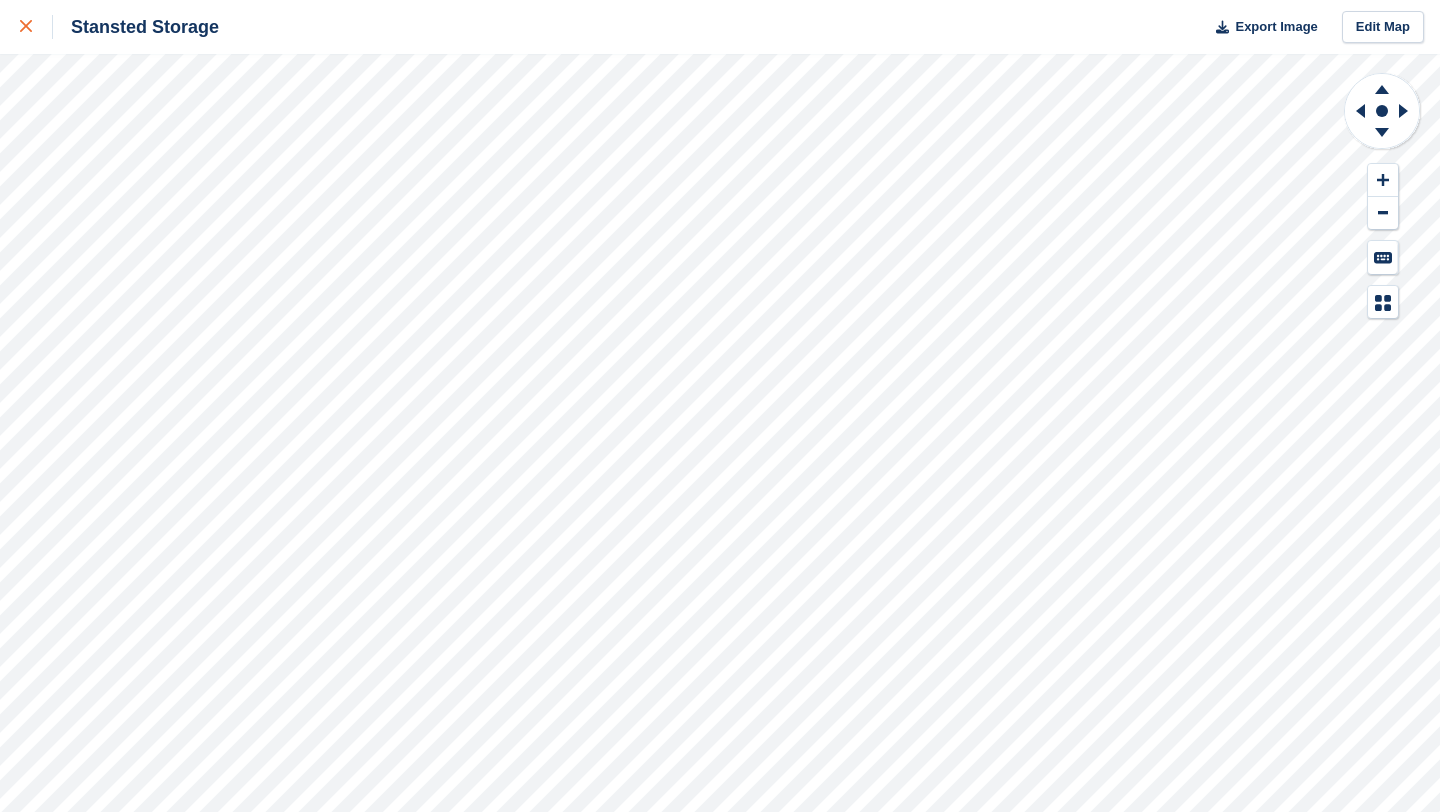 click 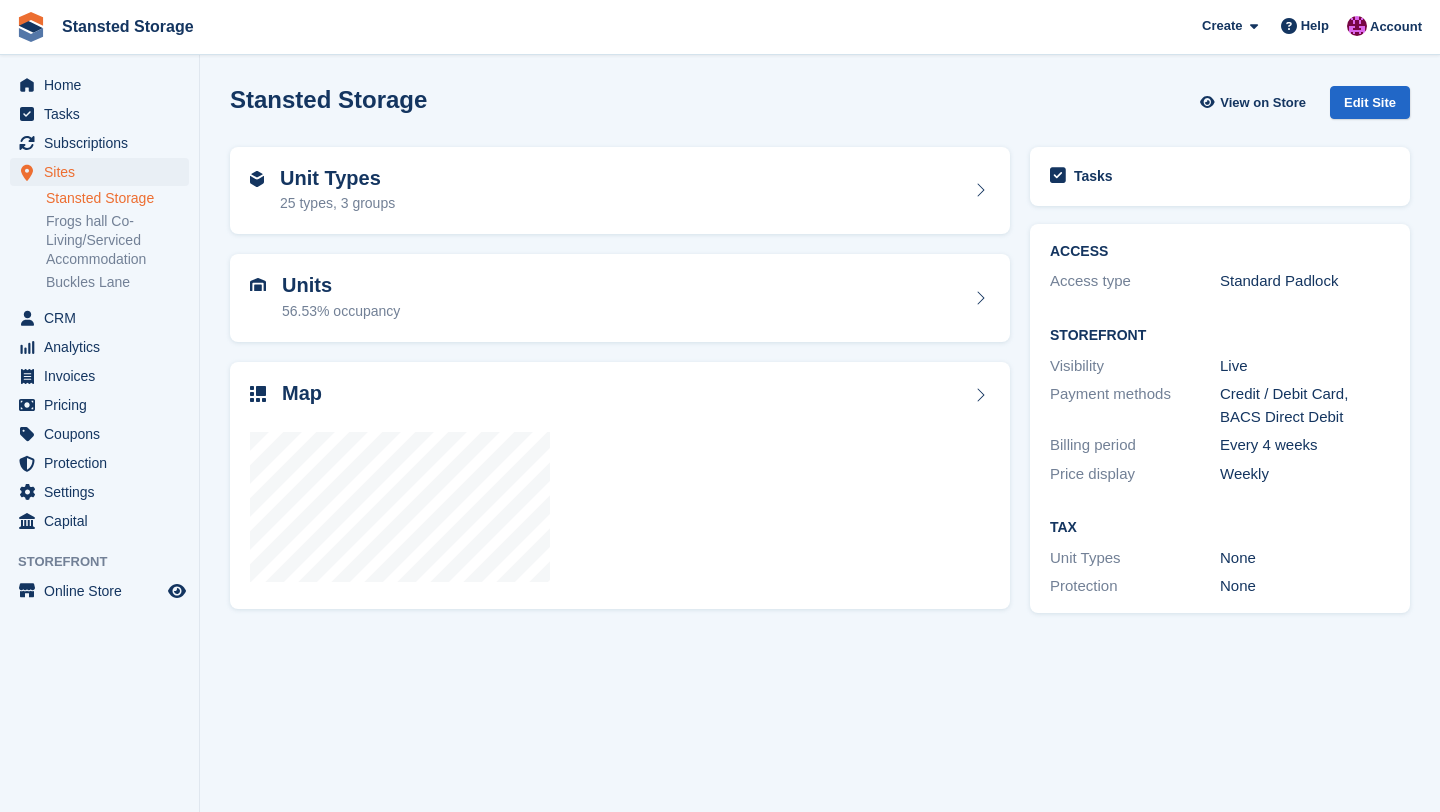 scroll, scrollTop: 0, scrollLeft: 0, axis: both 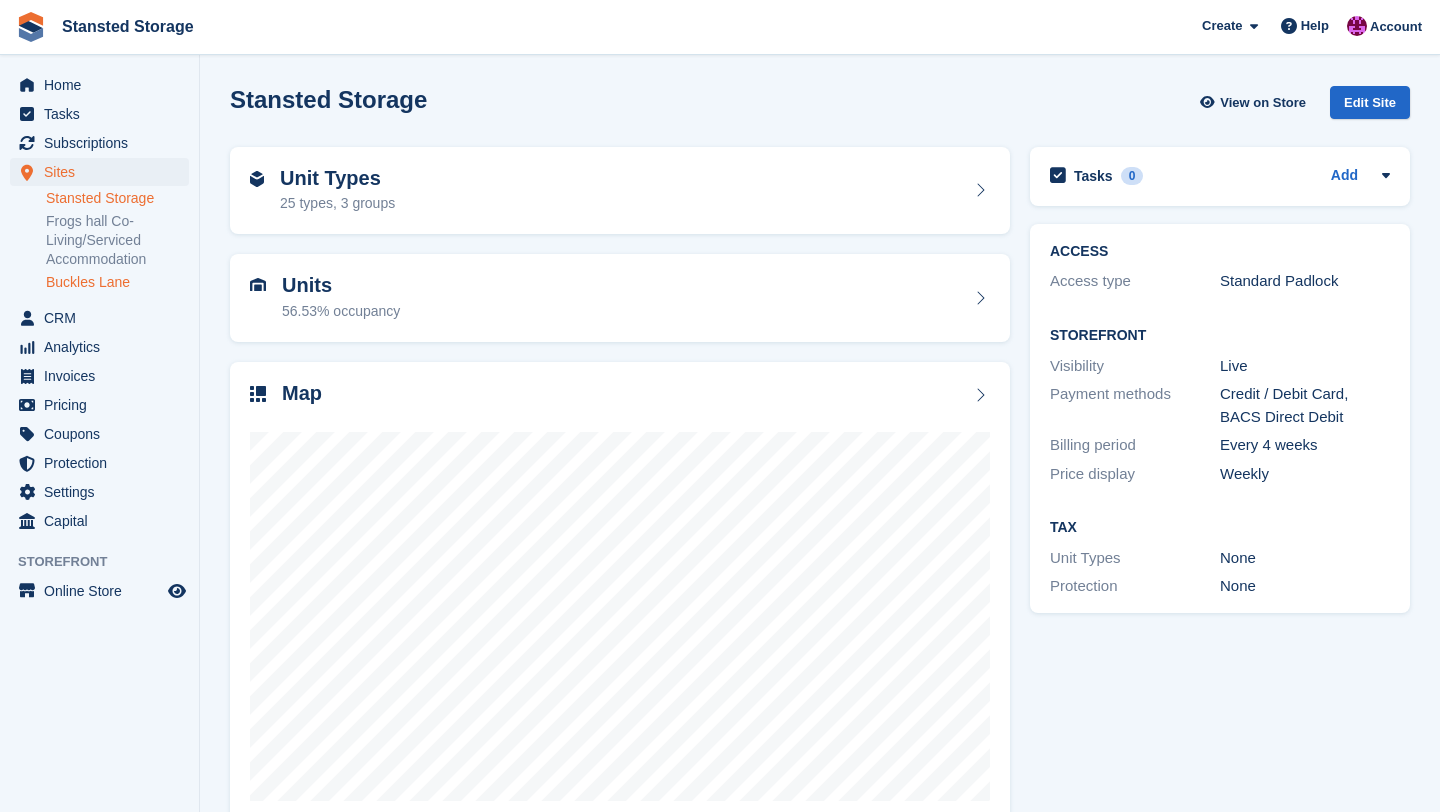 click on "Buckles Lane" at bounding box center (117, 282) 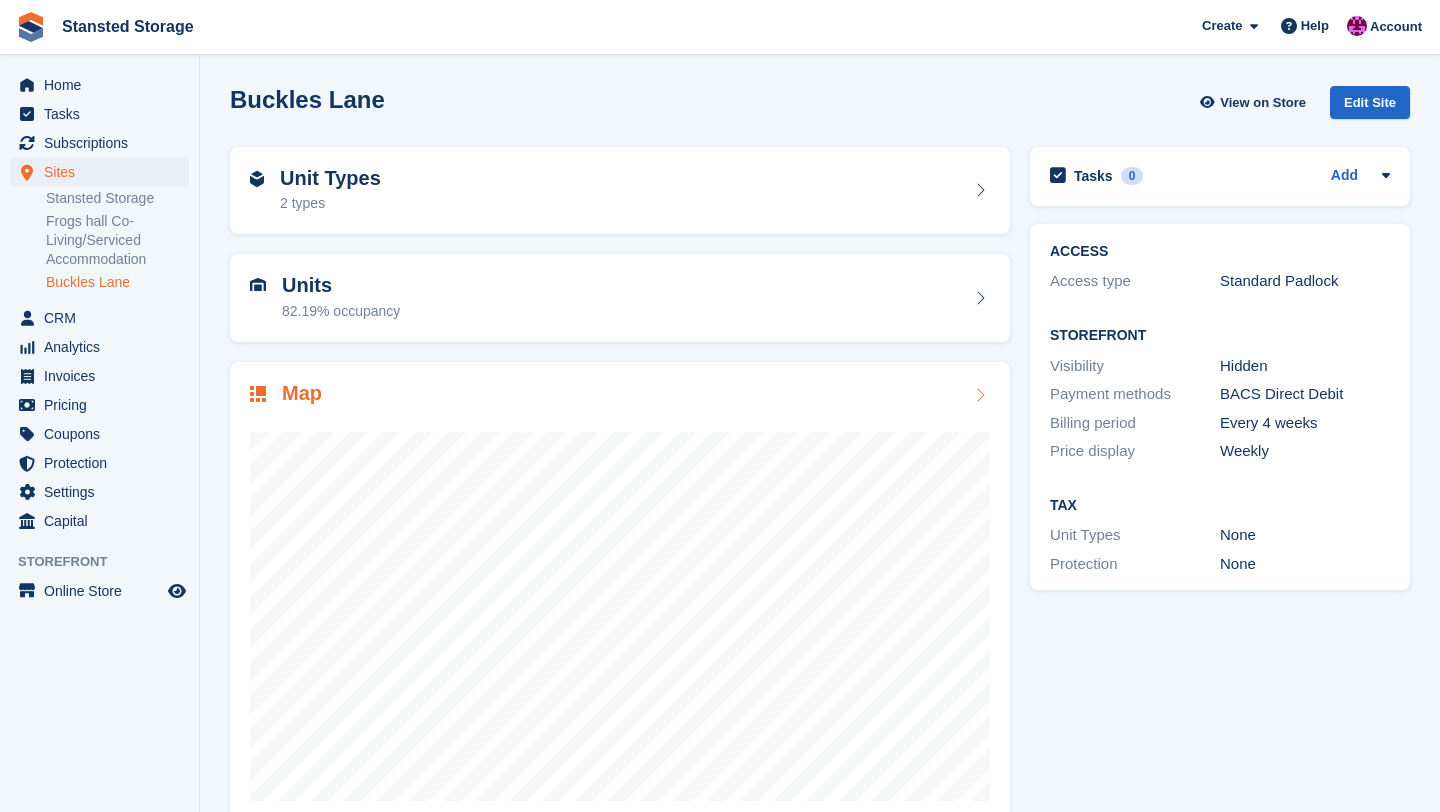 scroll, scrollTop: 41, scrollLeft: 0, axis: vertical 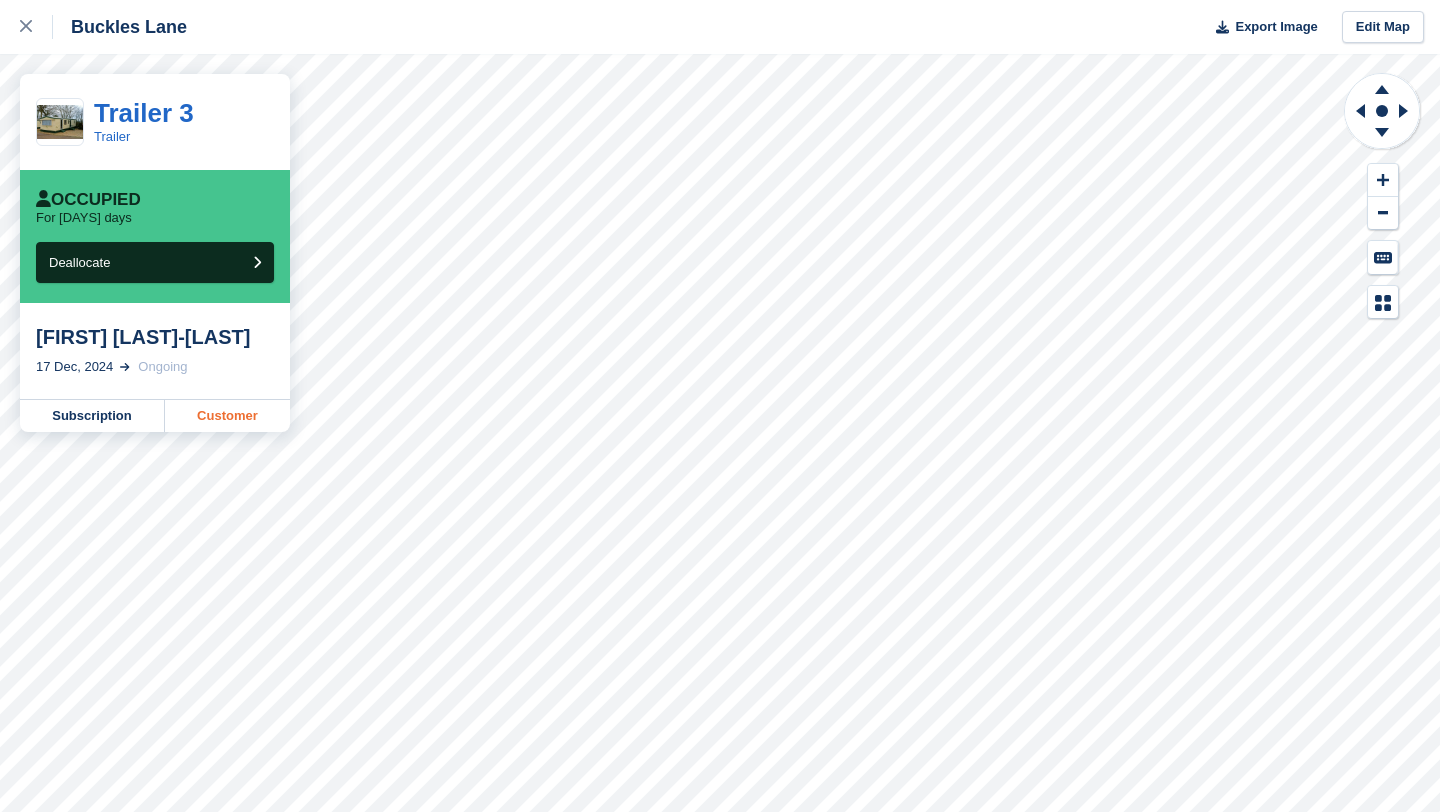 click on "Customer" at bounding box center [227, 416] 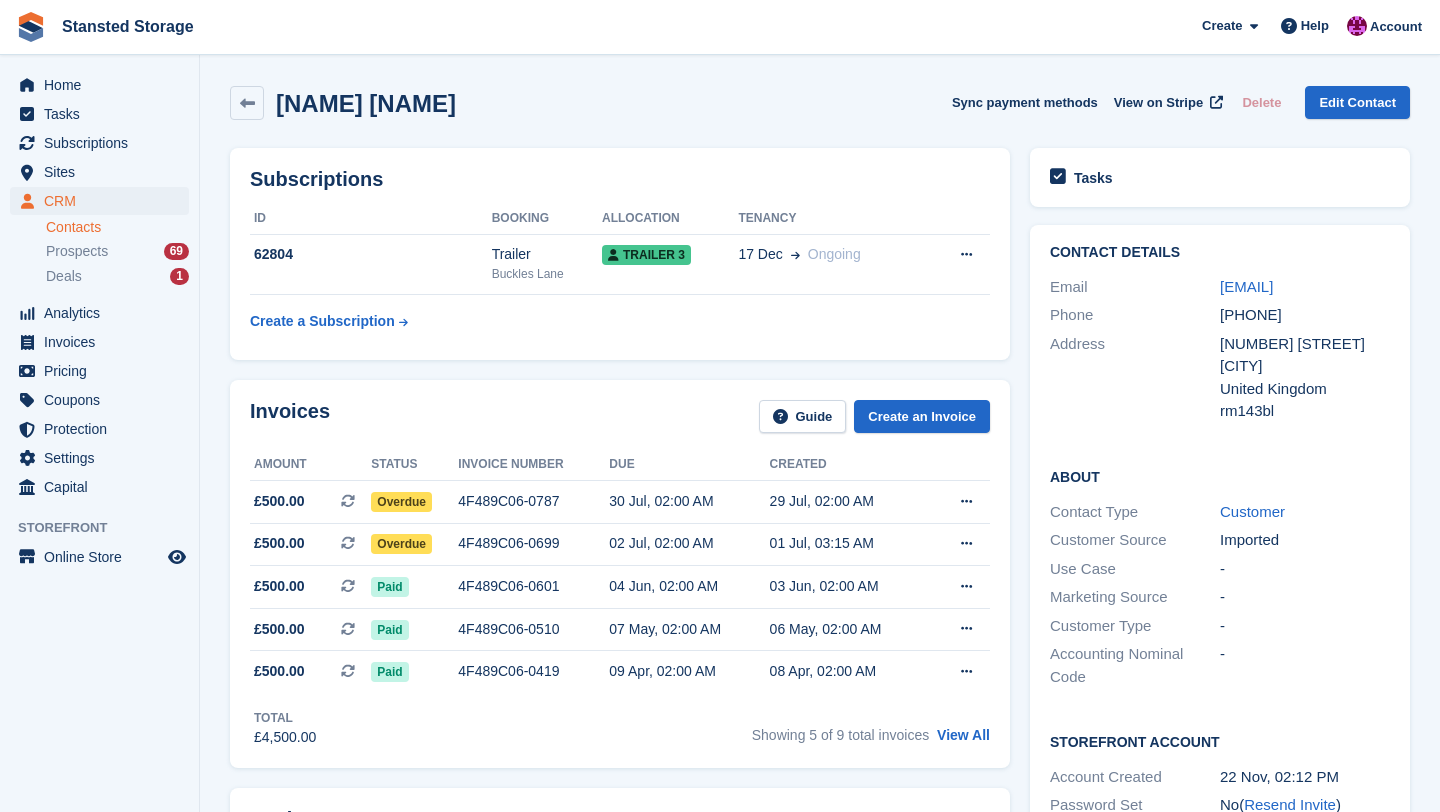 scroll, scrollTop: 0, scrollLeft: 0, axis: both 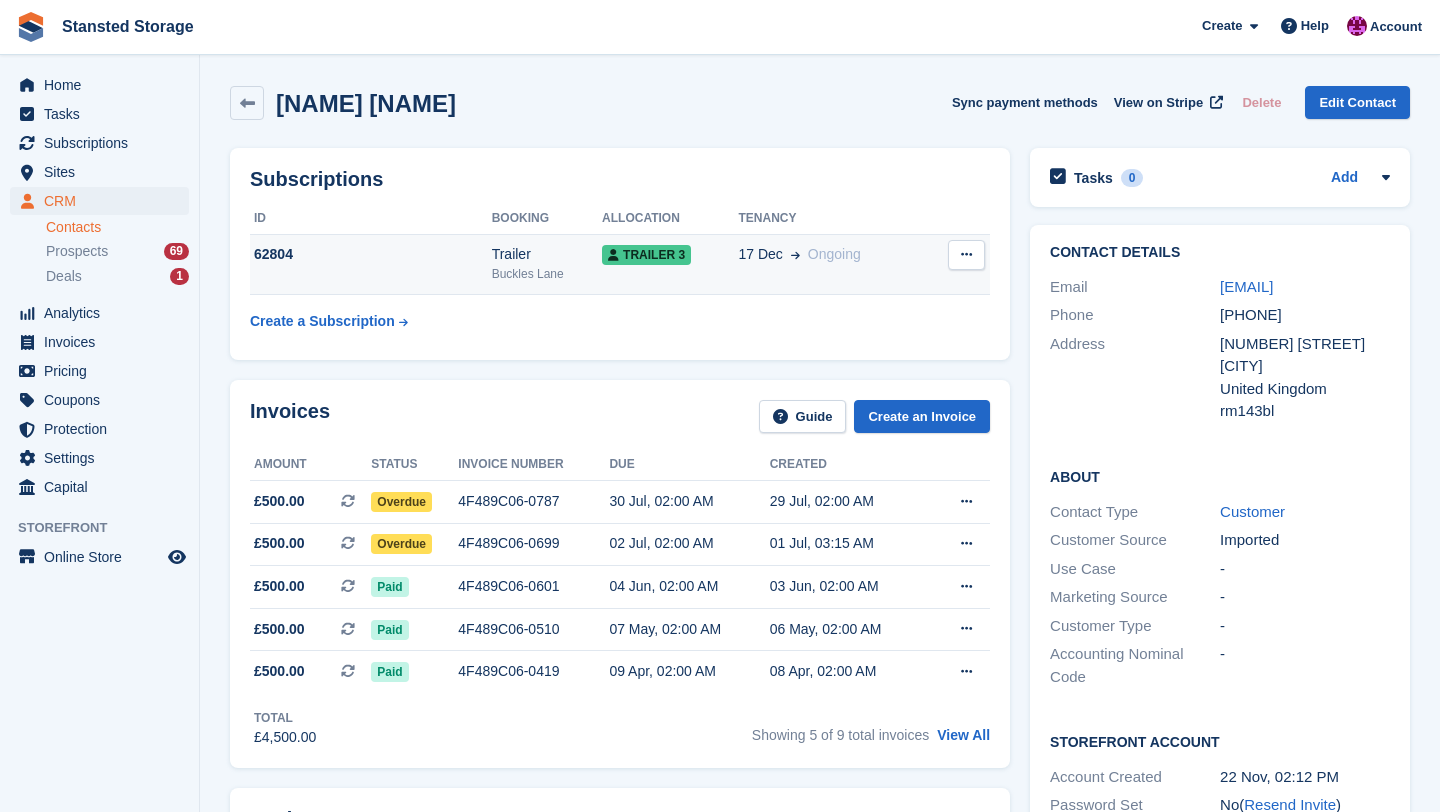 click on "17 Dec
Ongoing" at bounding box center (831, 264) 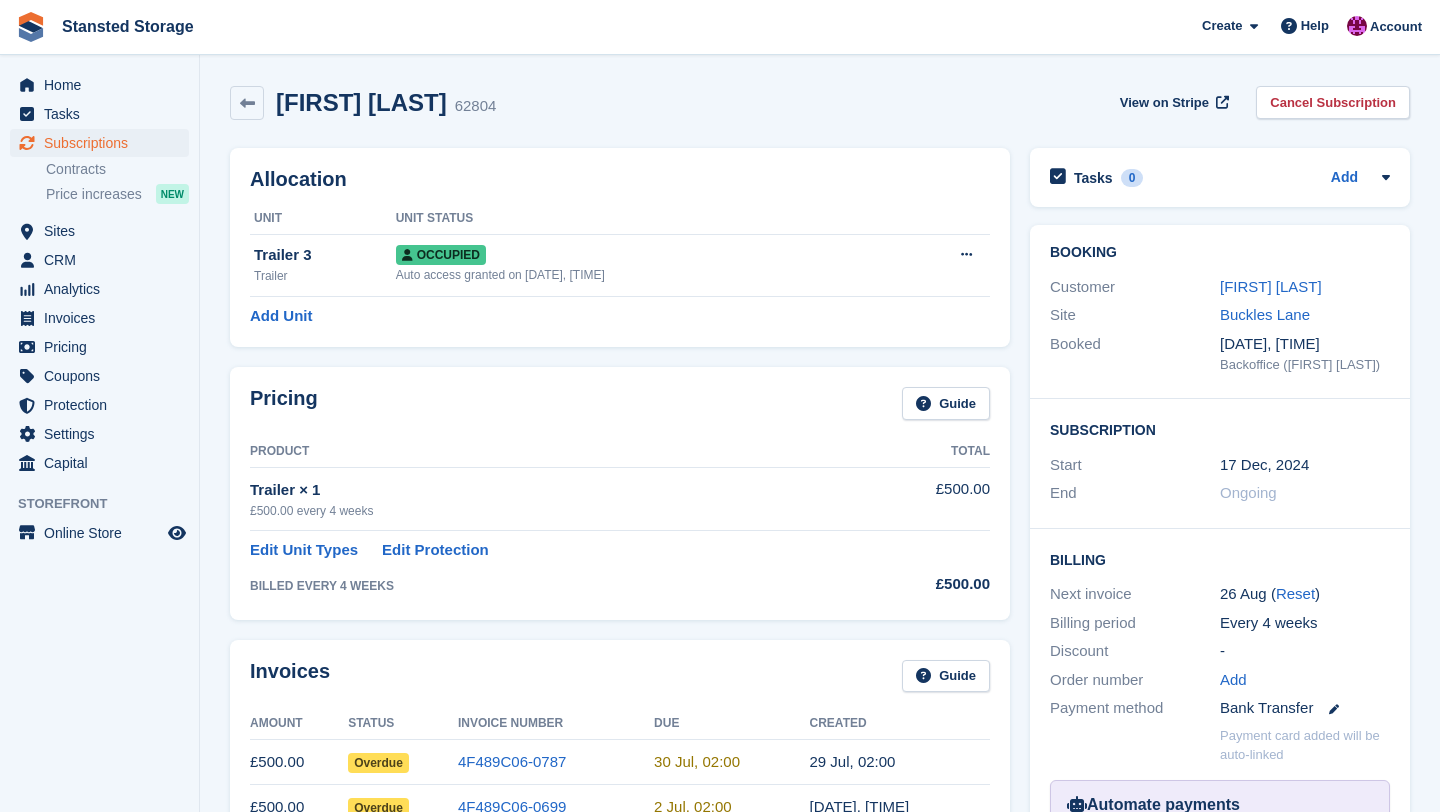 scroll, scrollTop: 0, scrollLeft: 0, axis: both 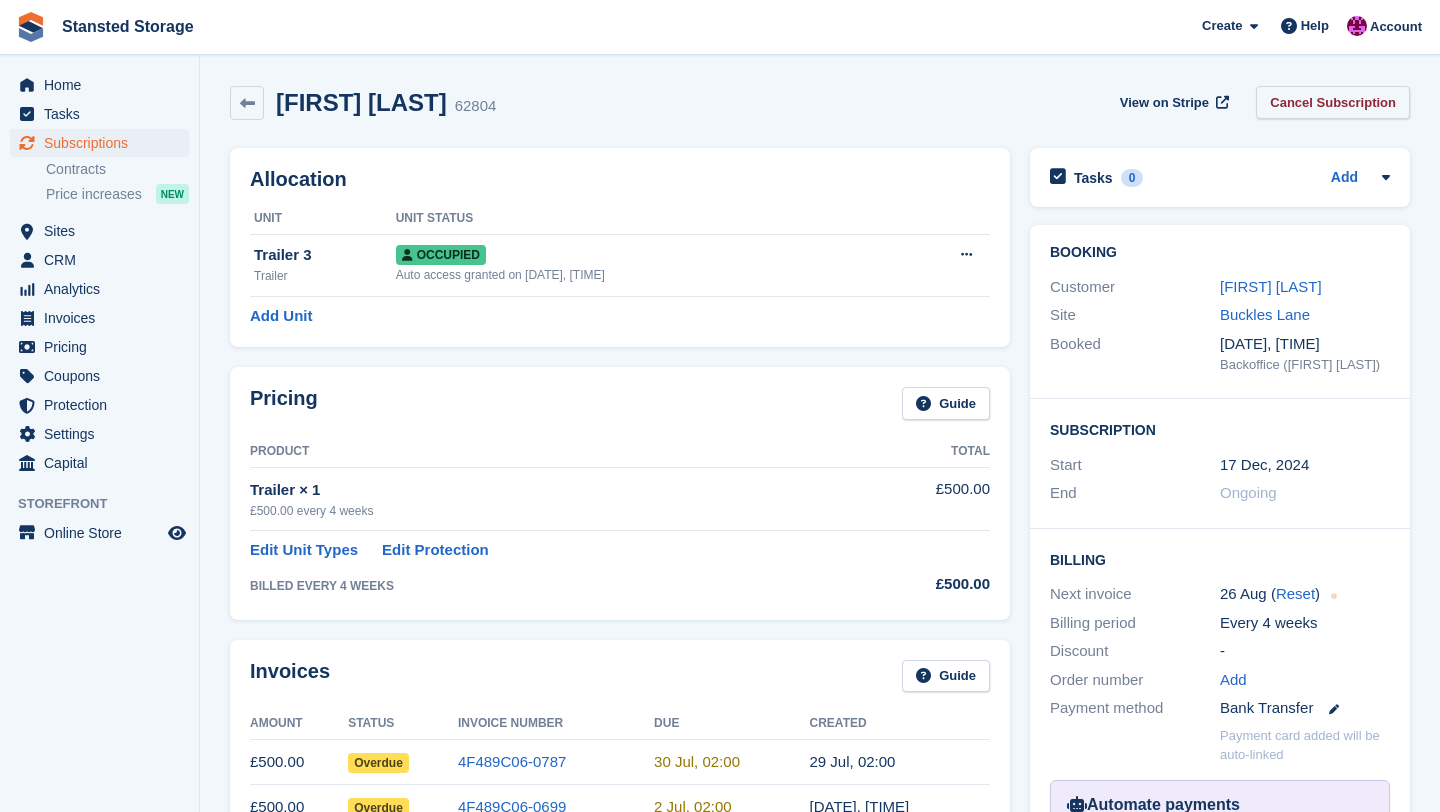 click on "Cancel Subscription" at bounding box center (1333, 102) 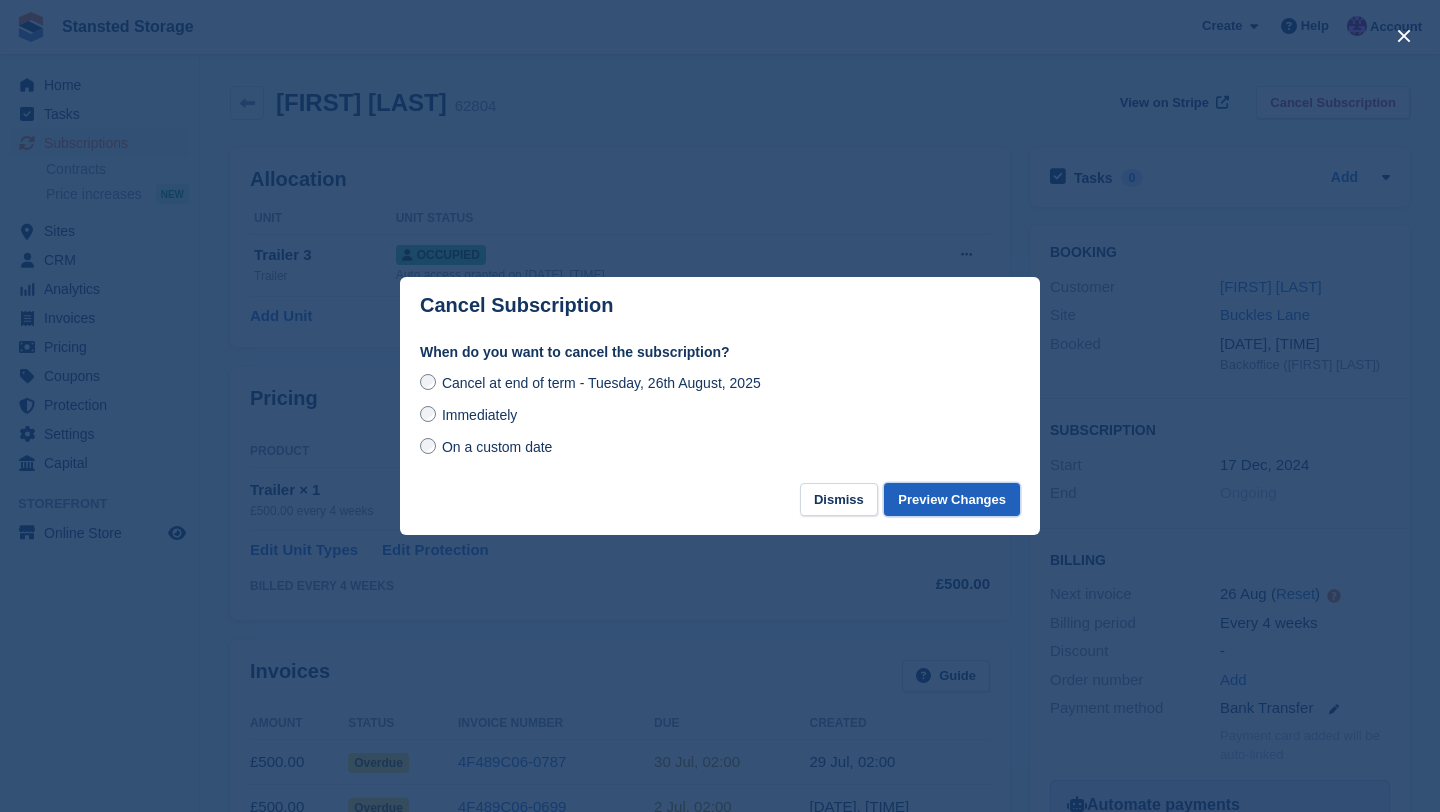 click on "Preview Changes" at bounding box center [952, 499] 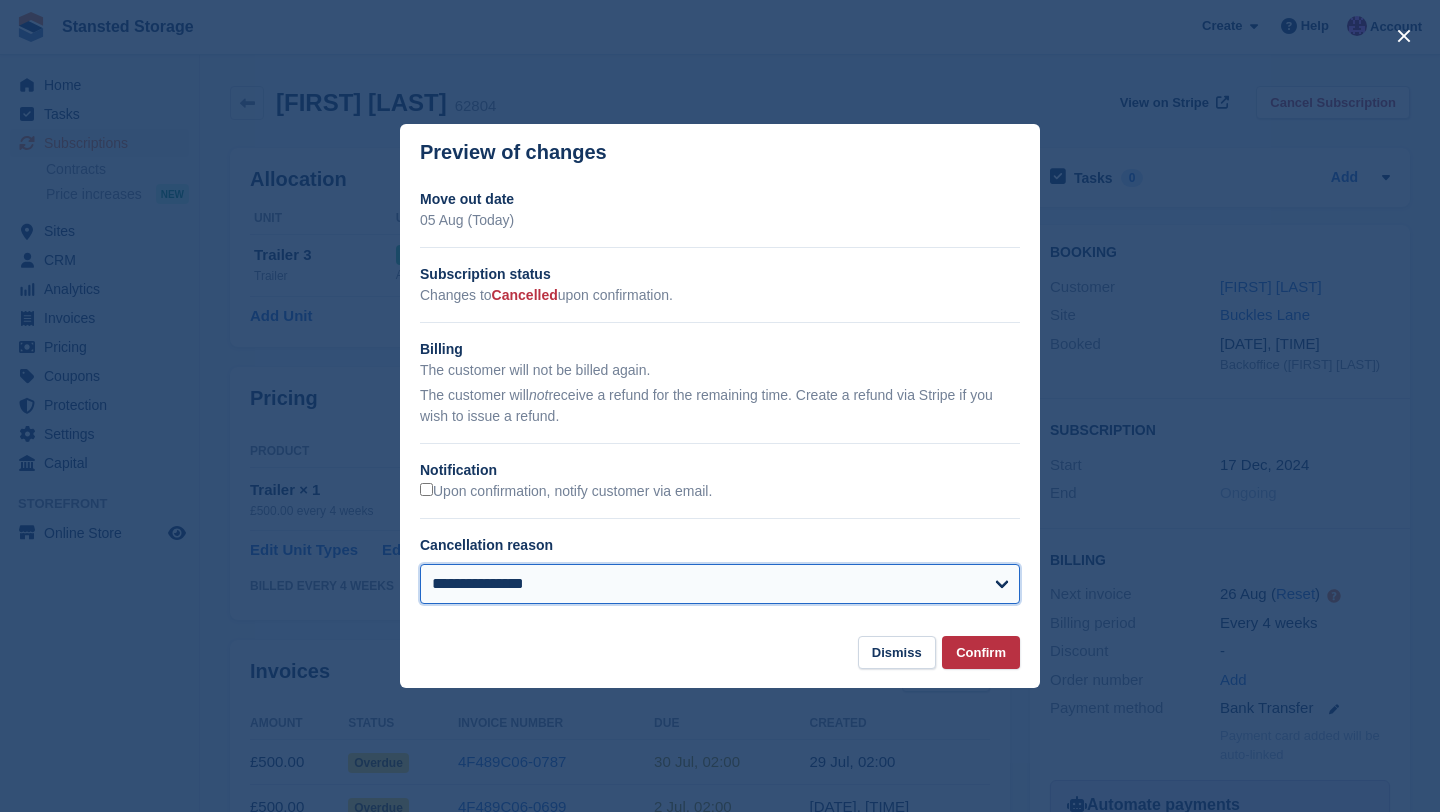 click on "**********" at bounding box center (720, 584) 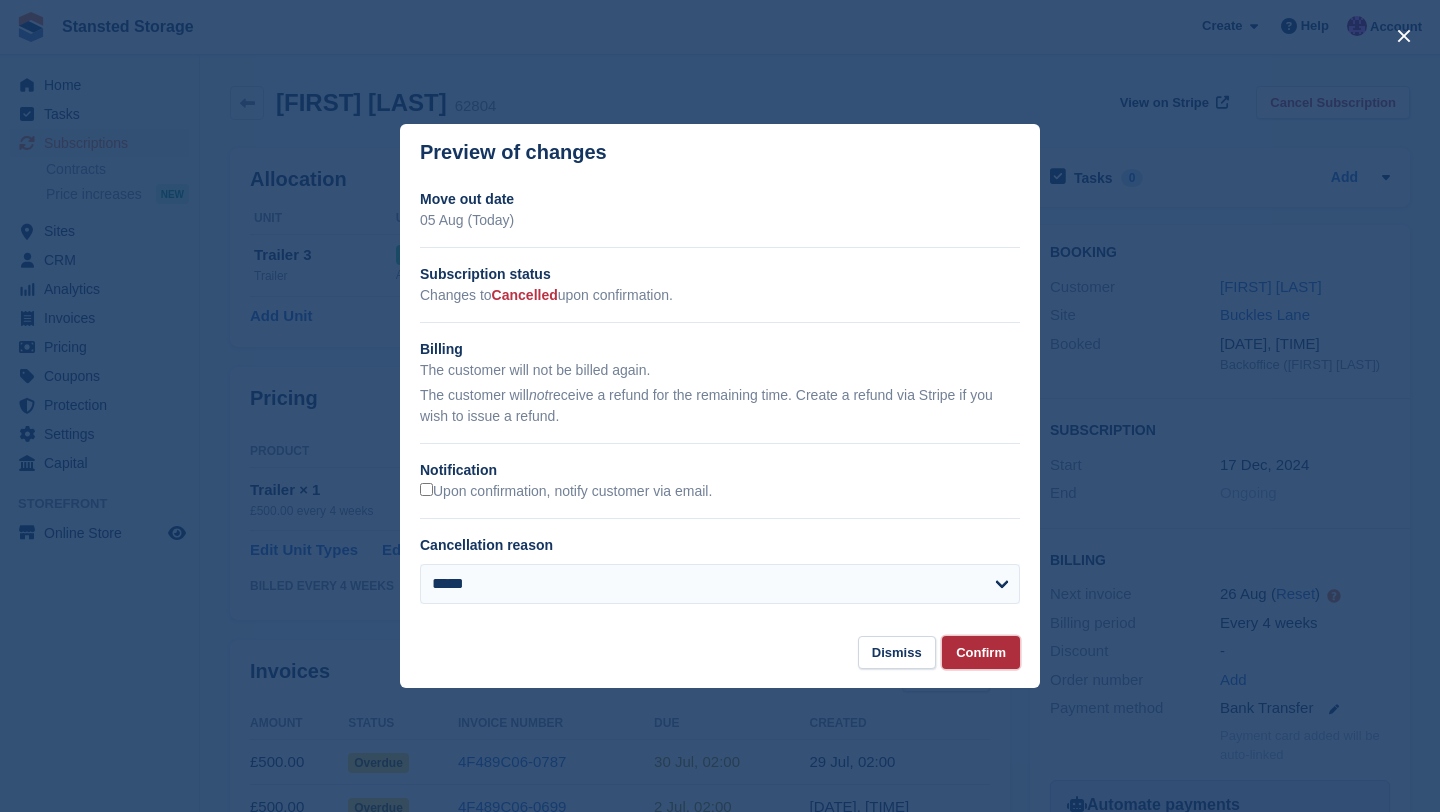 click on "Confirm" at bounding box center (981, 652) 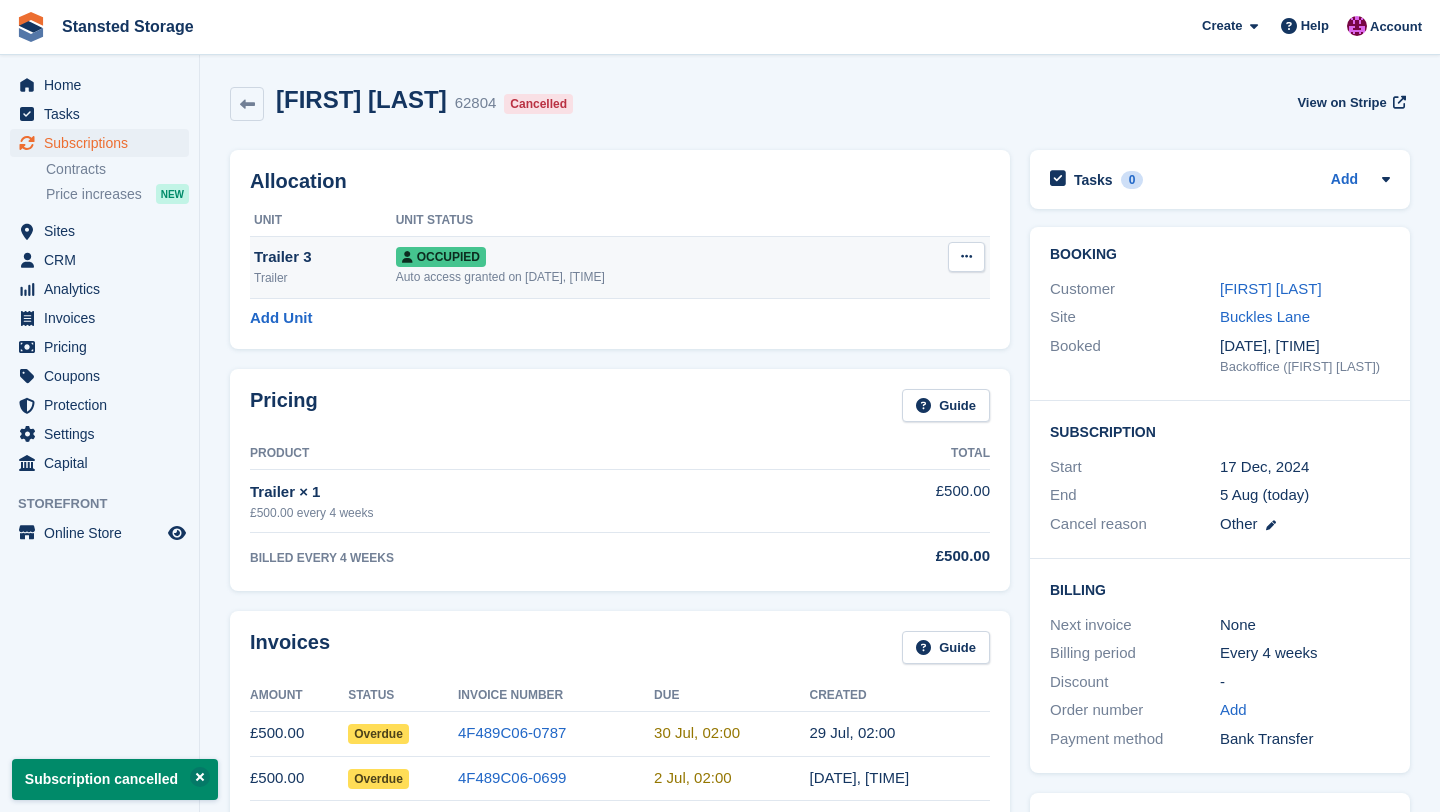 click at bounding box center [966, 257] 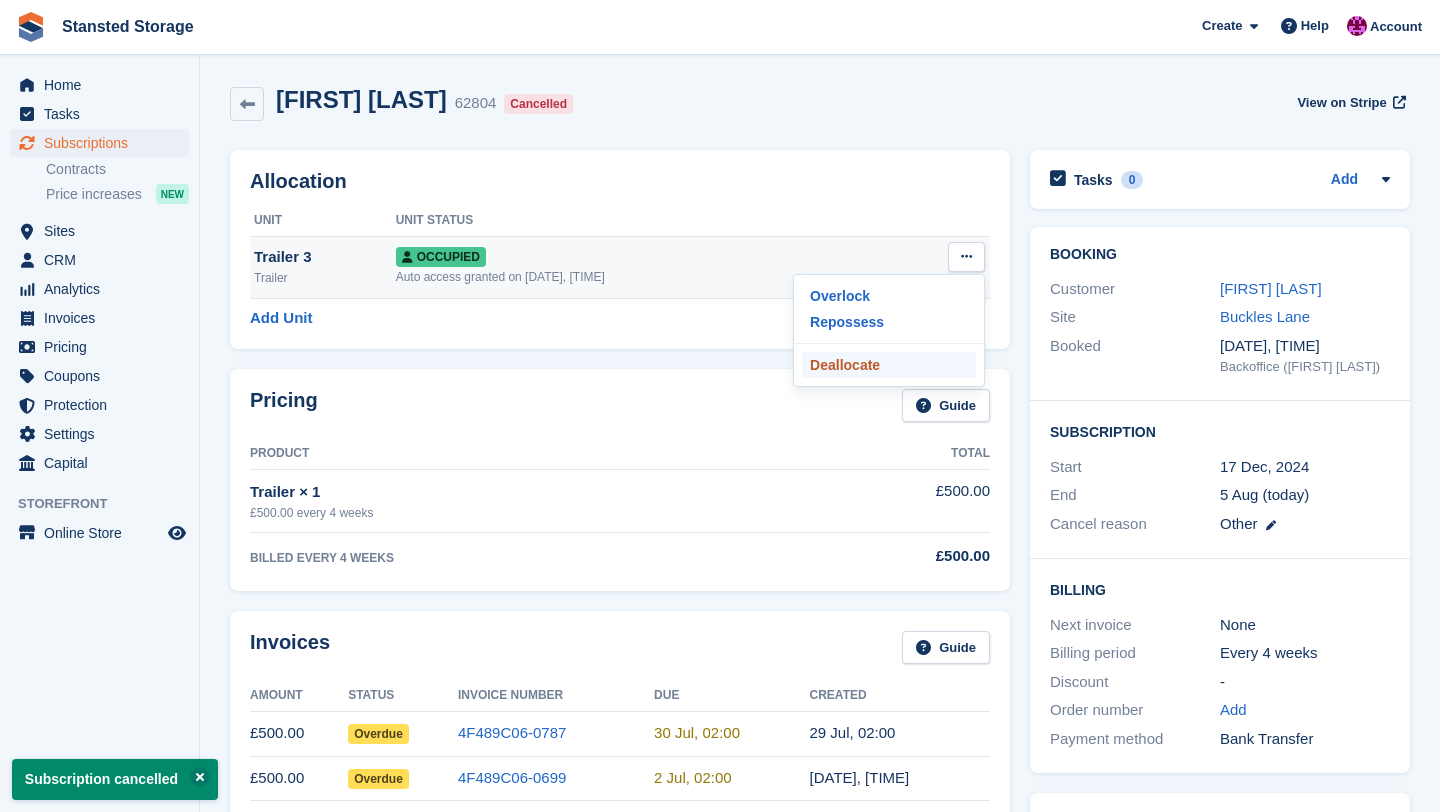 click on "Deallocate" at bounding box center [889, 365] 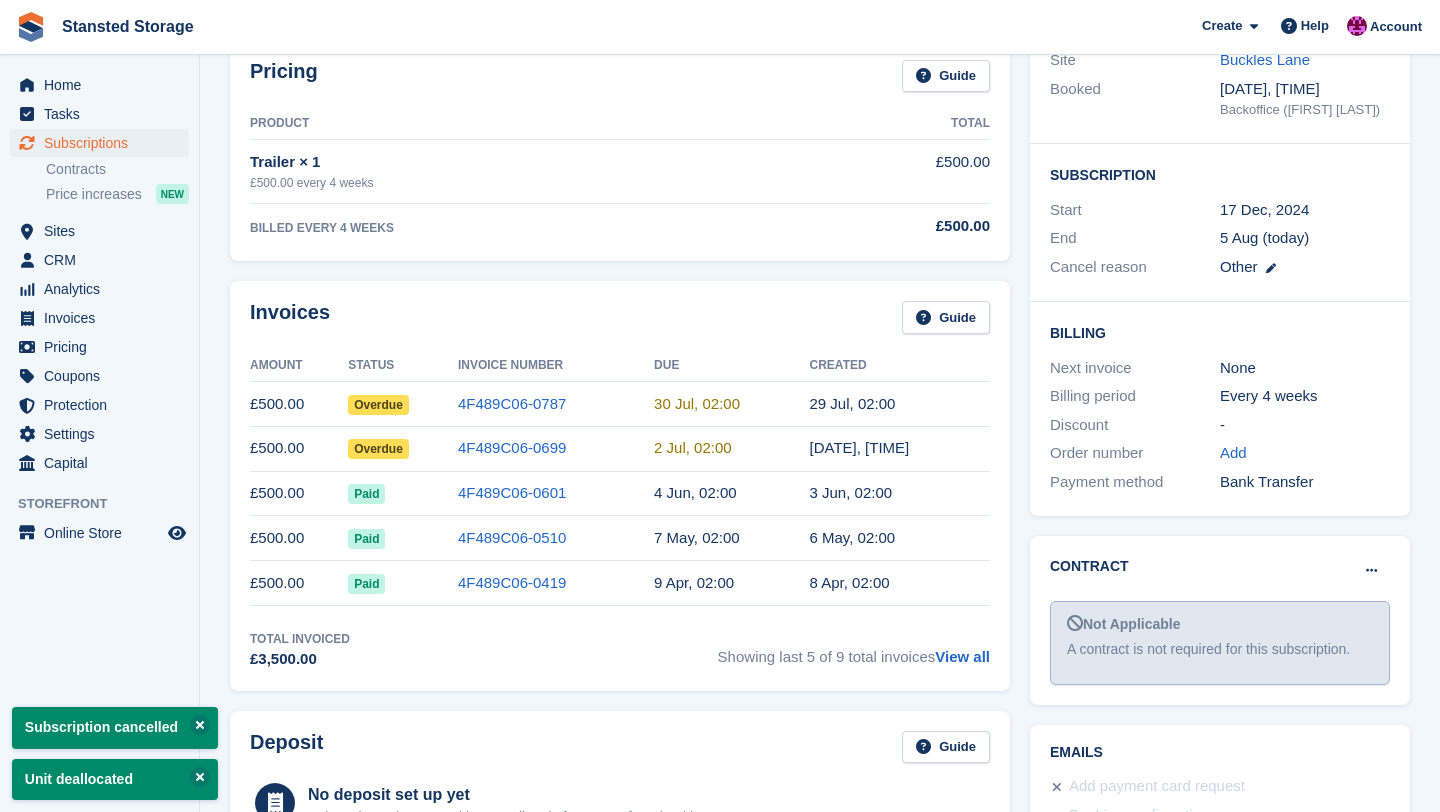 scroll, scrollTop: 259, scrollLeft: 0, axis: vertical 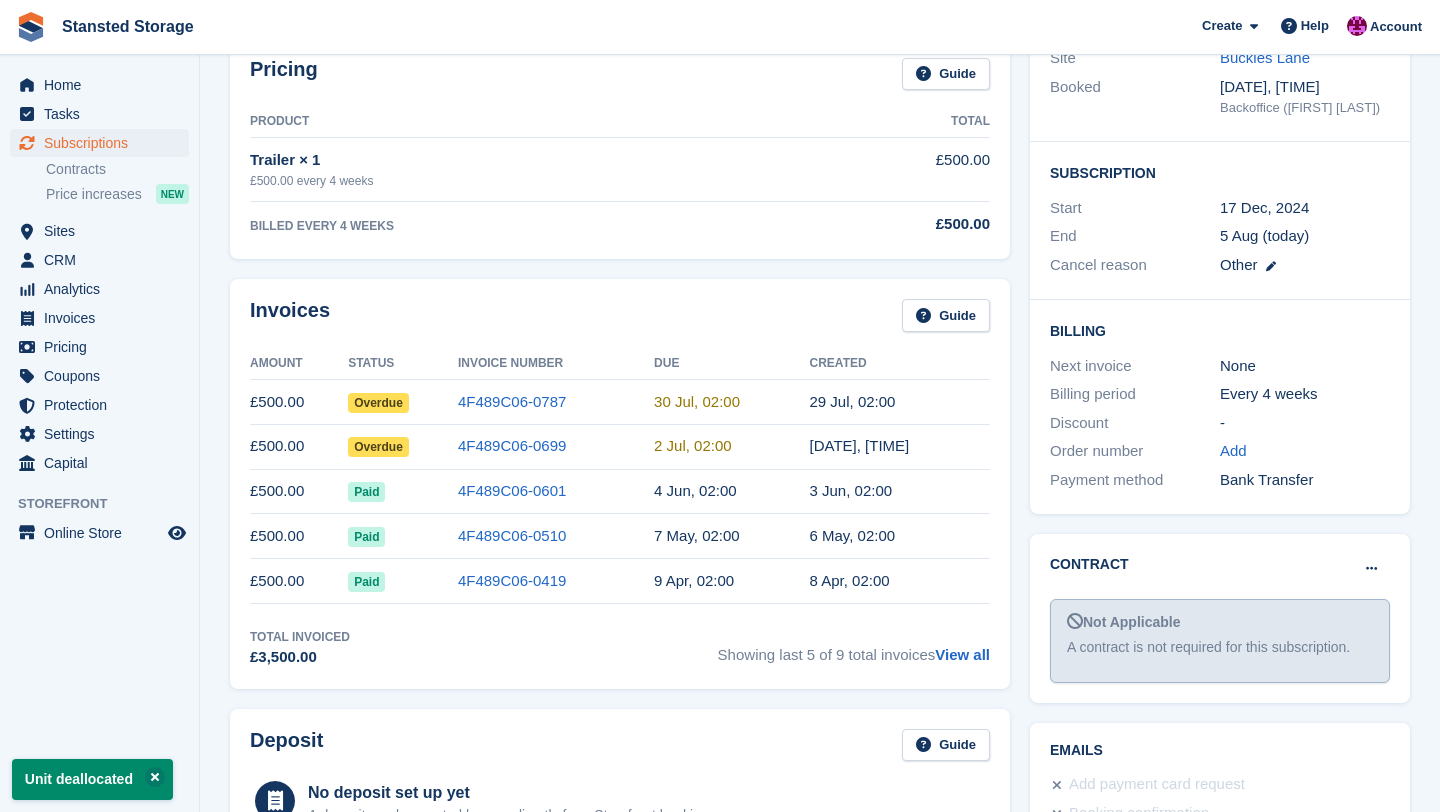 click on "Overdue" at bounding box center (403, 446) 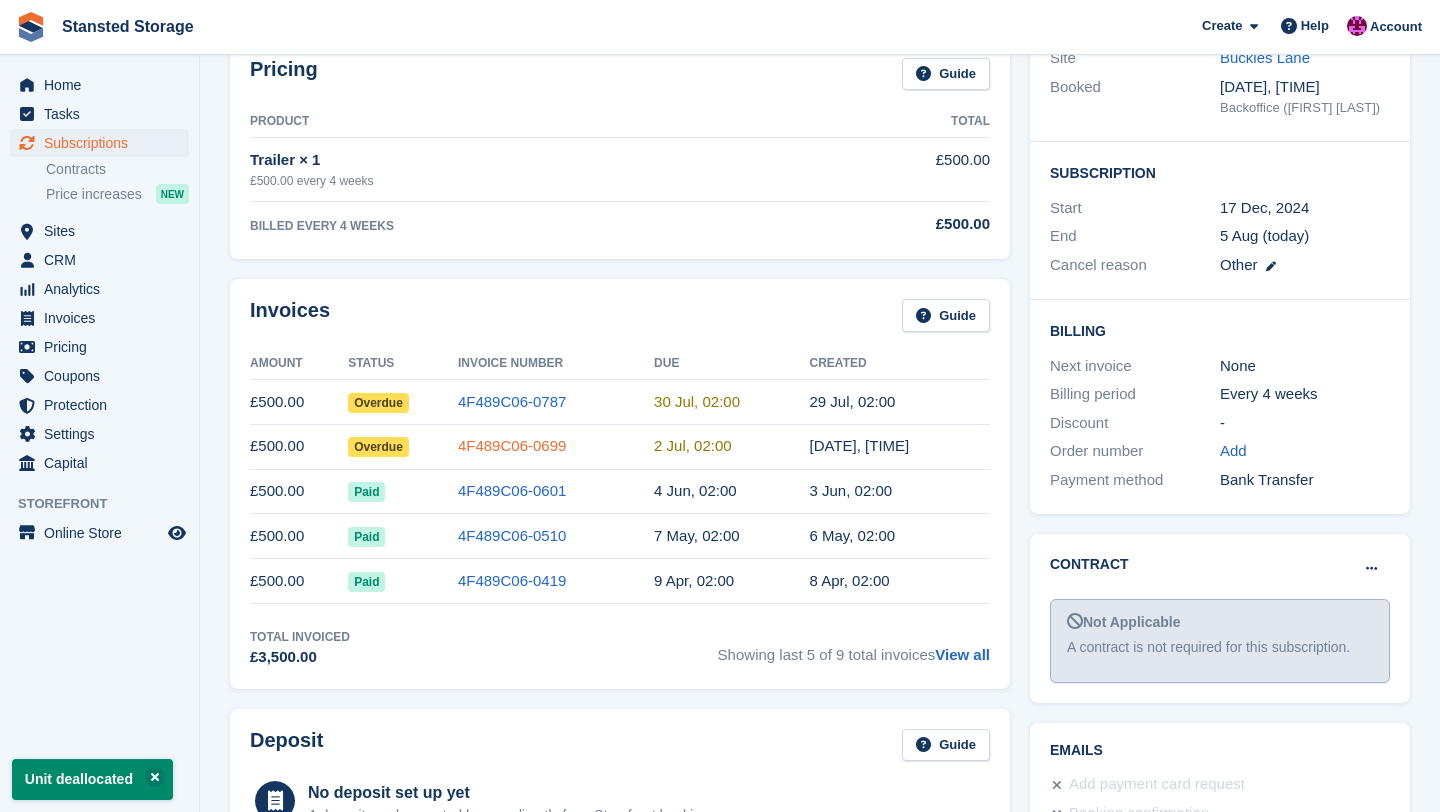 click on "4F489C06-0699" at bounding box center [512, 445] 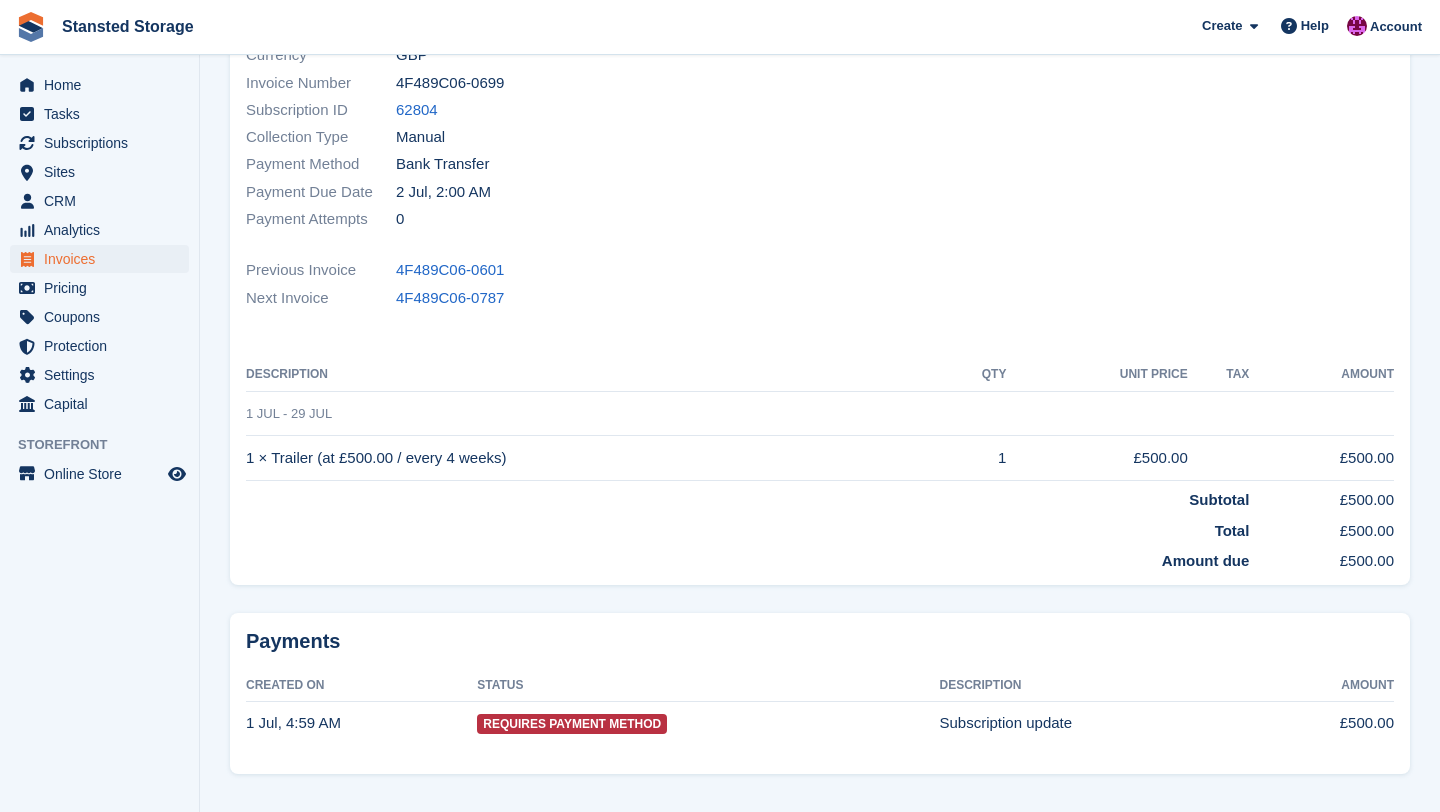 scroll, scrollTop: 0, scrollLeft: 0, axis: both 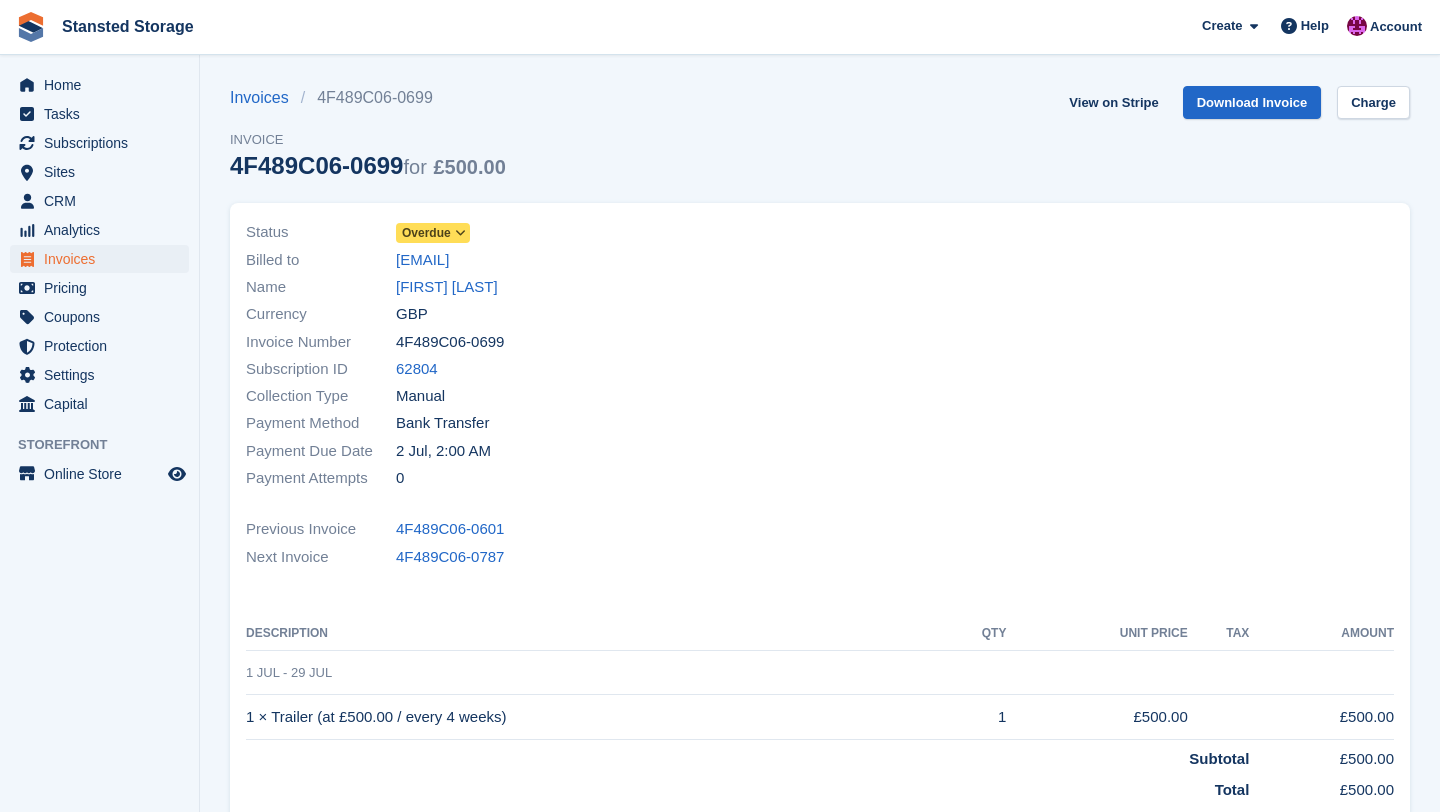 click at bounding box center [460, 233] 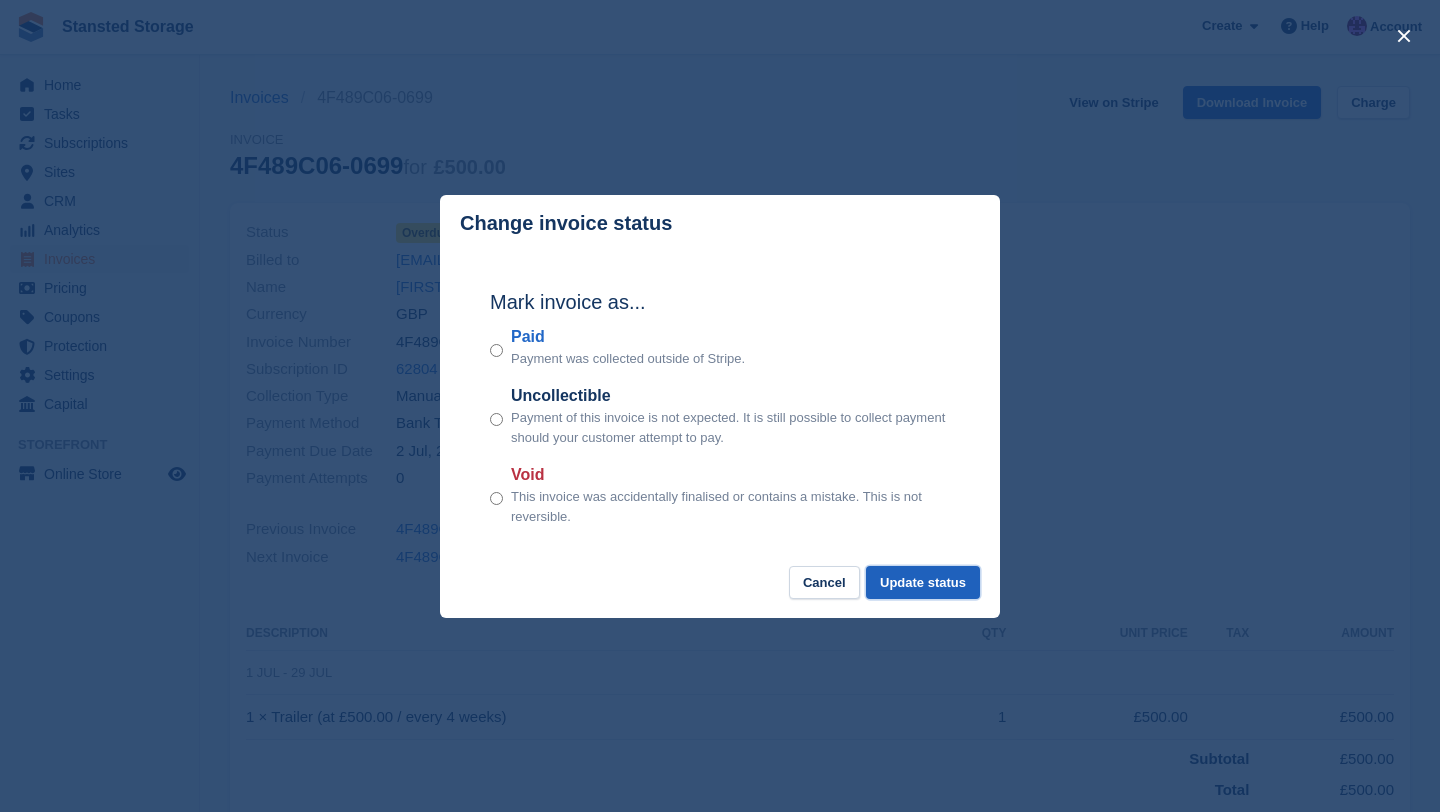 click on "Update status" at bounding box center (923, 582) 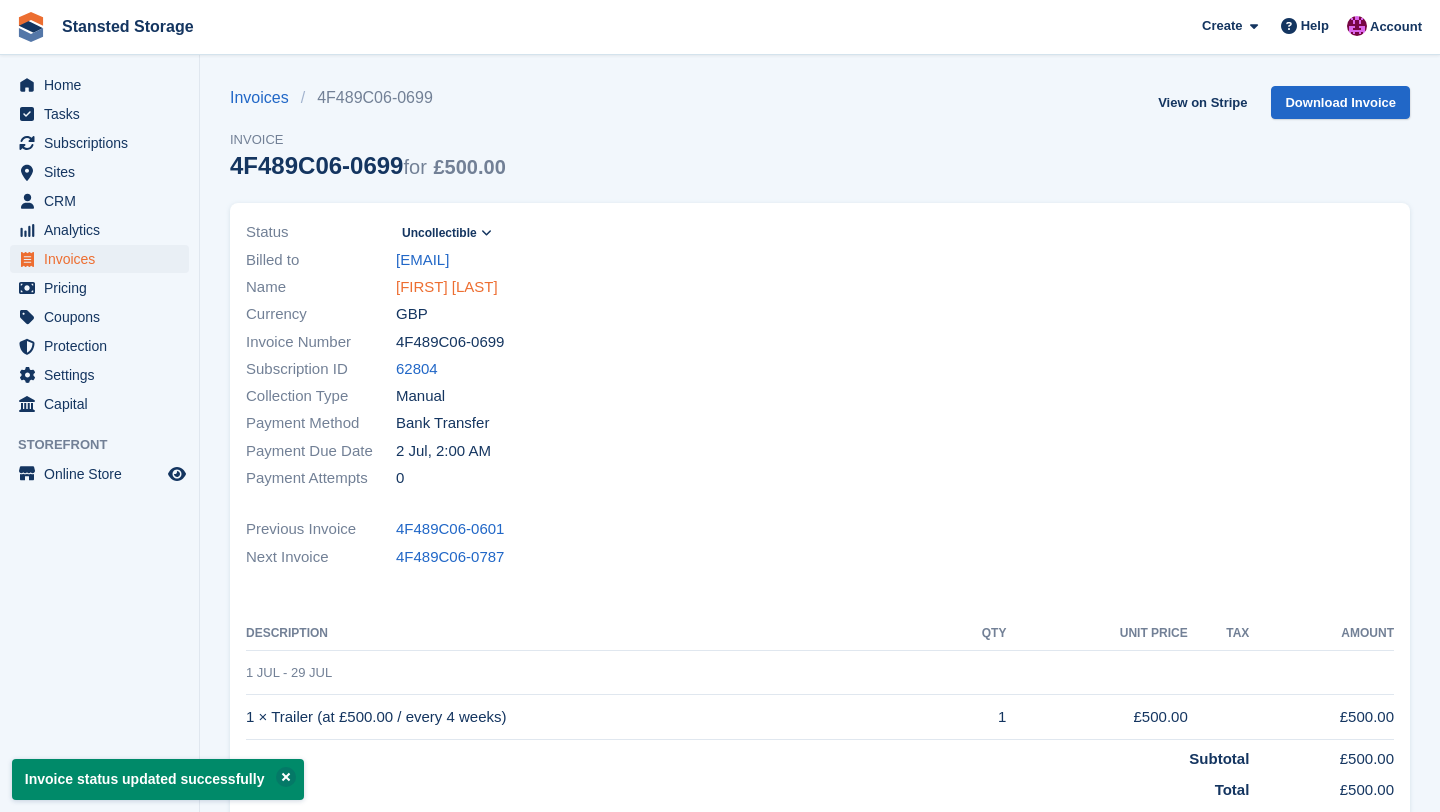click on "leonida valter-sebastian" at bounding box center [447, 287] 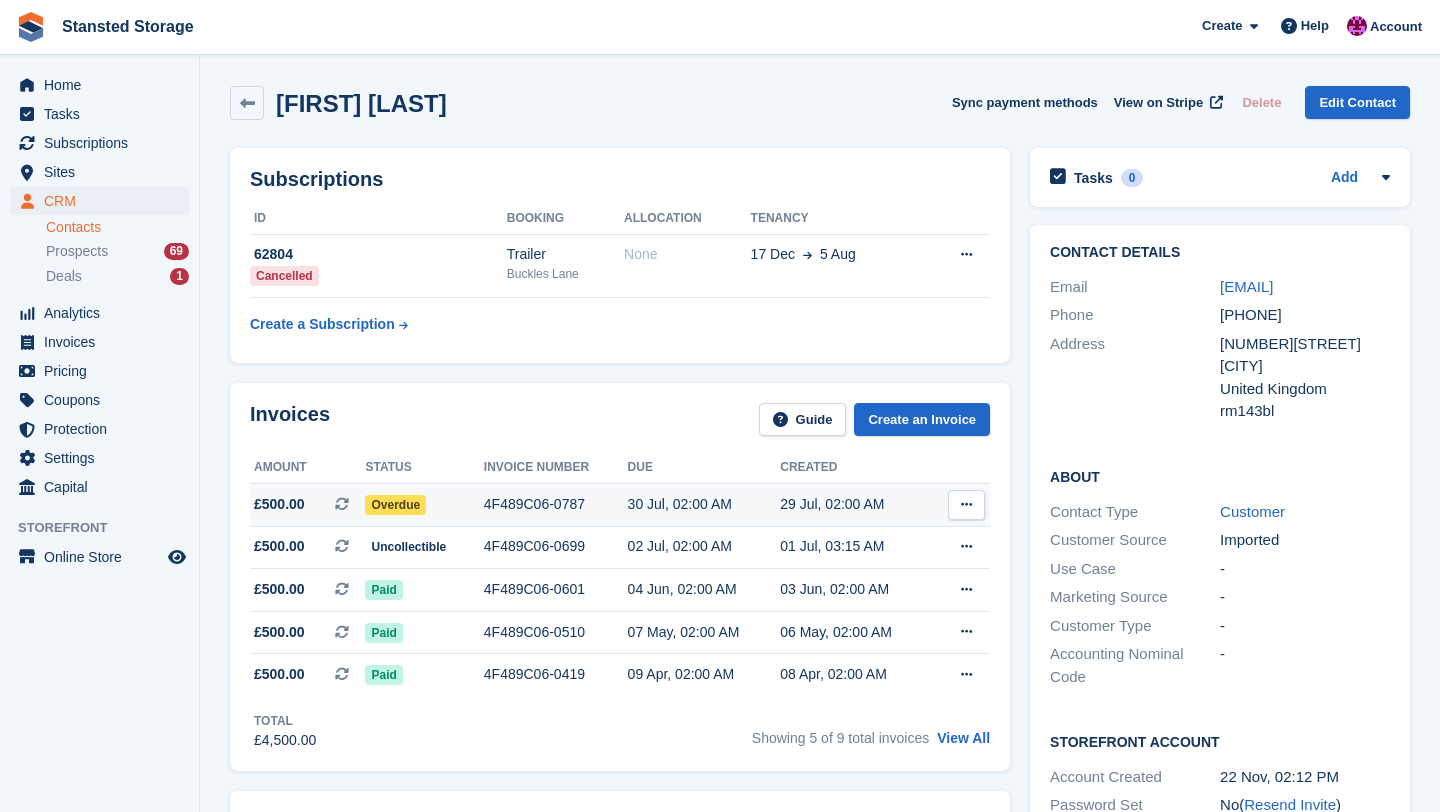 click on "4F489C06-0787" at bounding box center (556, 504) 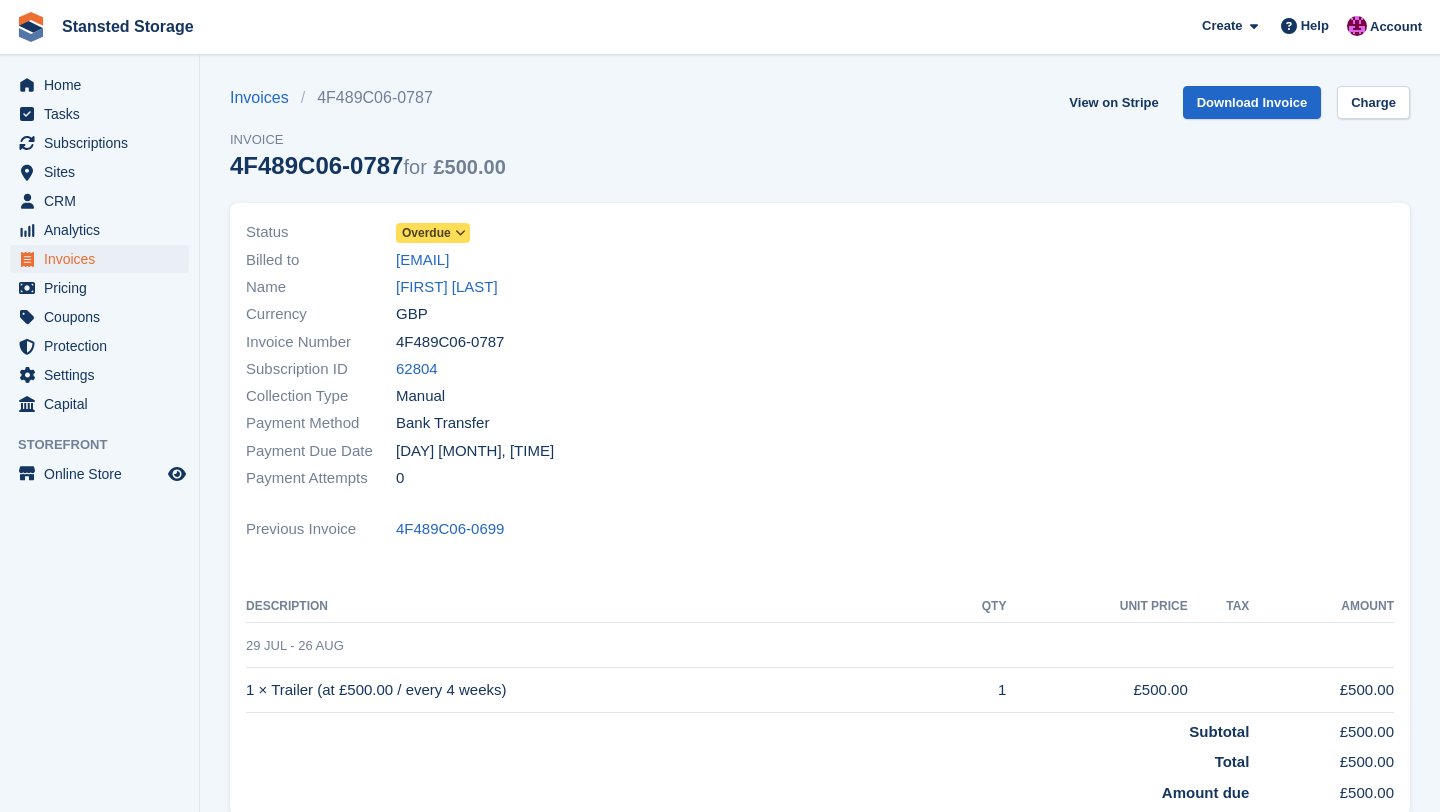 scroll, scrollTop: 0, scrollLeft: 0, axis: both 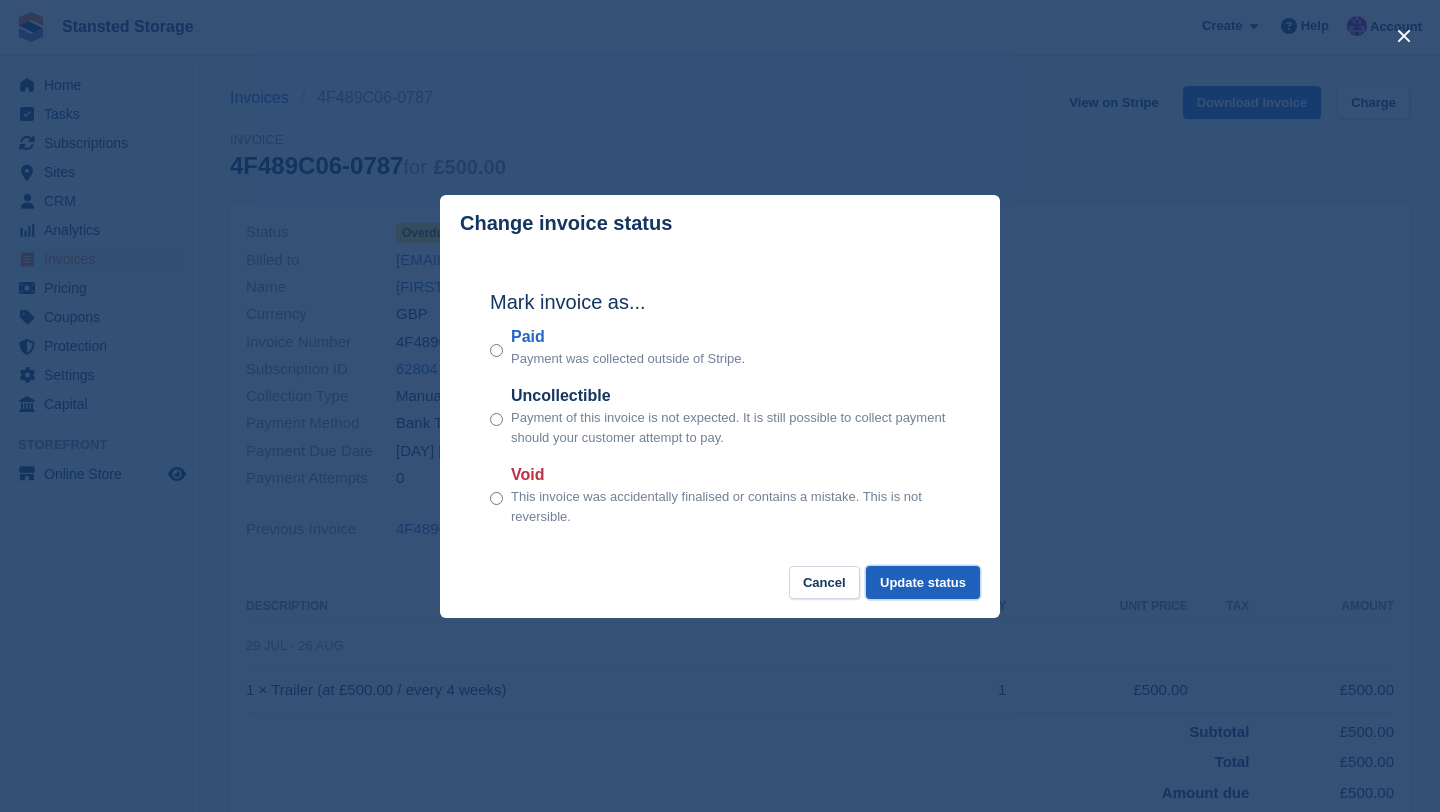 click on "Update status" at bounding box center [923, 582] 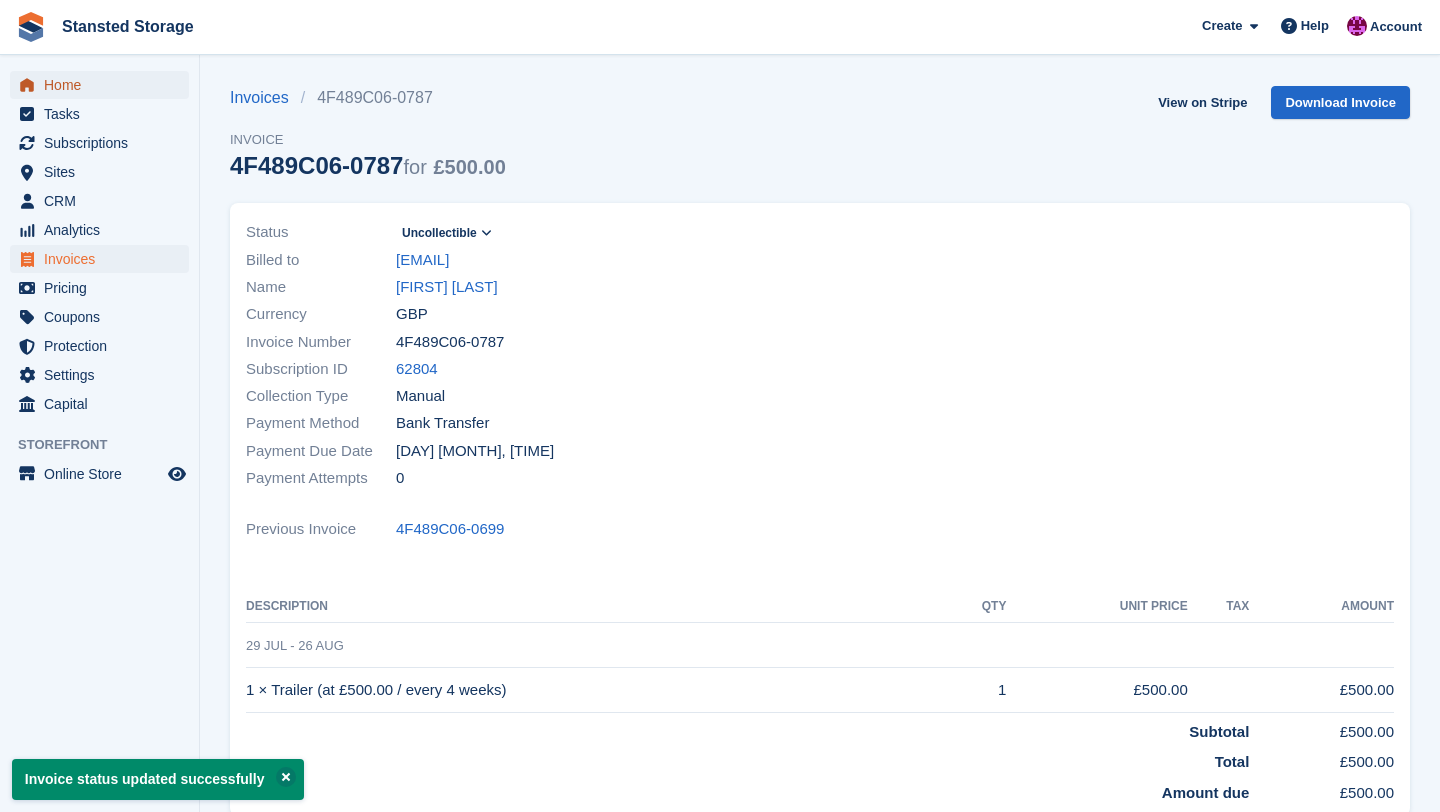 click on "Home" at bounding box center (104, 85) 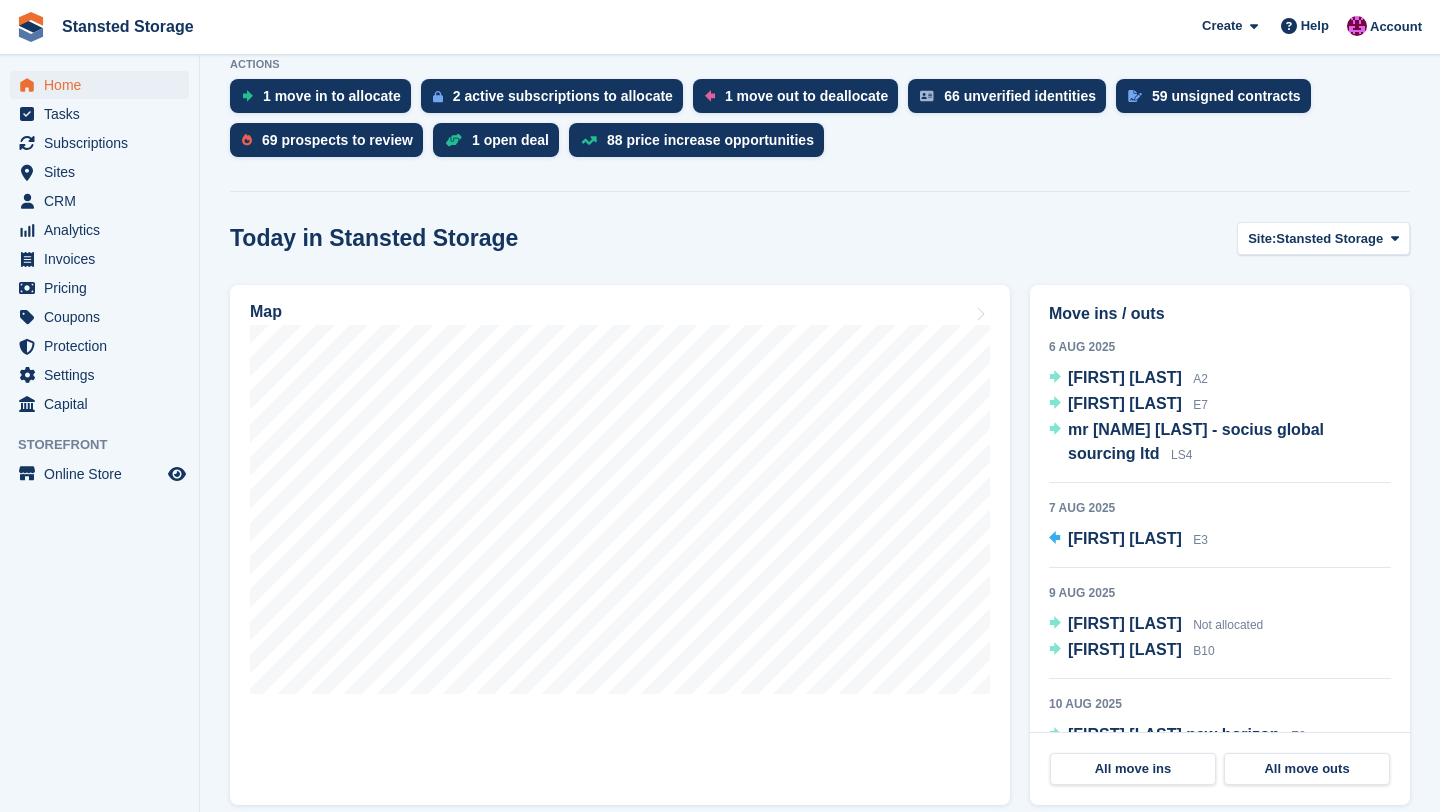 scroll, scrollTop: 361, scrollLeft: 0, axis: vertical 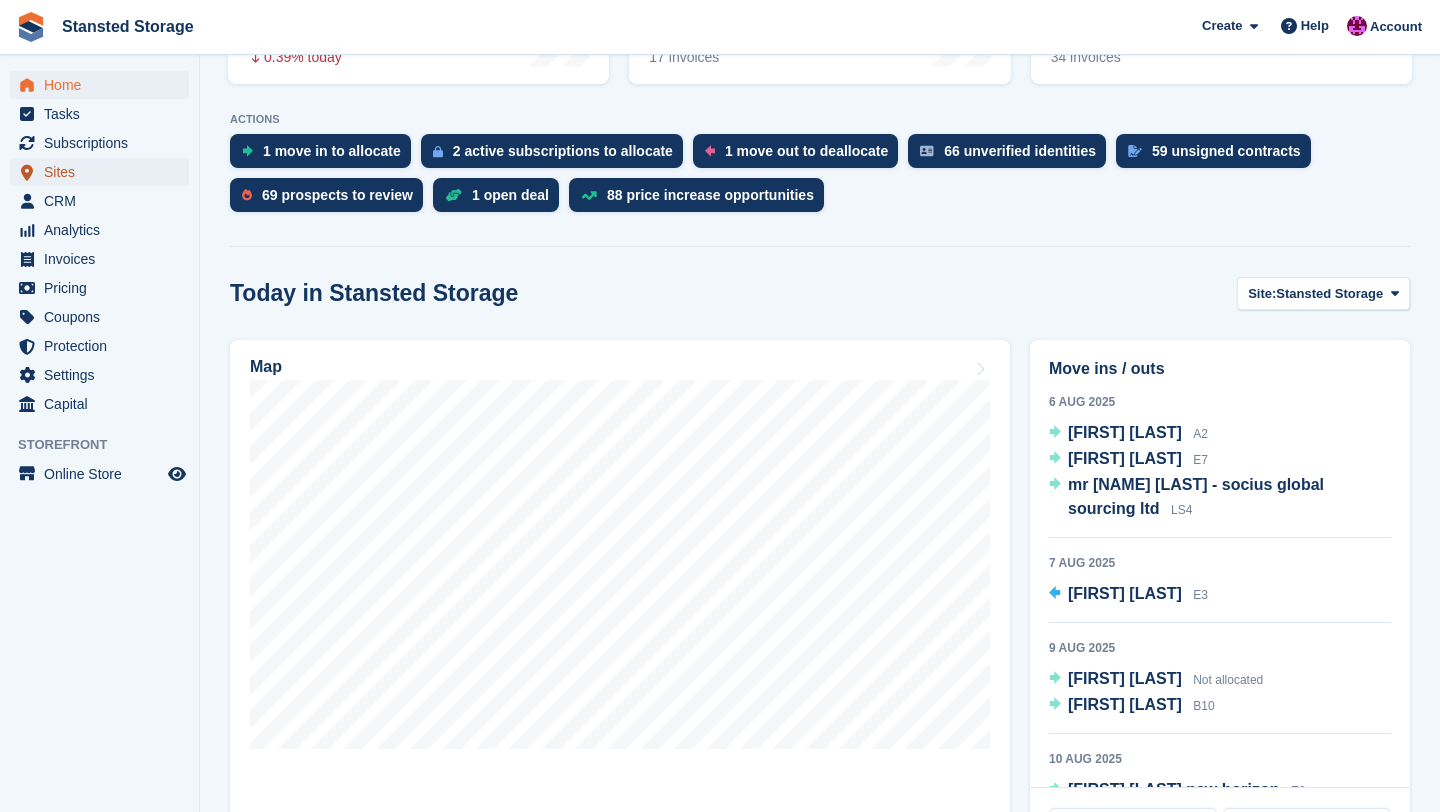 click on "Sites" at bounding box center [104, 172] 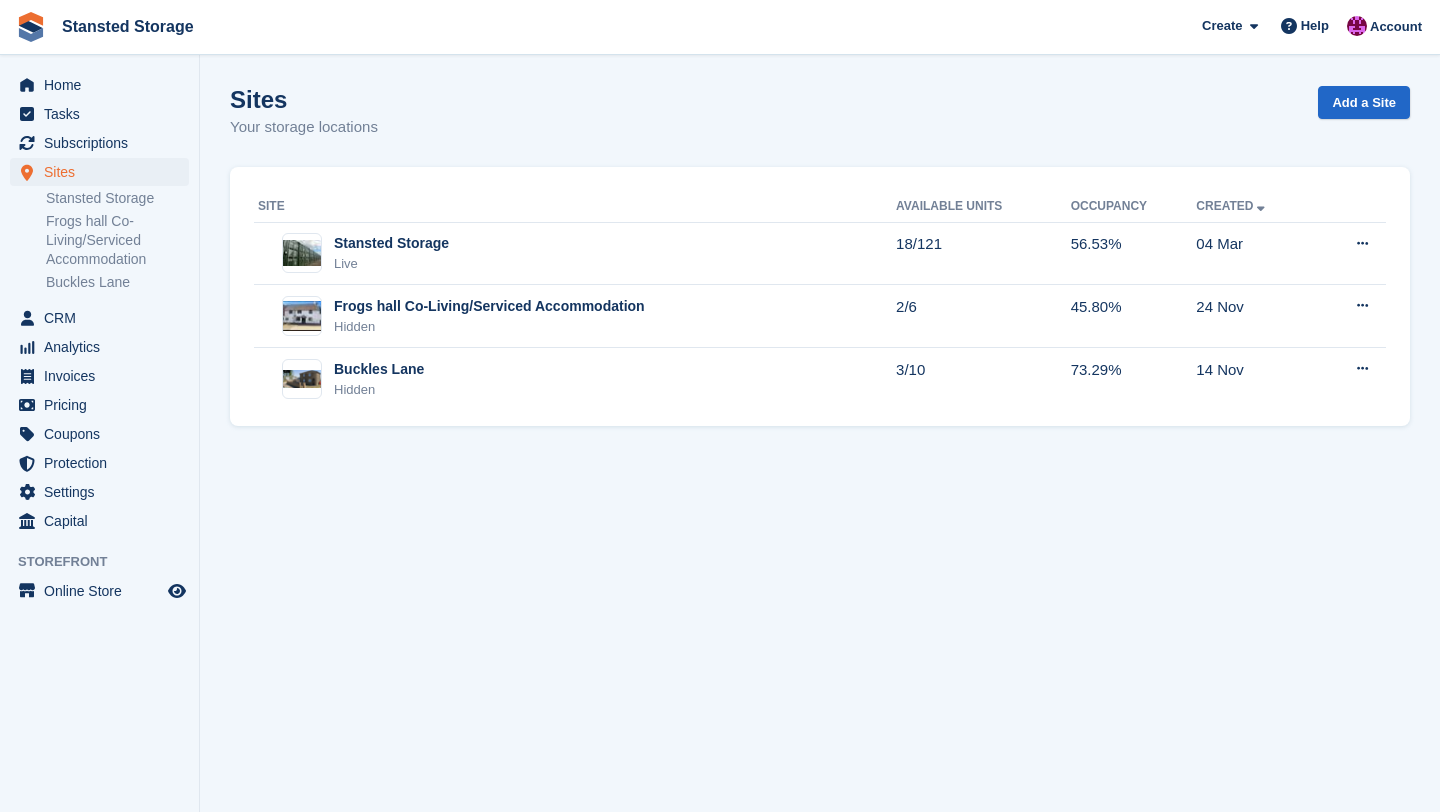 scroll, scrollTop: 0, scrollLeft: 0, axis: both 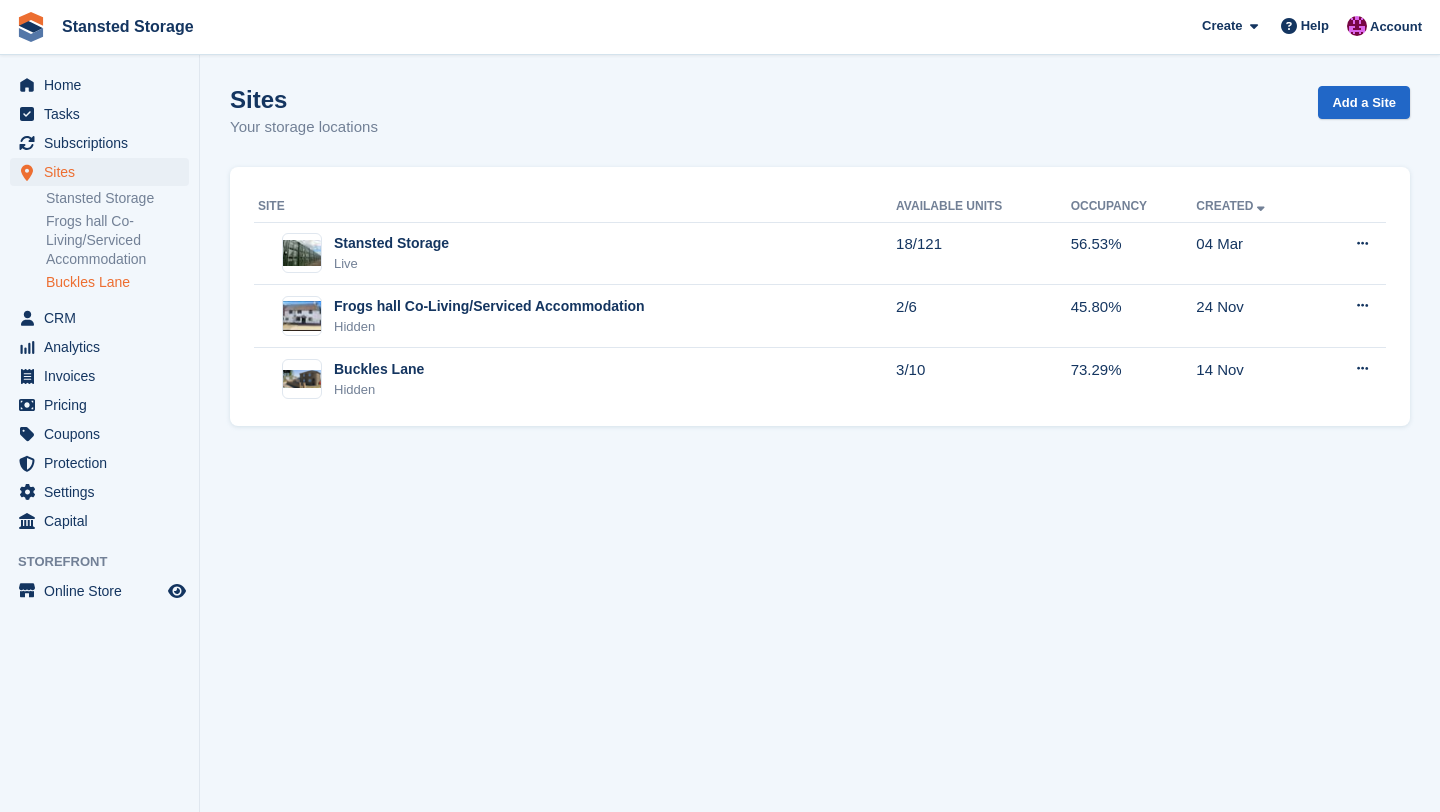 click on "Buckles Lane" at bounding box center [117, 282] 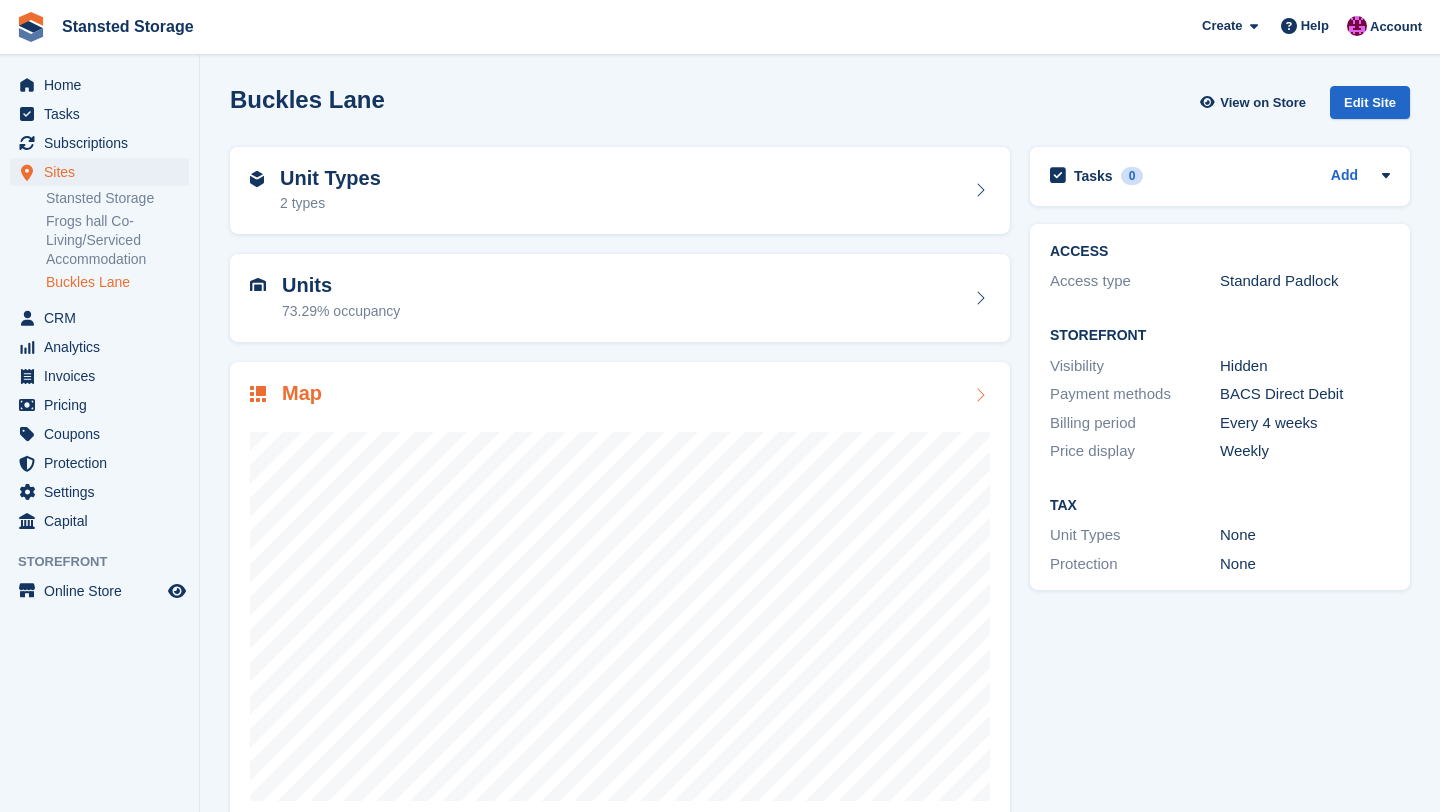 scroll, scrollTop: 41, scrollLeft: 0, axis: vertical 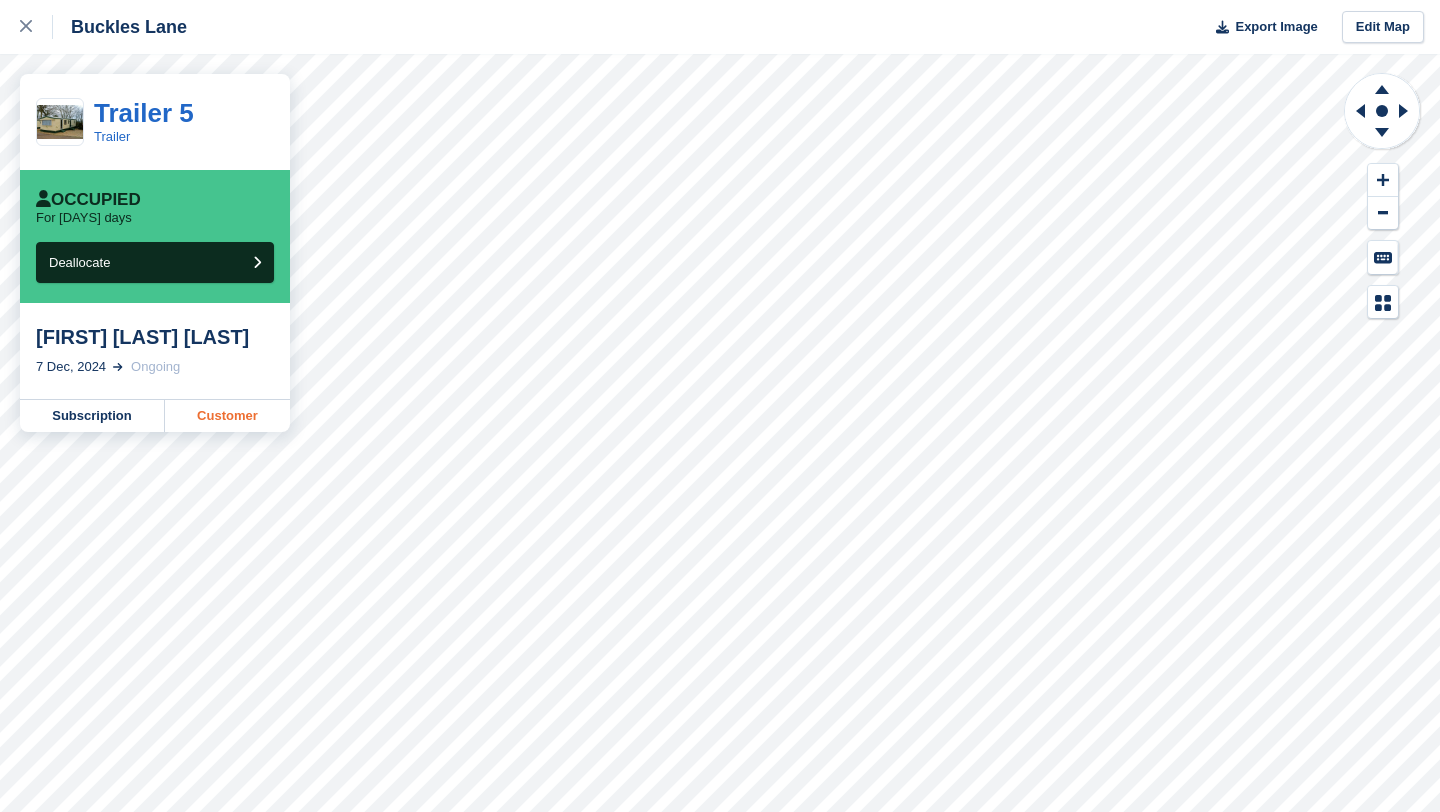 click on "Customer" at bounding box center [227, 416] 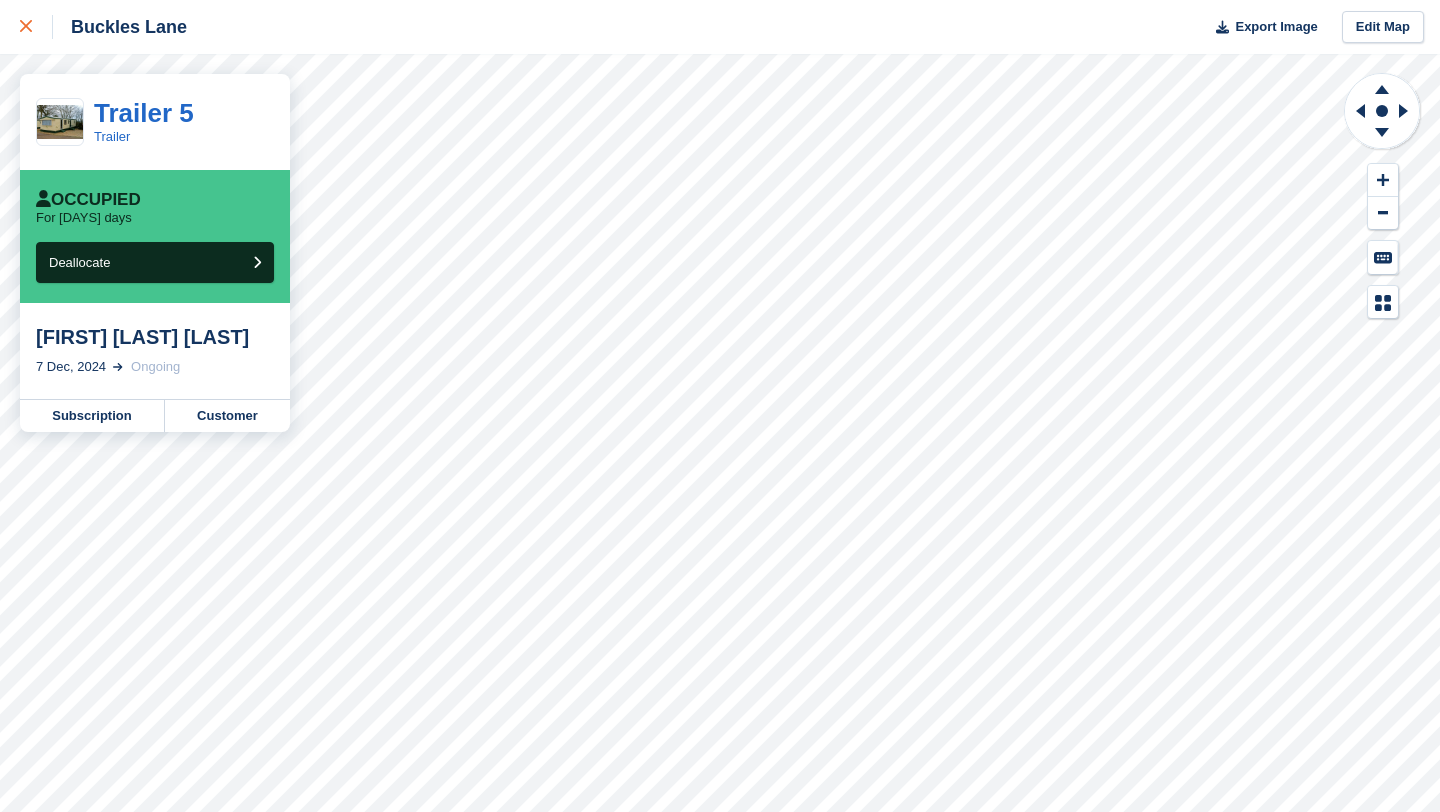 click 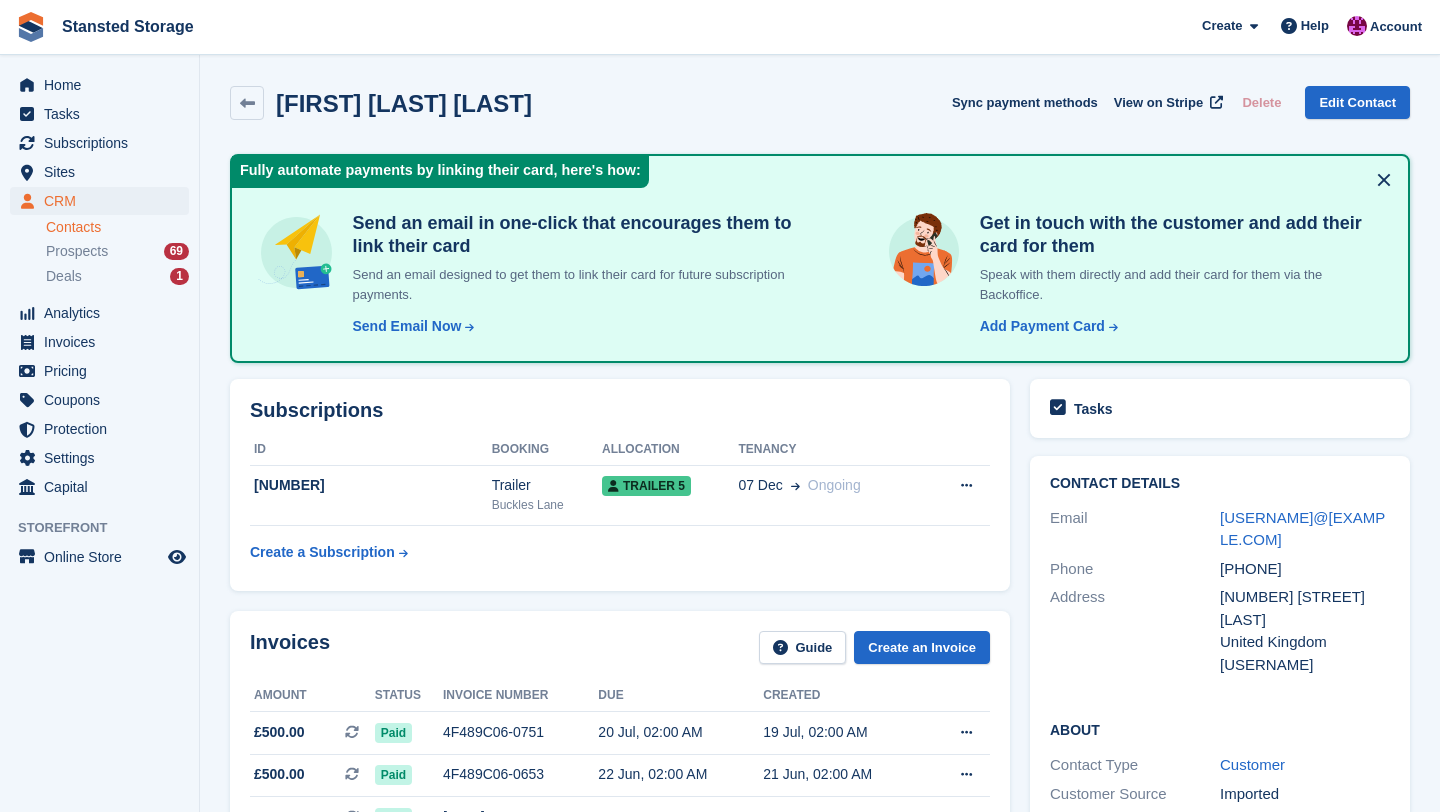 scroll, scrollTop: 0, scrollLeft: 0, axis: both 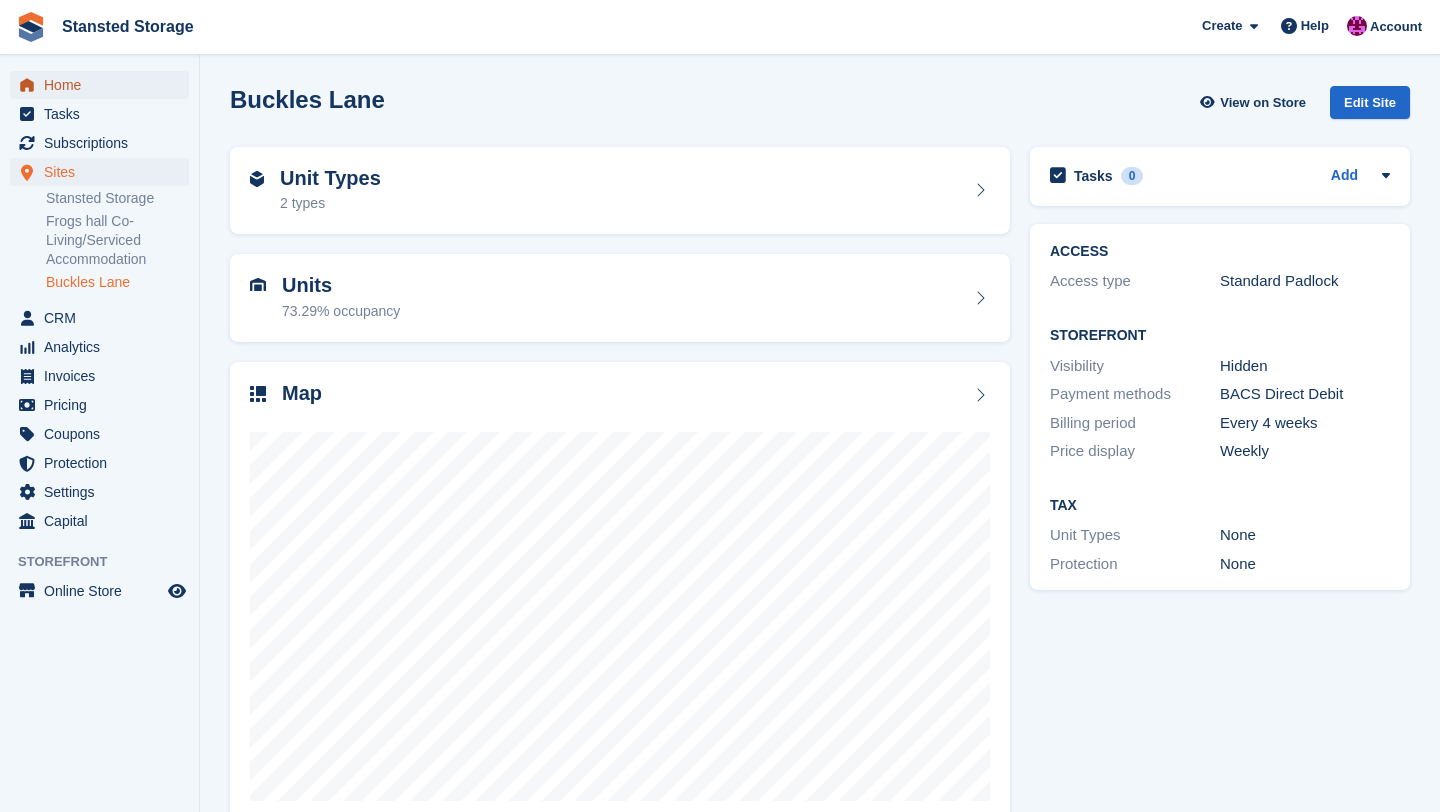 click on "Home" at bounding box center (104, 85) 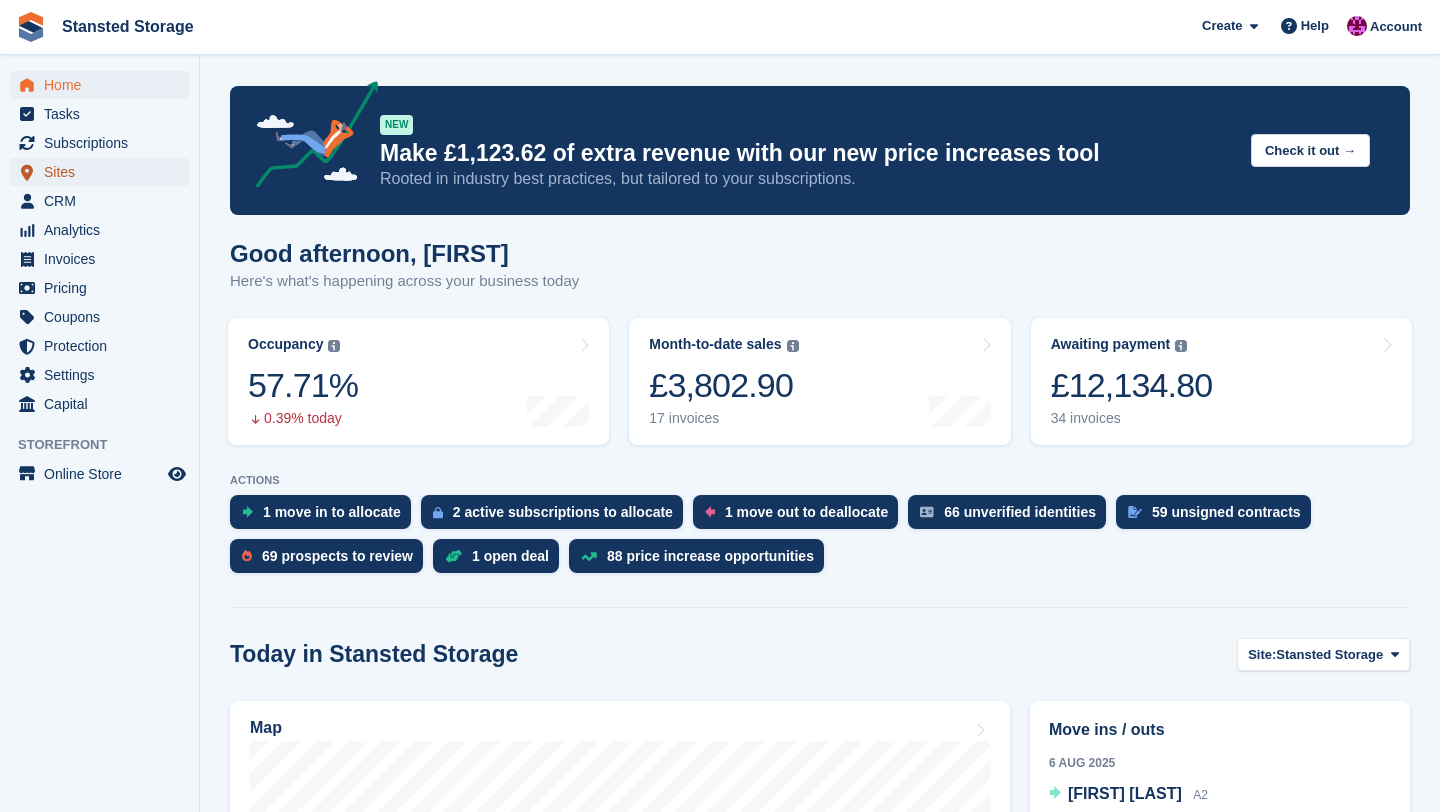 click on "Sites" at bounding box center (104, 172) 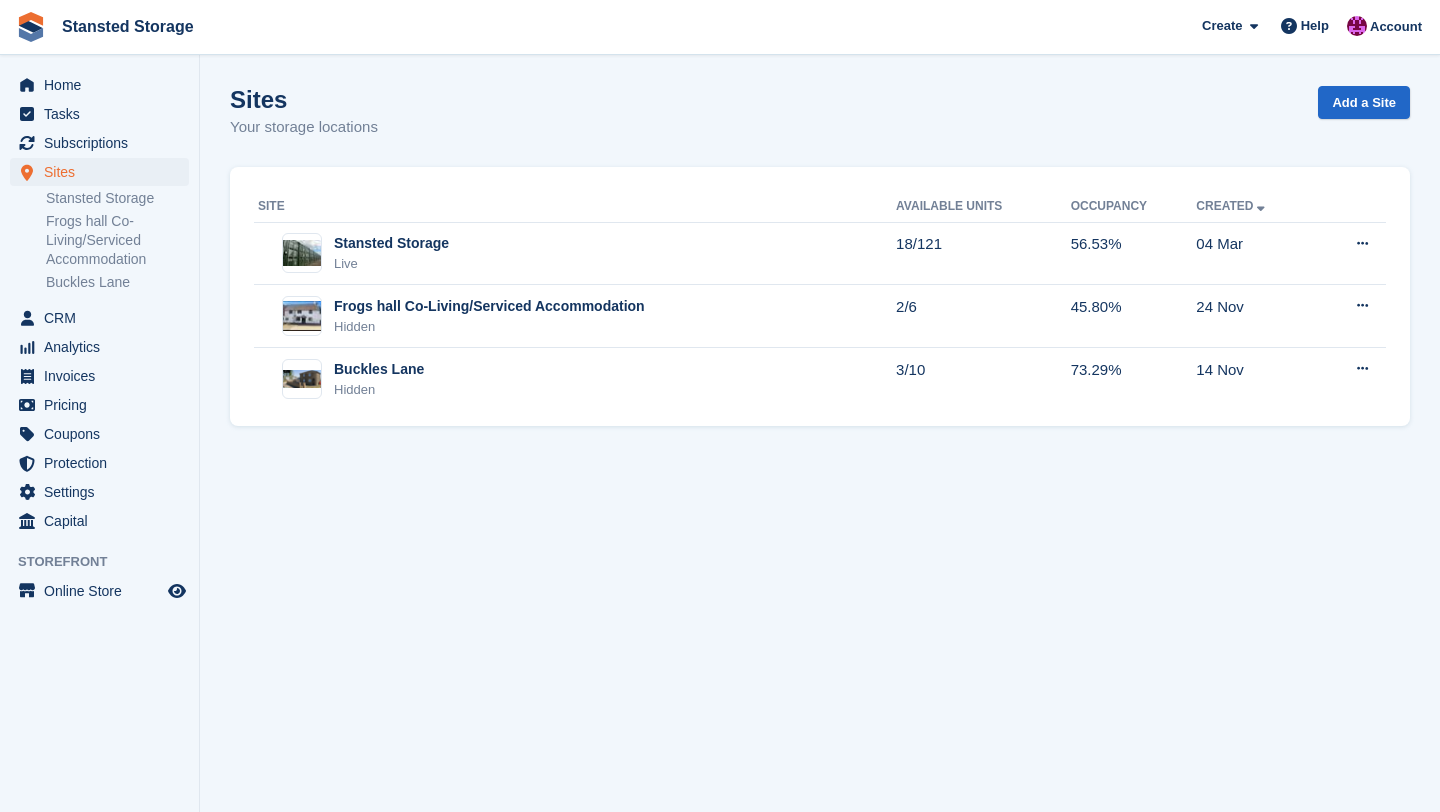 click on "Buckles Lane" at bounding box center (117, 282) 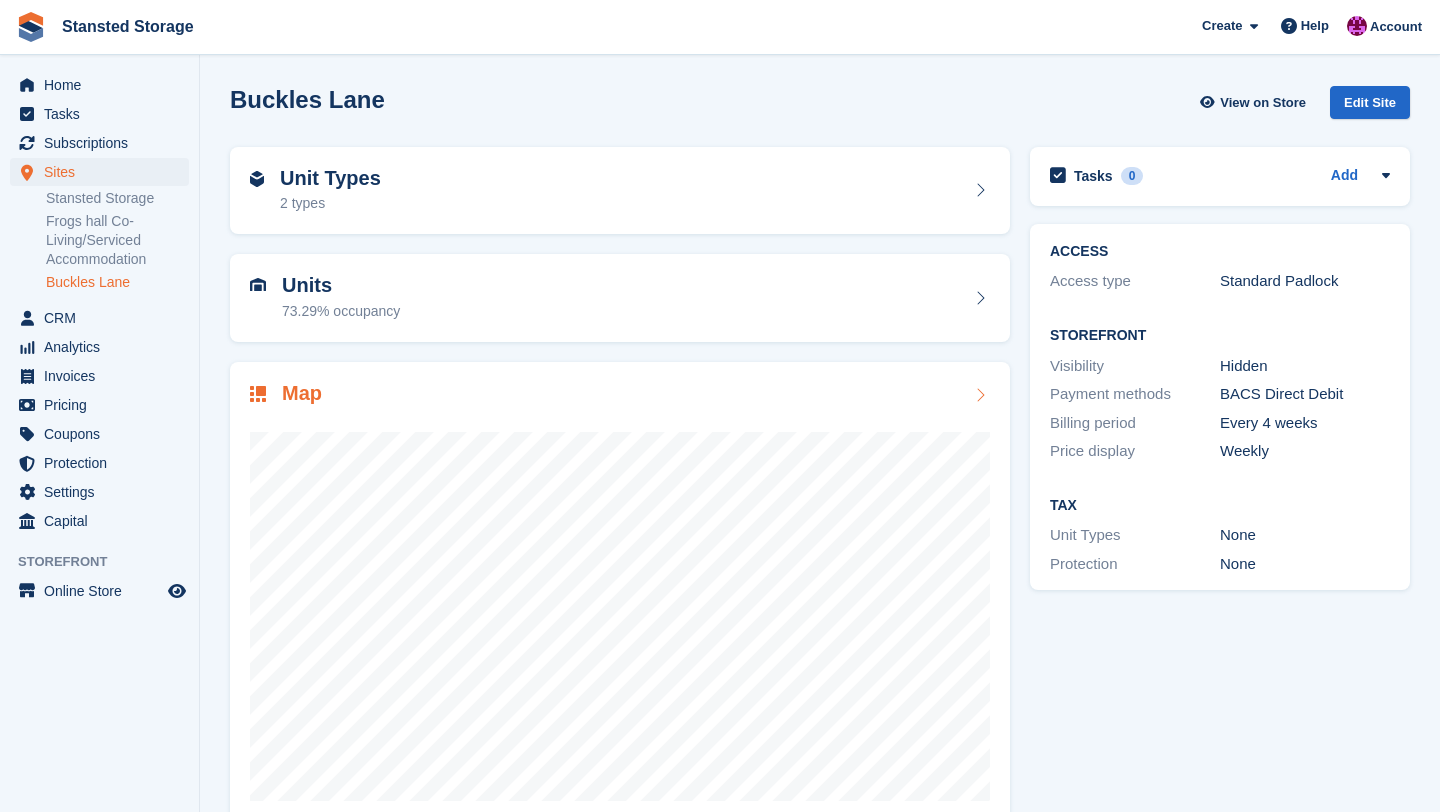 scroll, scrollTop: 0, scrollLeft: 0, axis: both 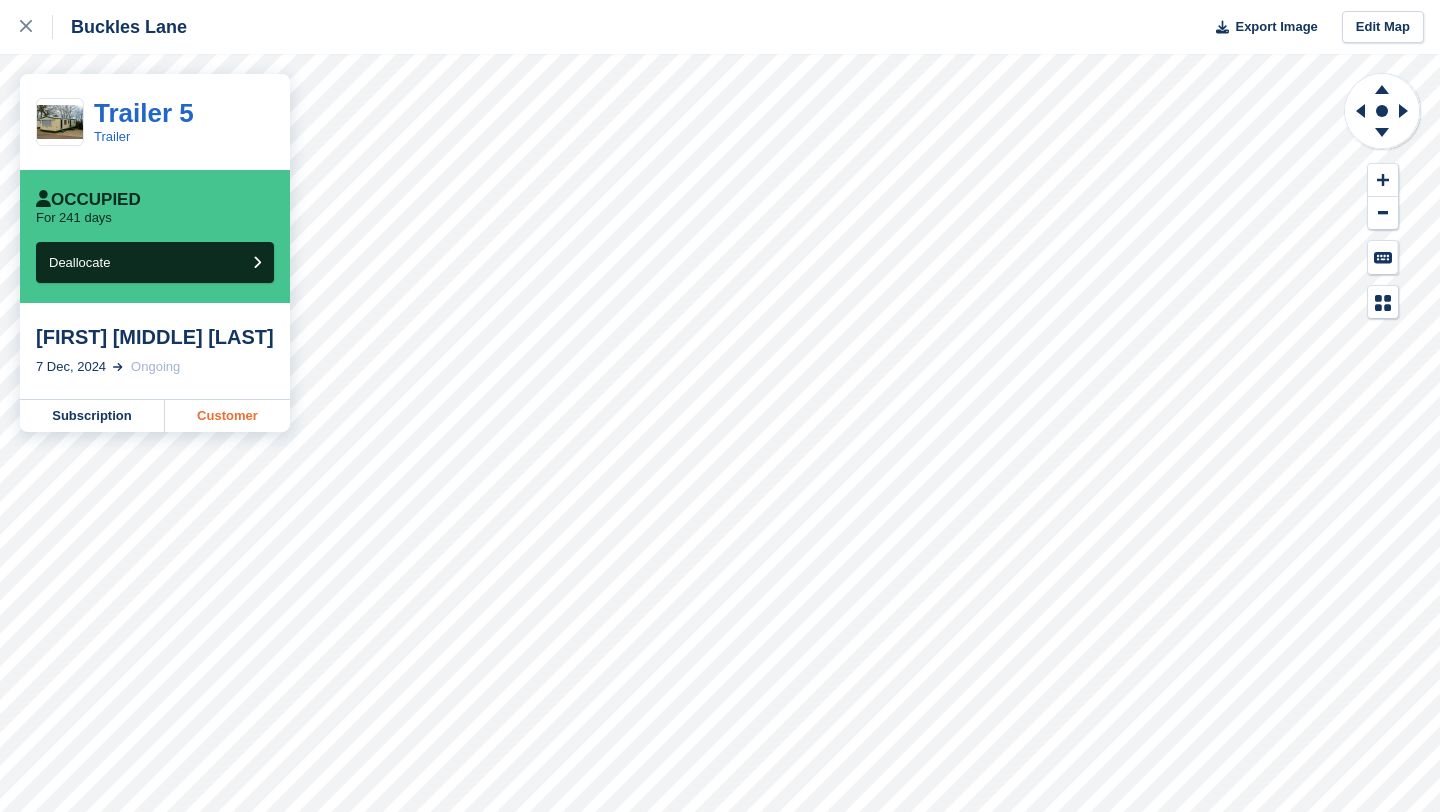 click on "Customer" at bounding box center [227, 416] 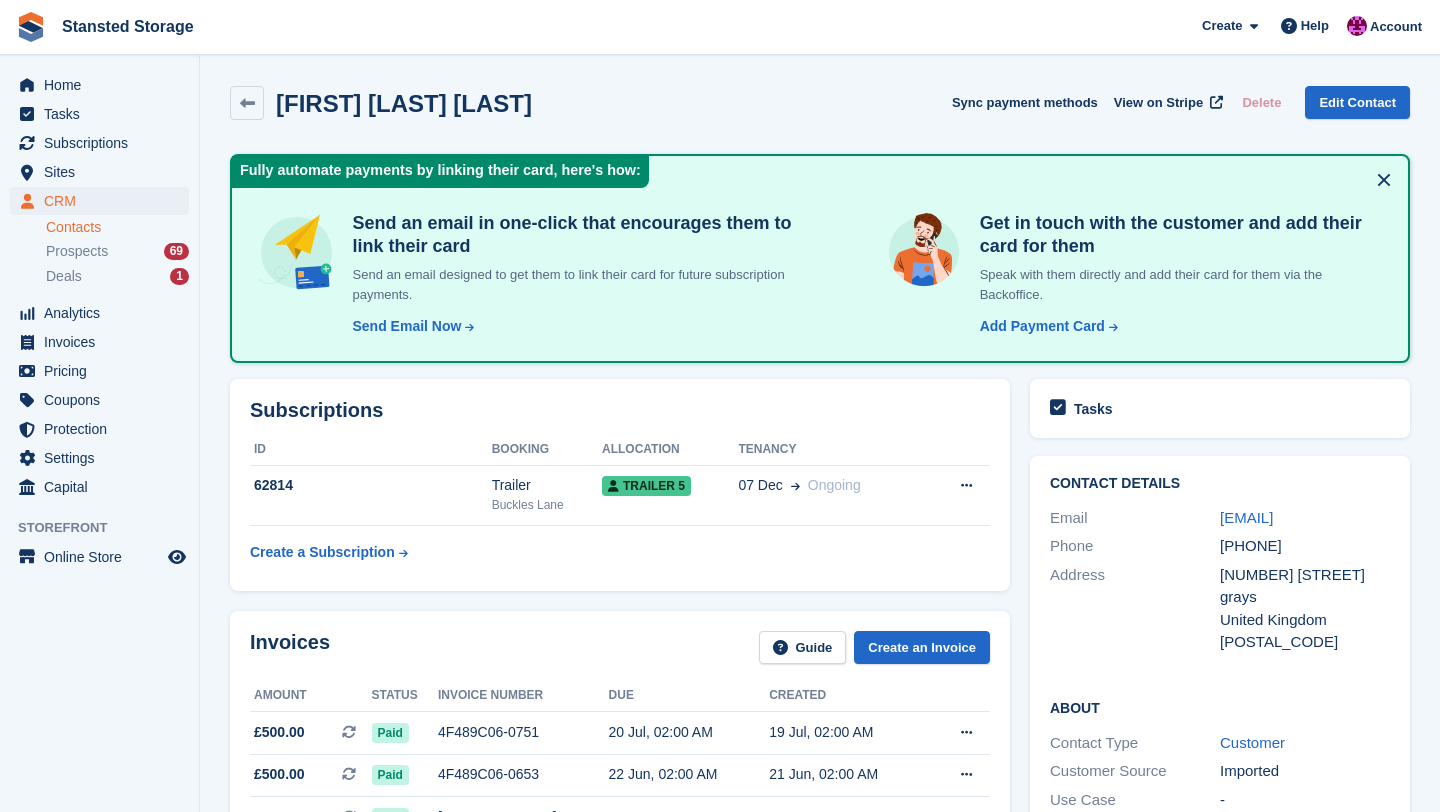 scroll, scrollTop: 0, scrollLeft: 0, axis: both 